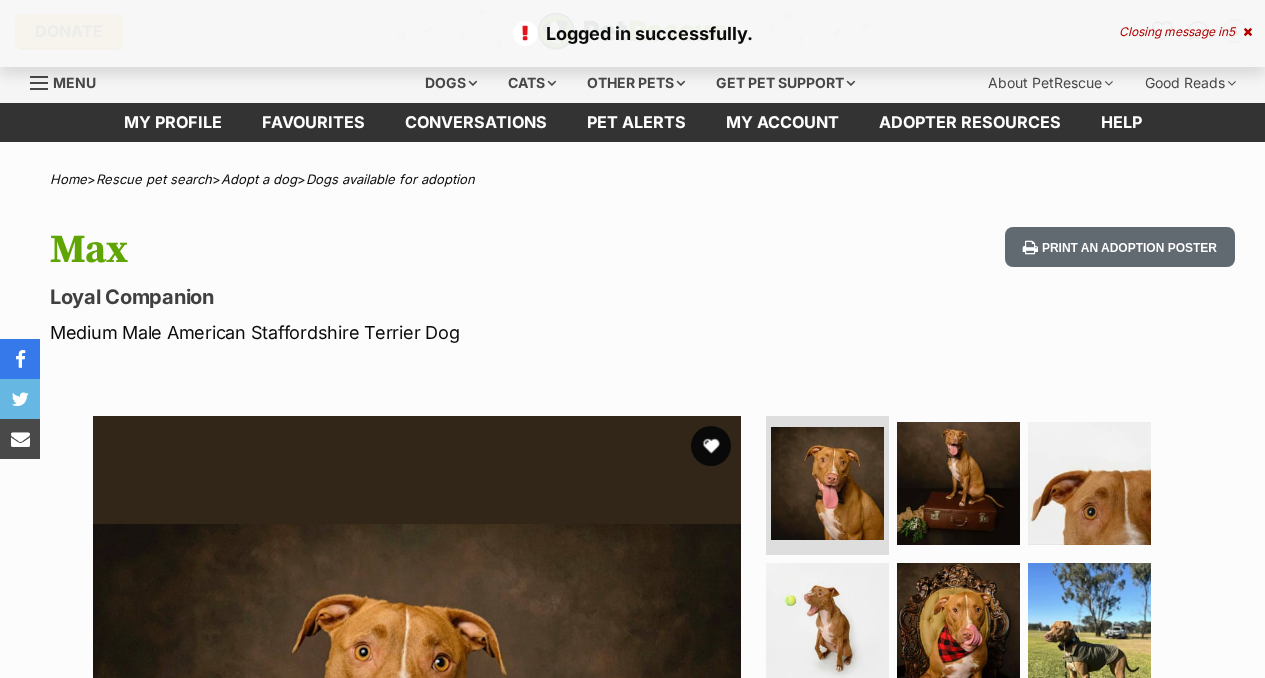 scroll, scrollTop: 0, scrollLeft: 0, axis: both 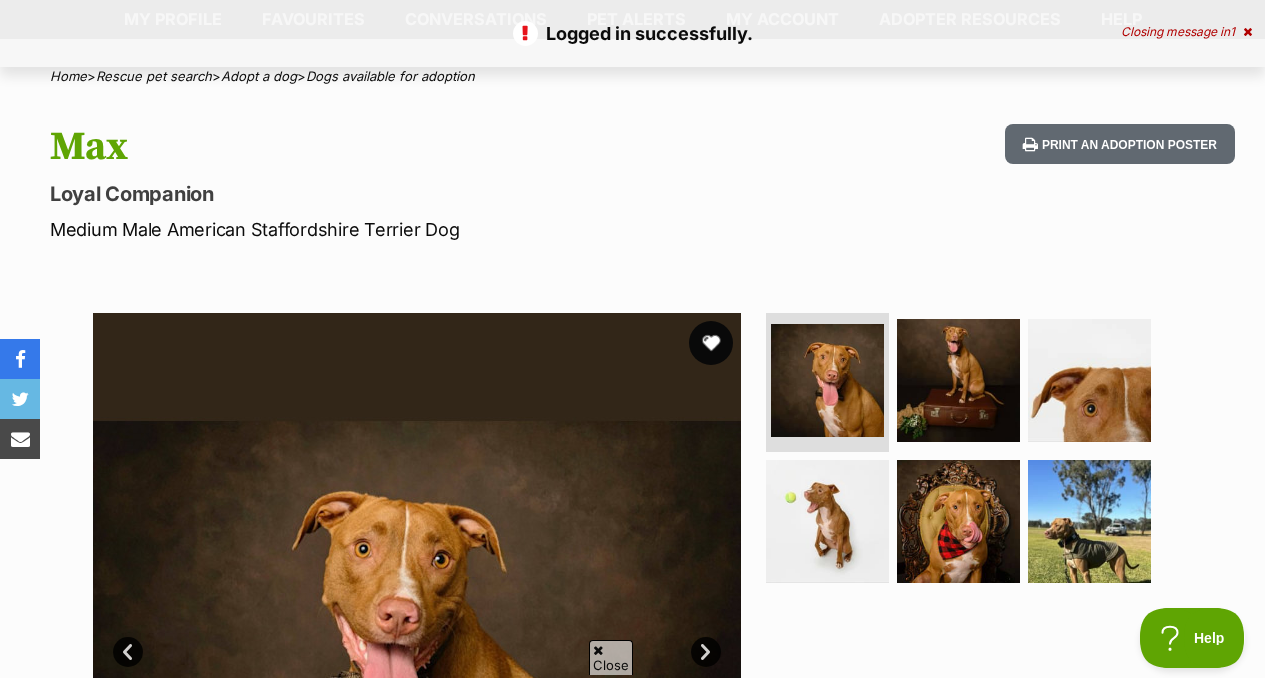 click at bounding box center [711, 343] 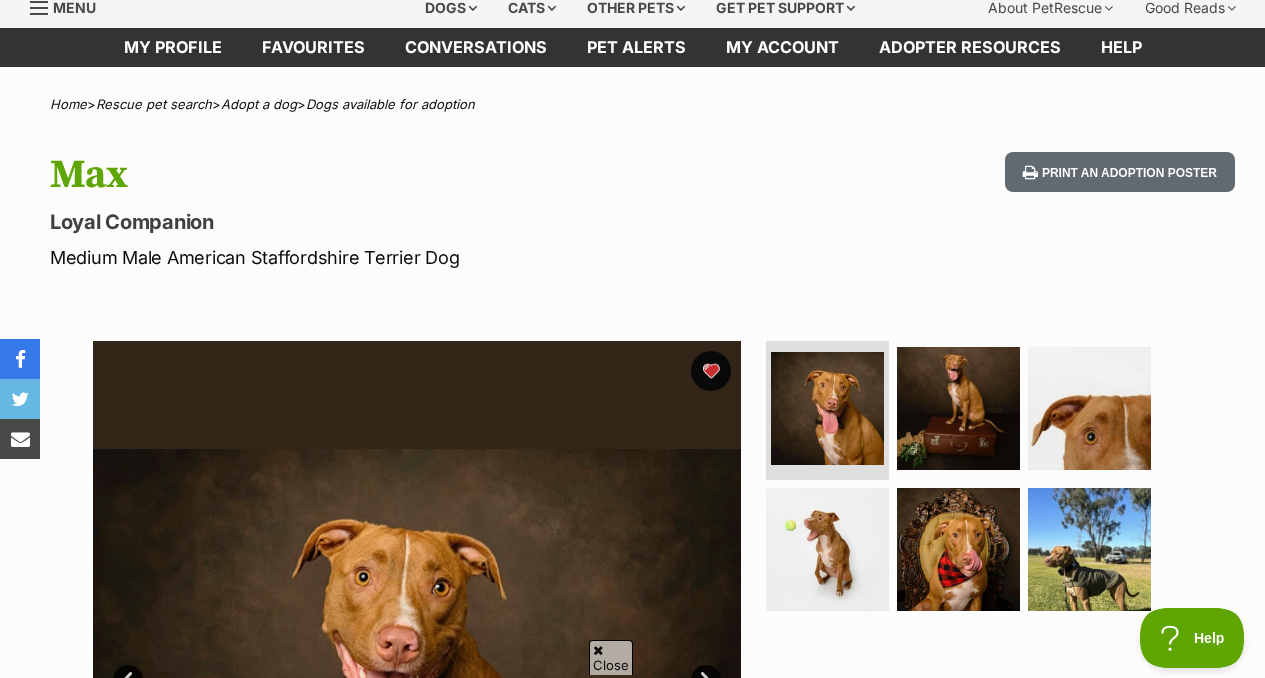 scroll, scrollTop: 0, scrollLeft: 0, axis: both 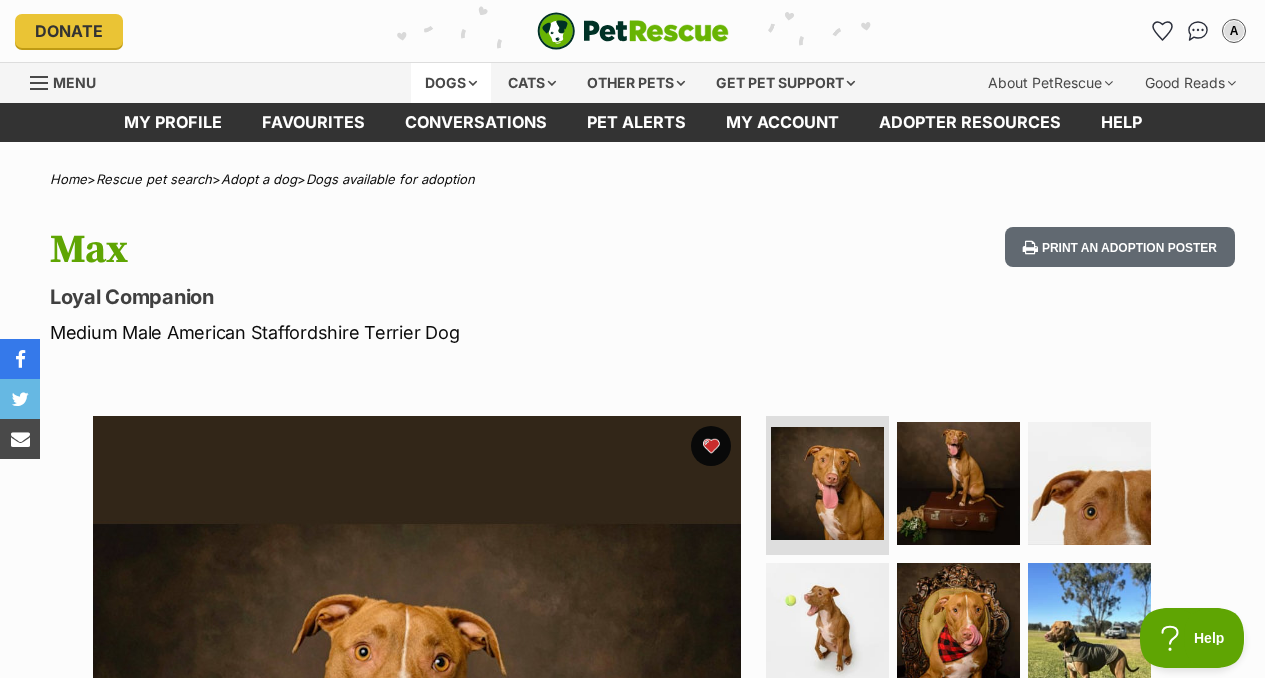 click on "Dogs" at bounding box center [451, 83] 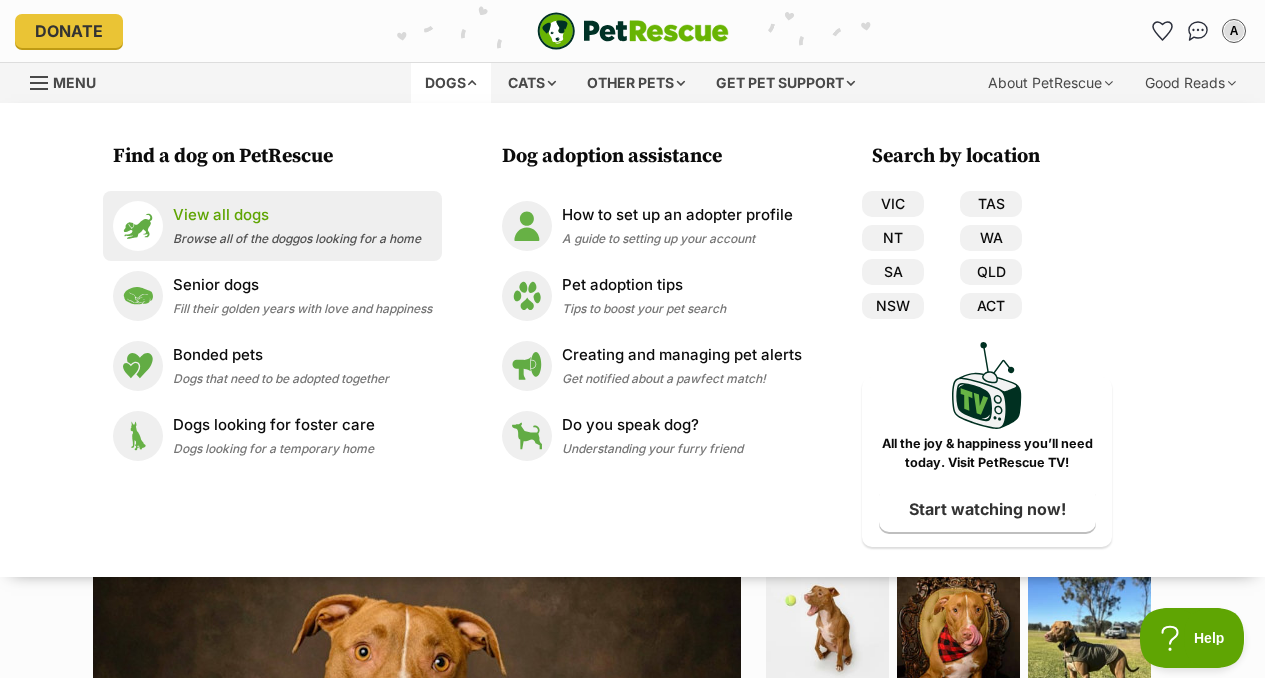 click on "View all dogs" at bounding box center (297, 215) 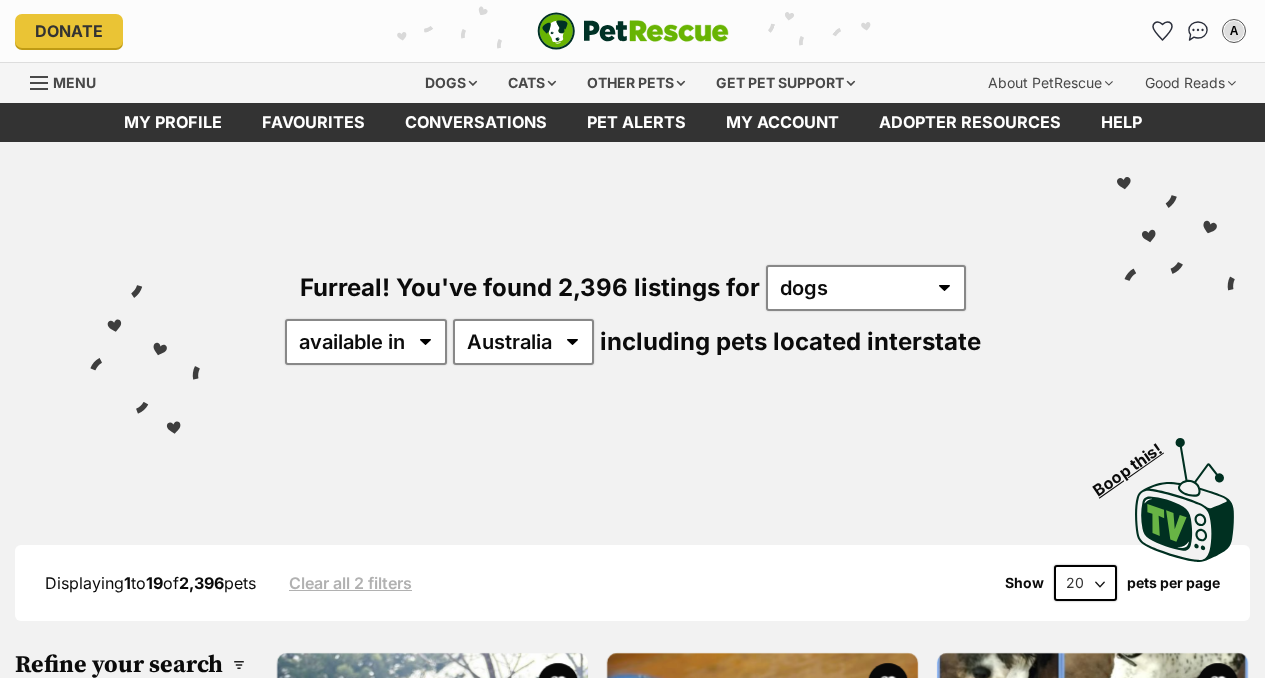 scroll, scrollTop: 0, scrollLeft: 0, axis: both 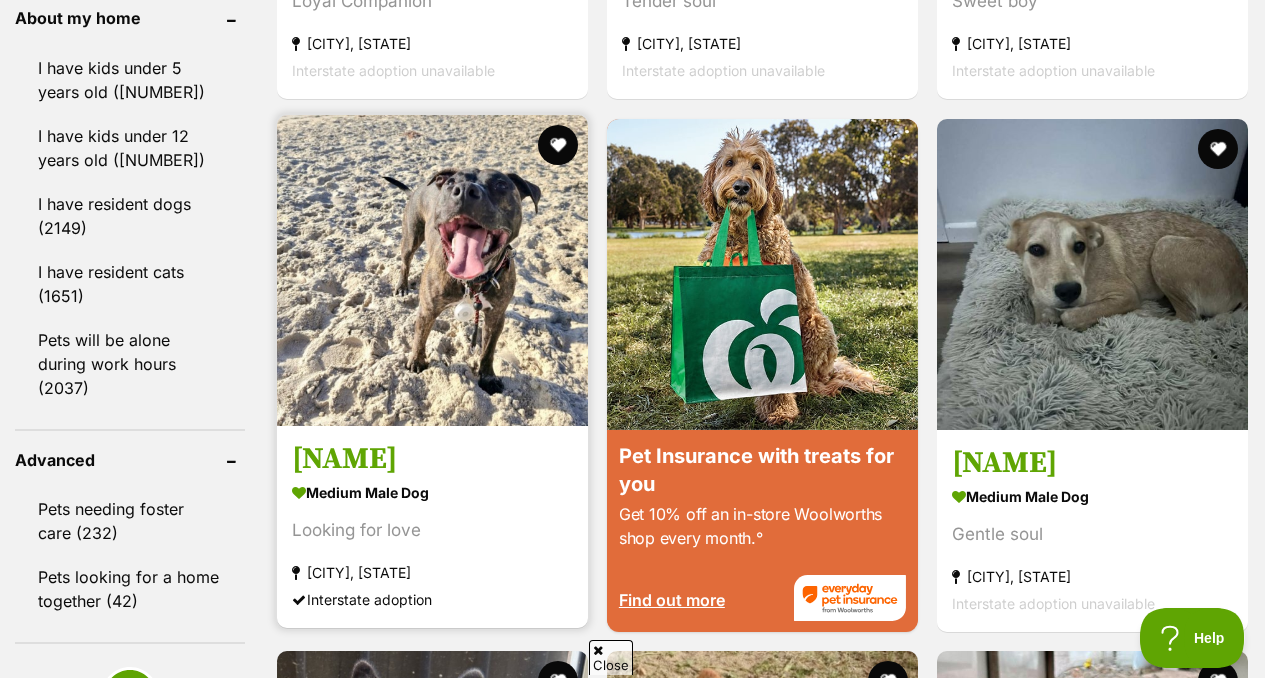 click on "Remco" at bounding box center [432, 459] 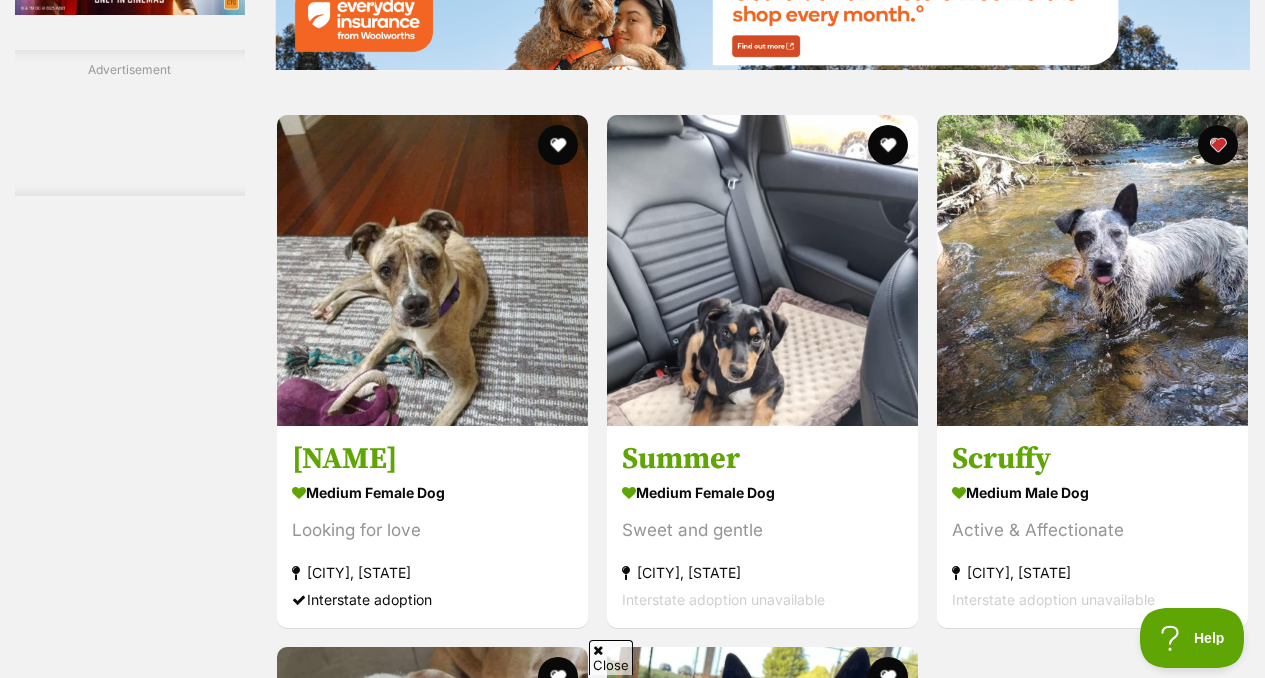 scroll, scrollTop: 3587, scrollLeft: 0, axis: vertical 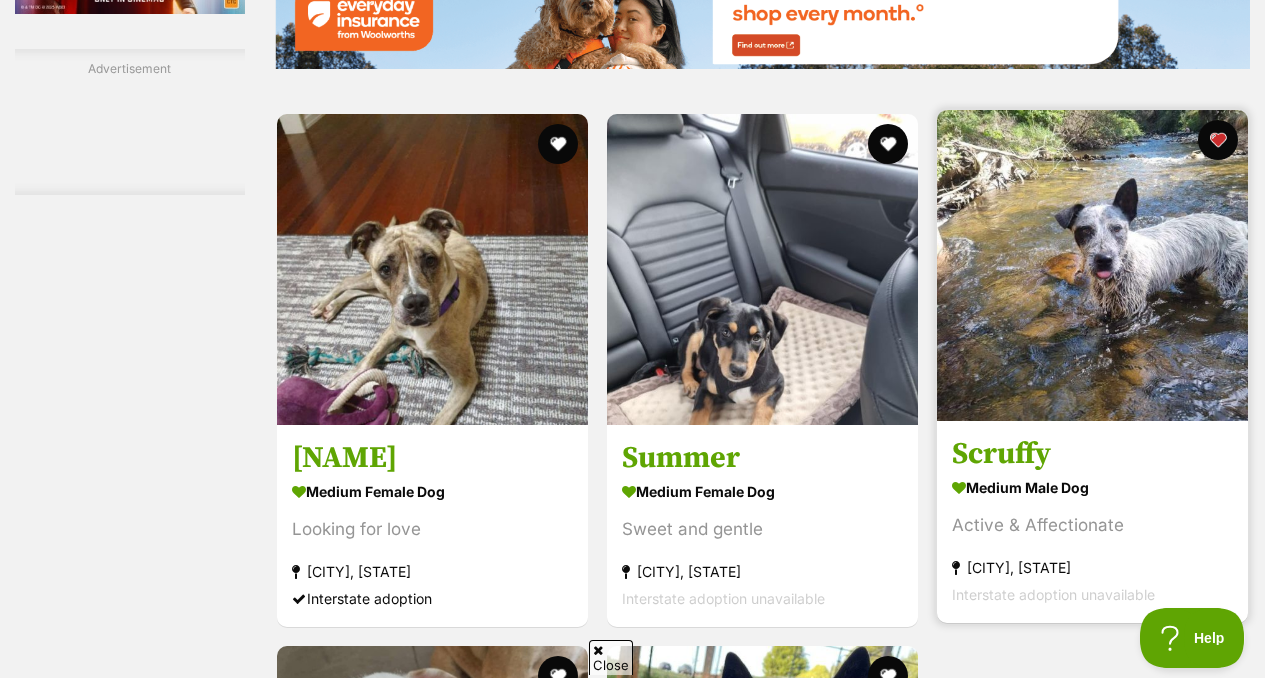 click on "Scruffy" at bounding box center [1092, 454] 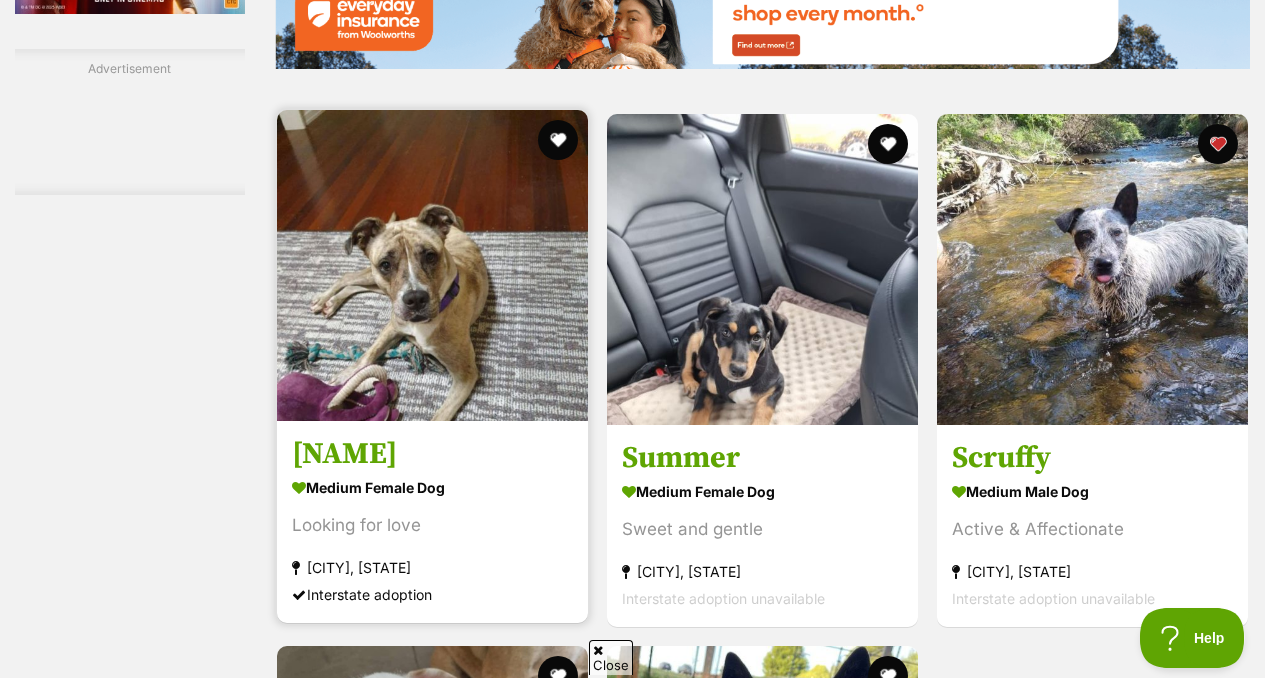 click on "[FIRST]" at bounding box center [432, 454] 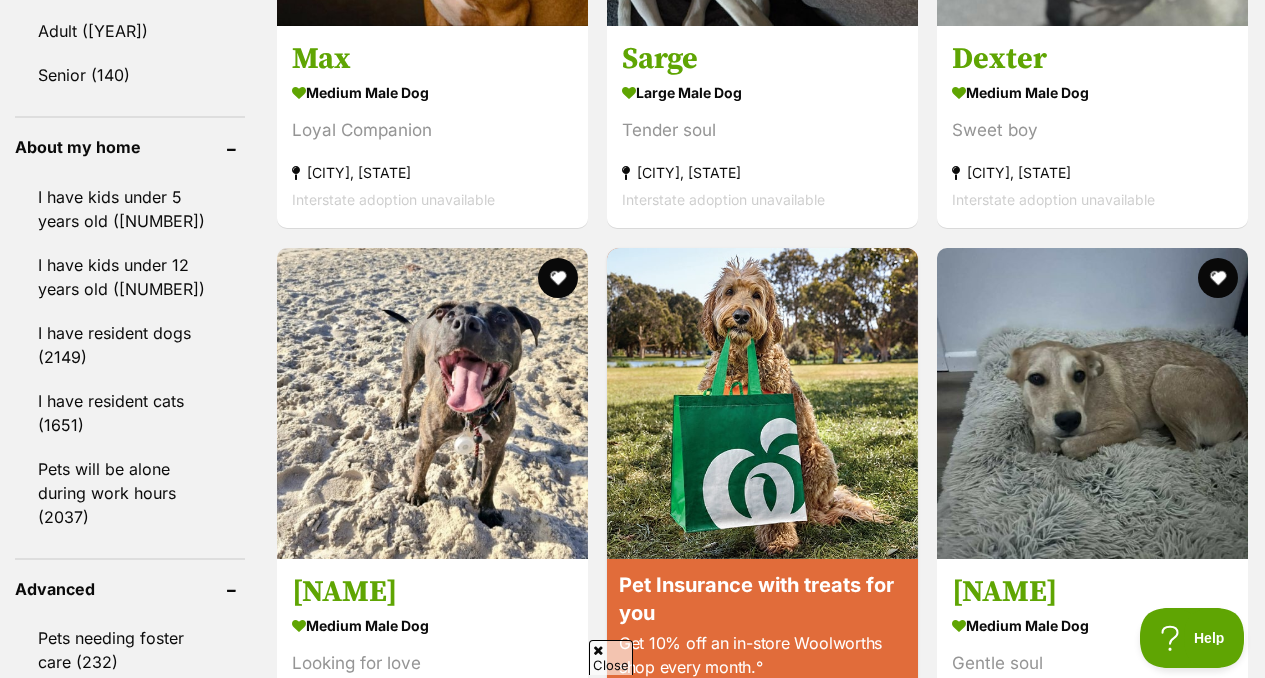 scroll, scrollTop: 2187, scrollLeft: 0, axis: vertical 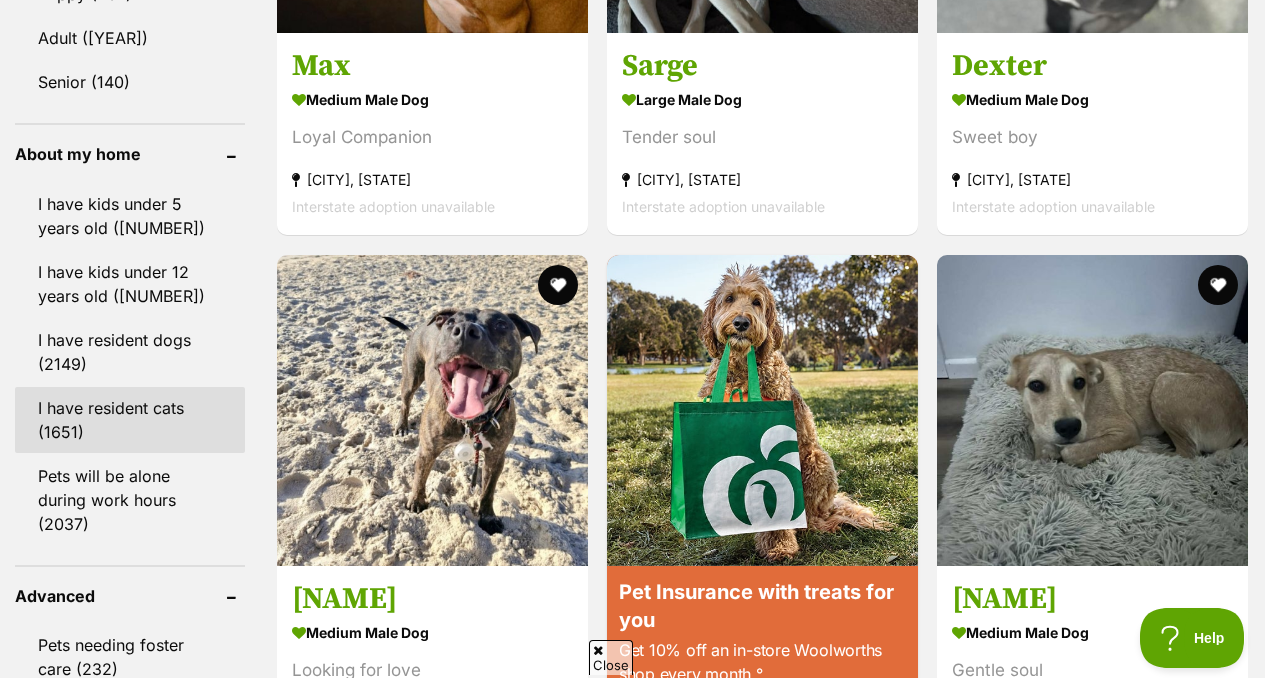 click on "I have resident cats (1651)" at bounding box center [130, 420] 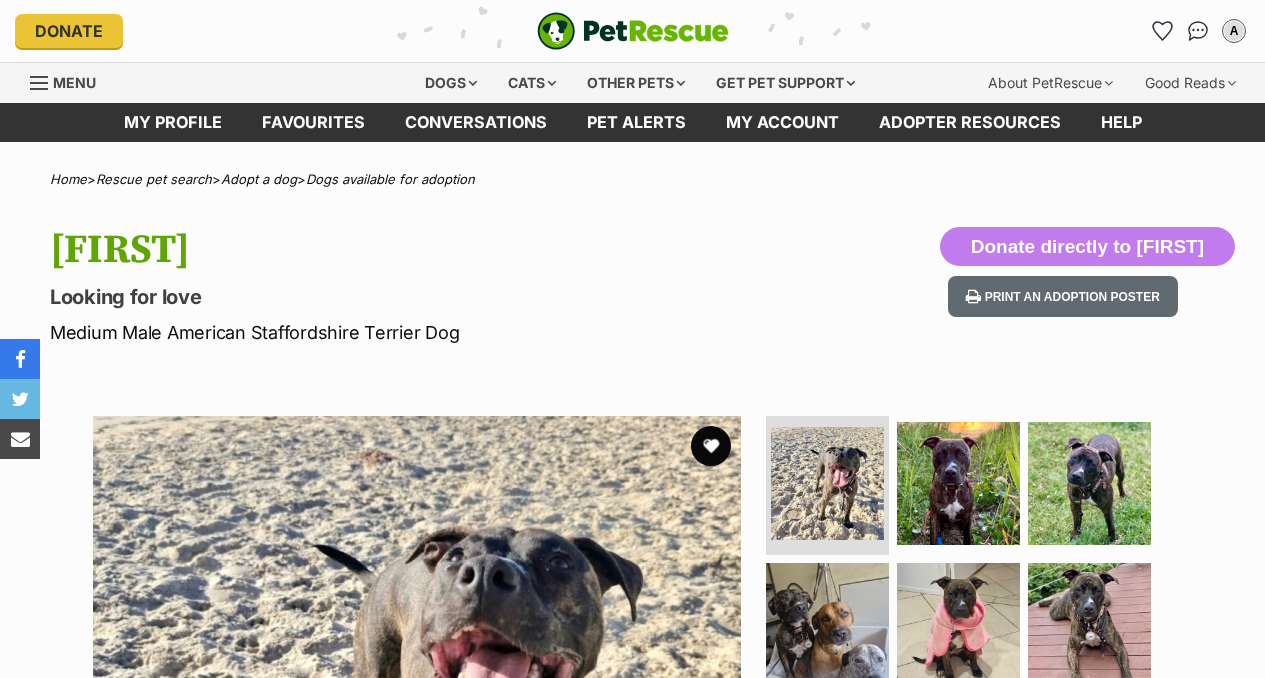 scroll, scrollTop: 316, scrollLeft: 0, axis: vertical 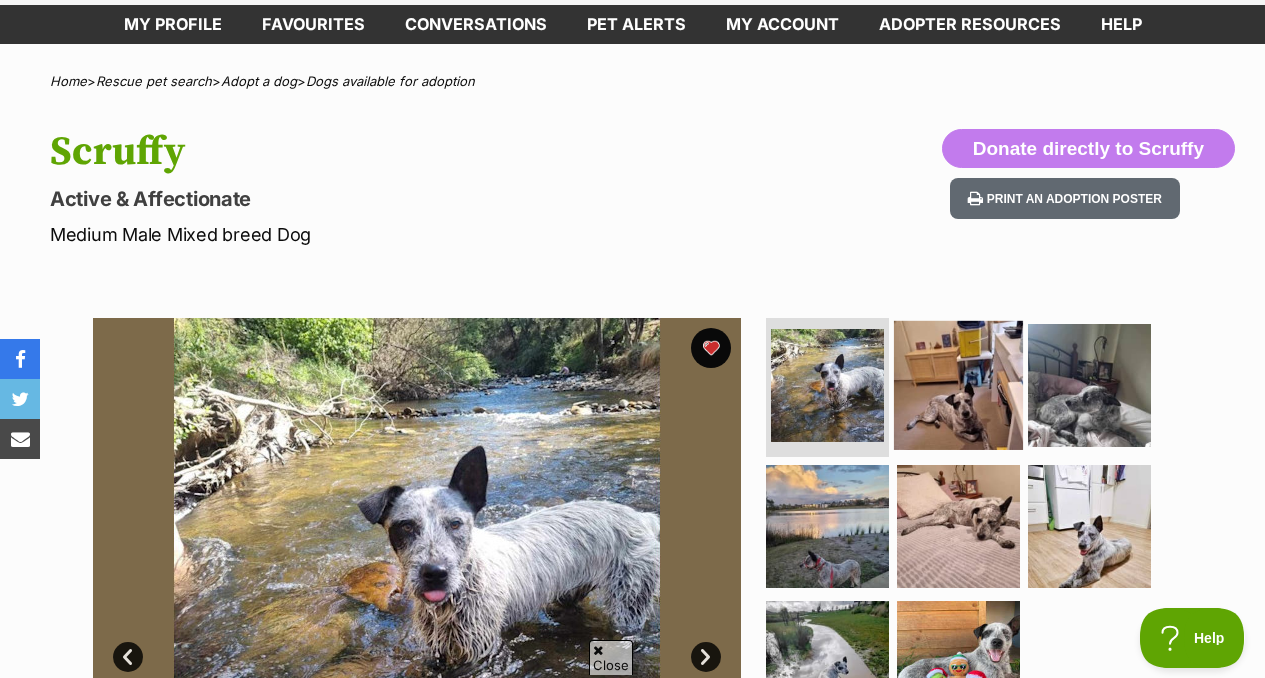 click at bounding box center (958, 384) 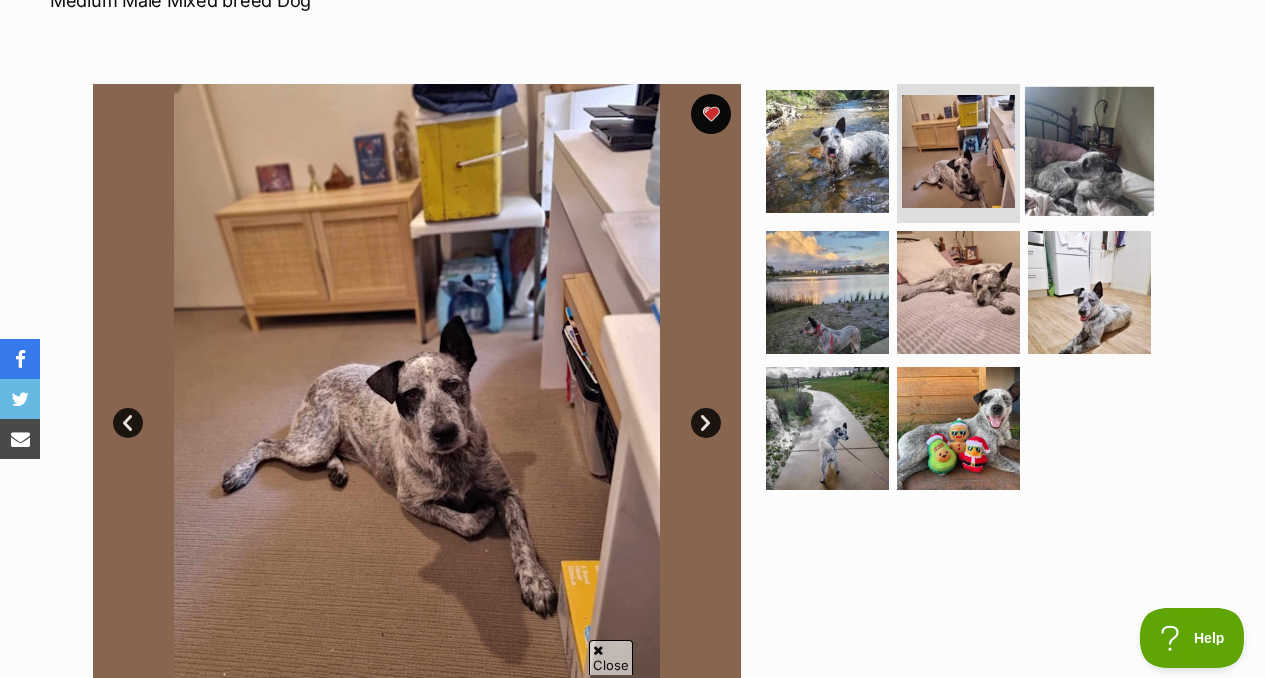 scroll, scrollTop: 0, scrollLeft: 0, axis: both 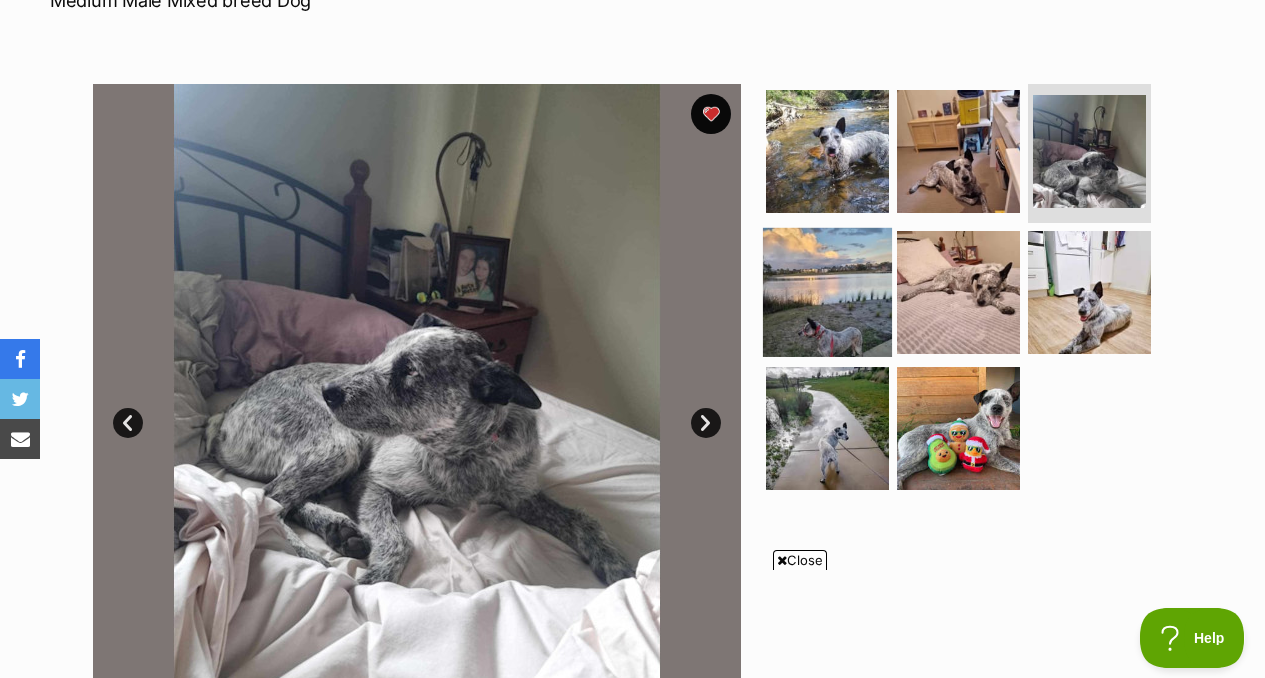 click at bounding box center [827, 292] 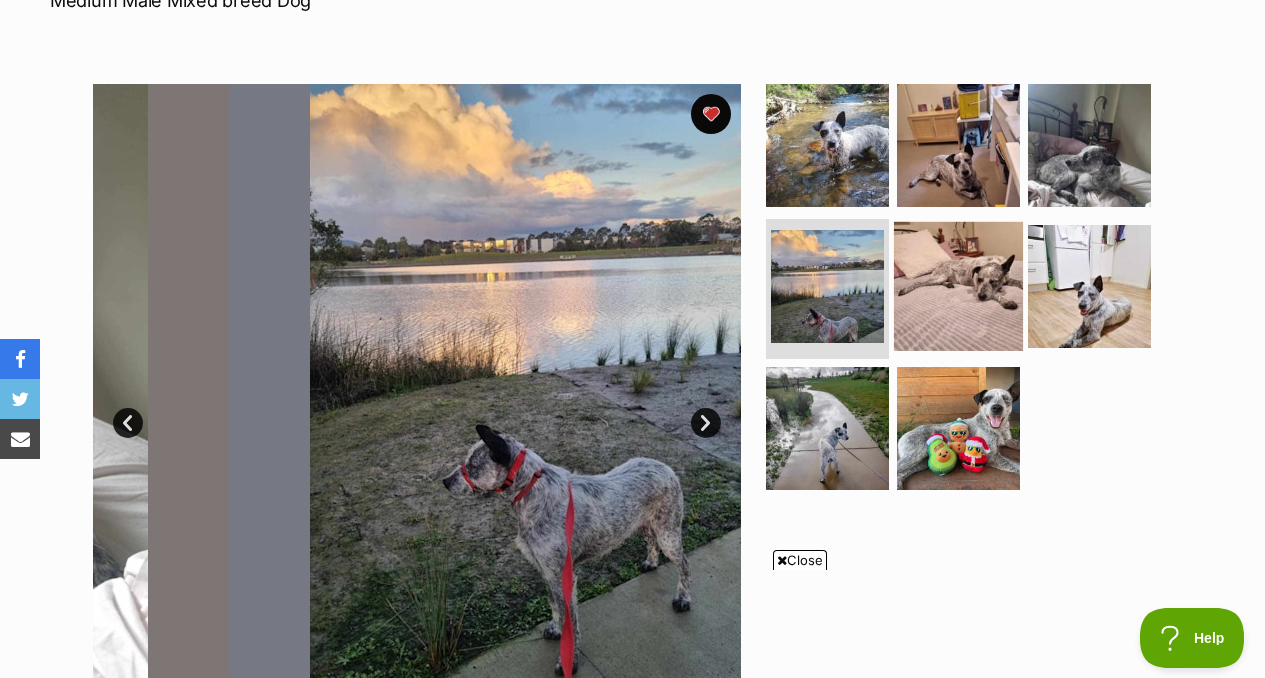 scroll, scrollTop: 0, scrollLeft: 0, axis: both 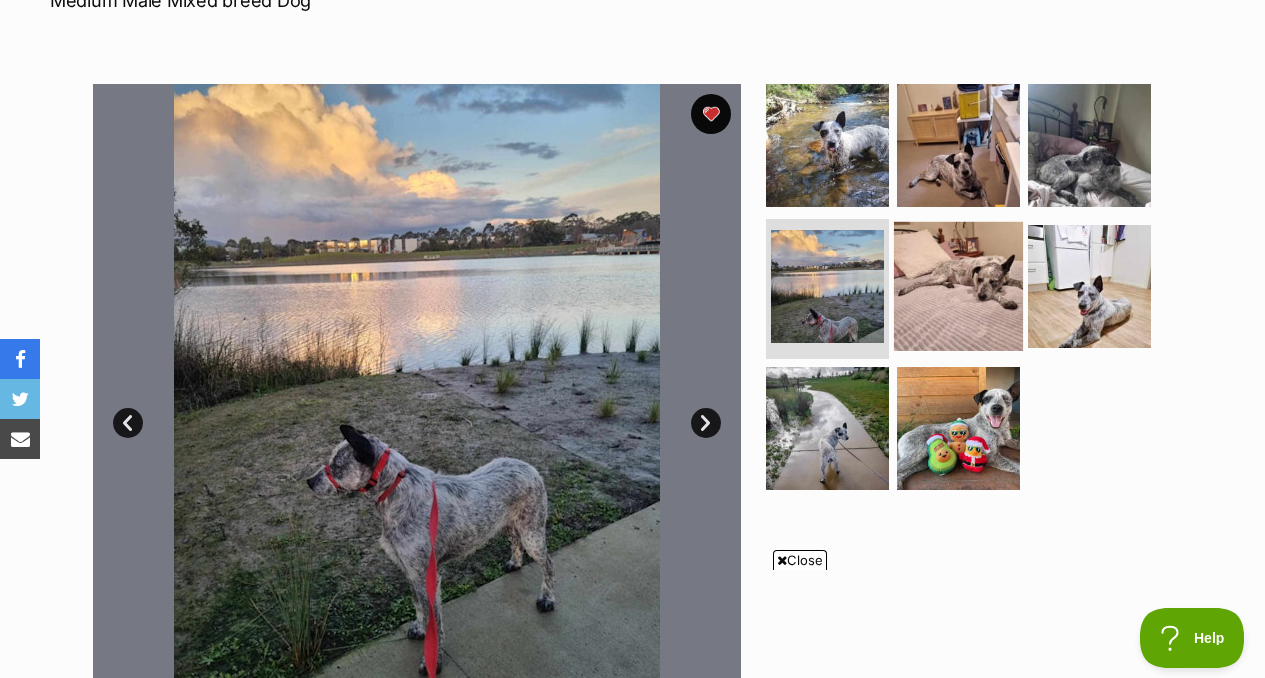click at bounding box center [958, 286] 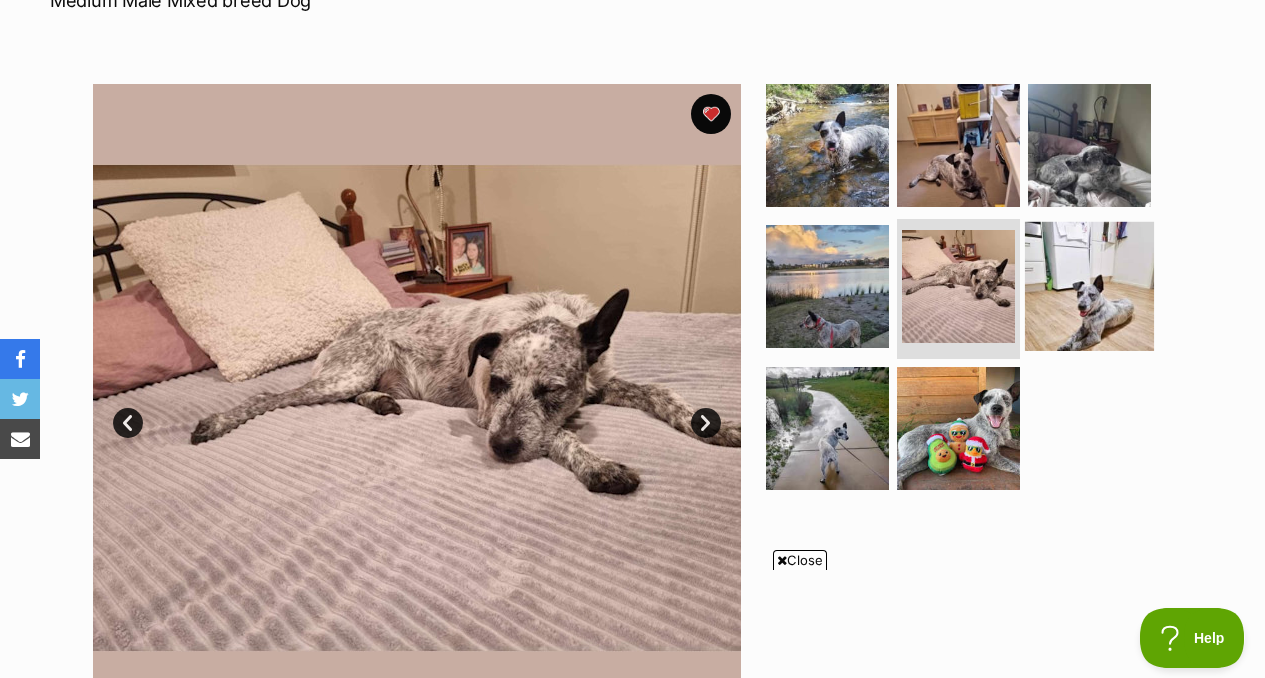 click at bounding box center [1089, 286] 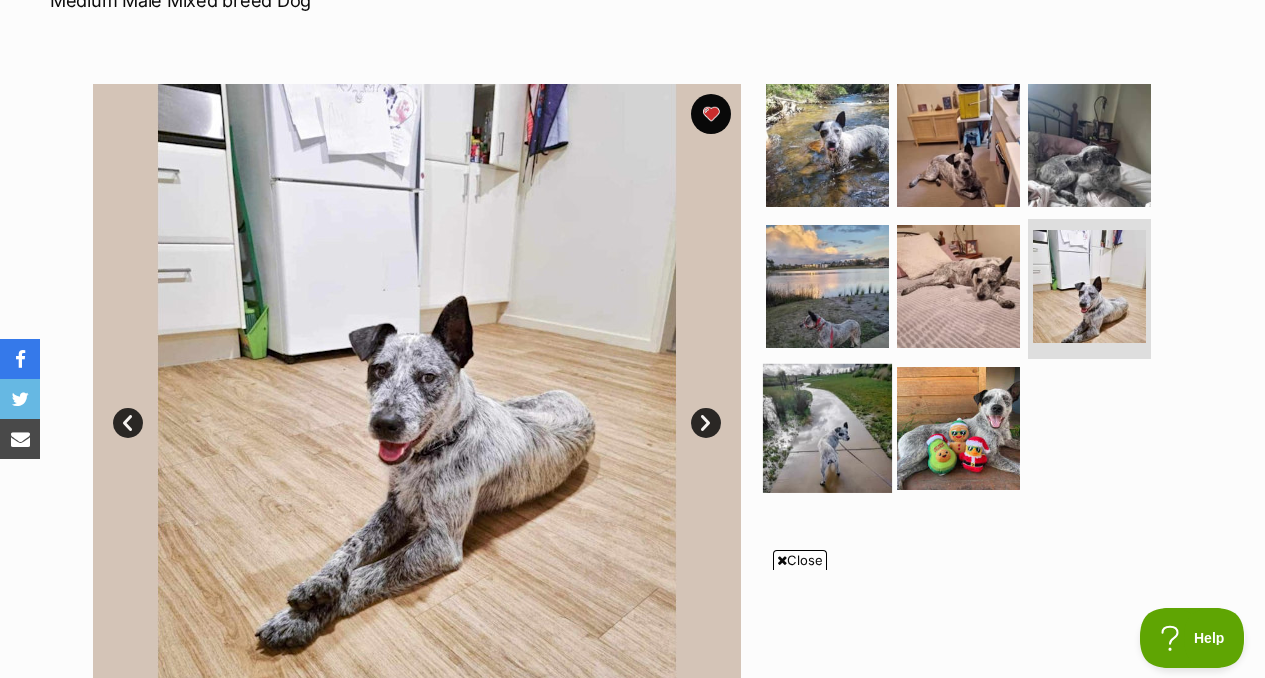 click at bounding box center (827, 428) 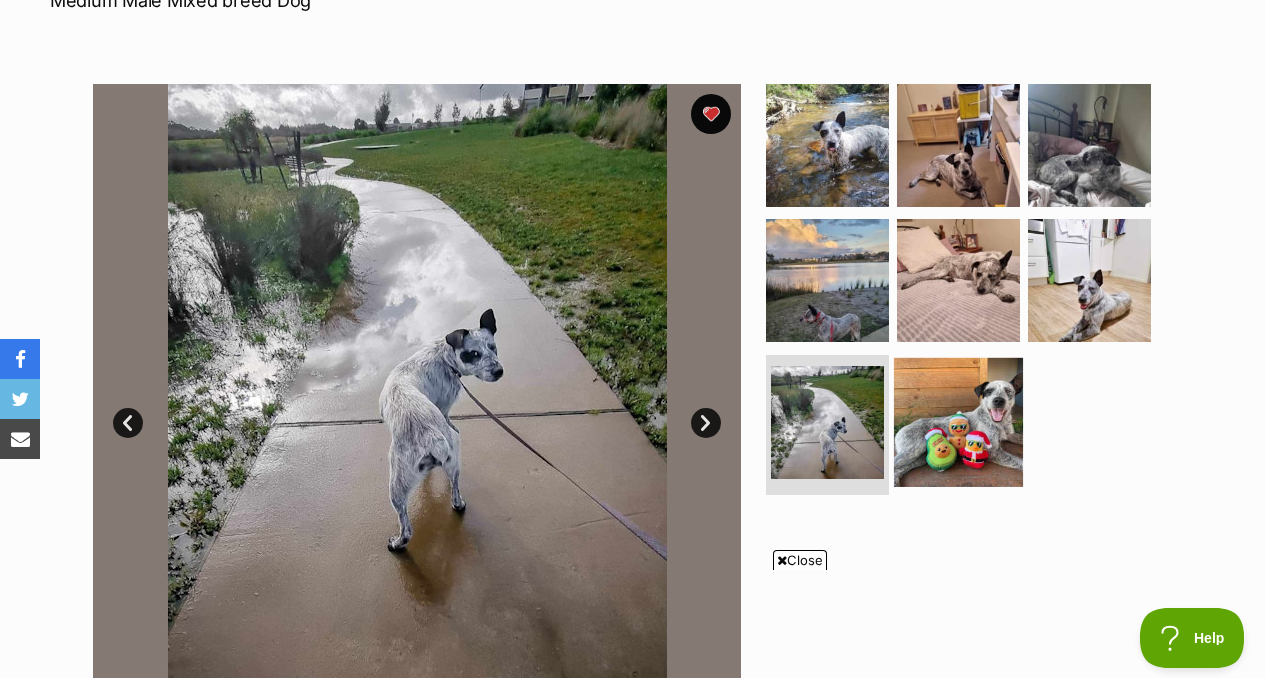 click at bounding box center (958, 422) 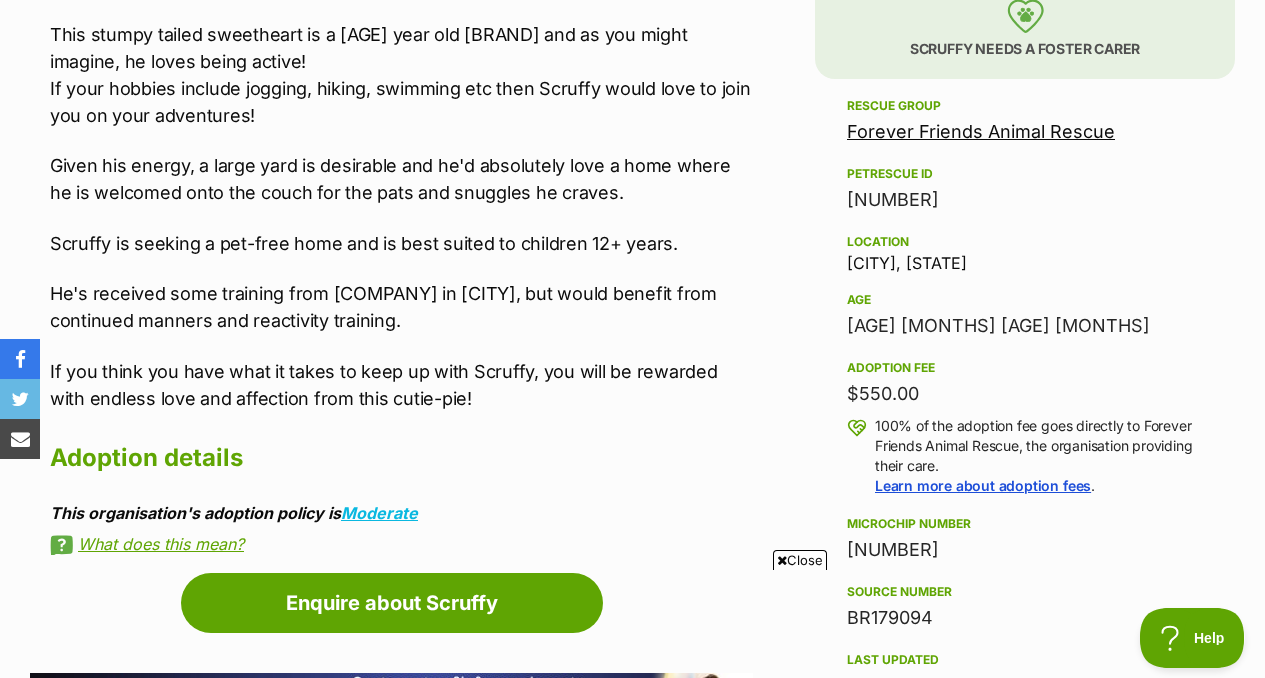 scroll, scrollTop: 1281, scrollLeft: 0, axis: vertical 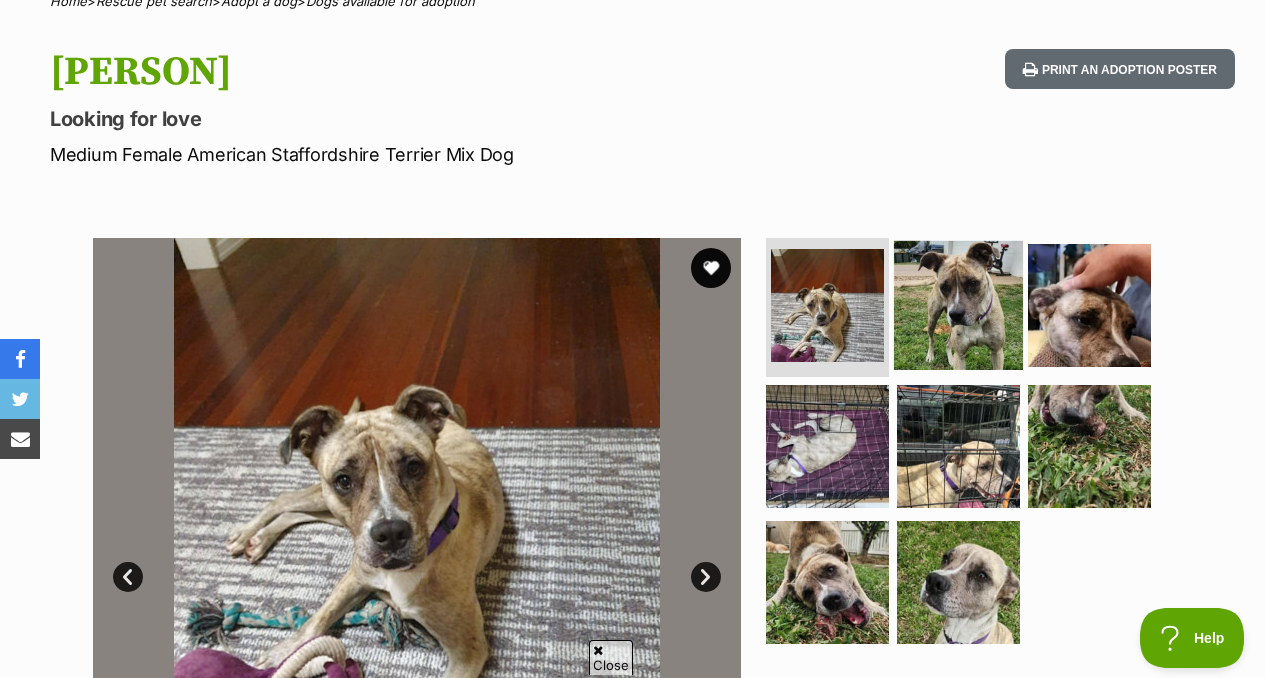 click at bounding box center [958, 304] 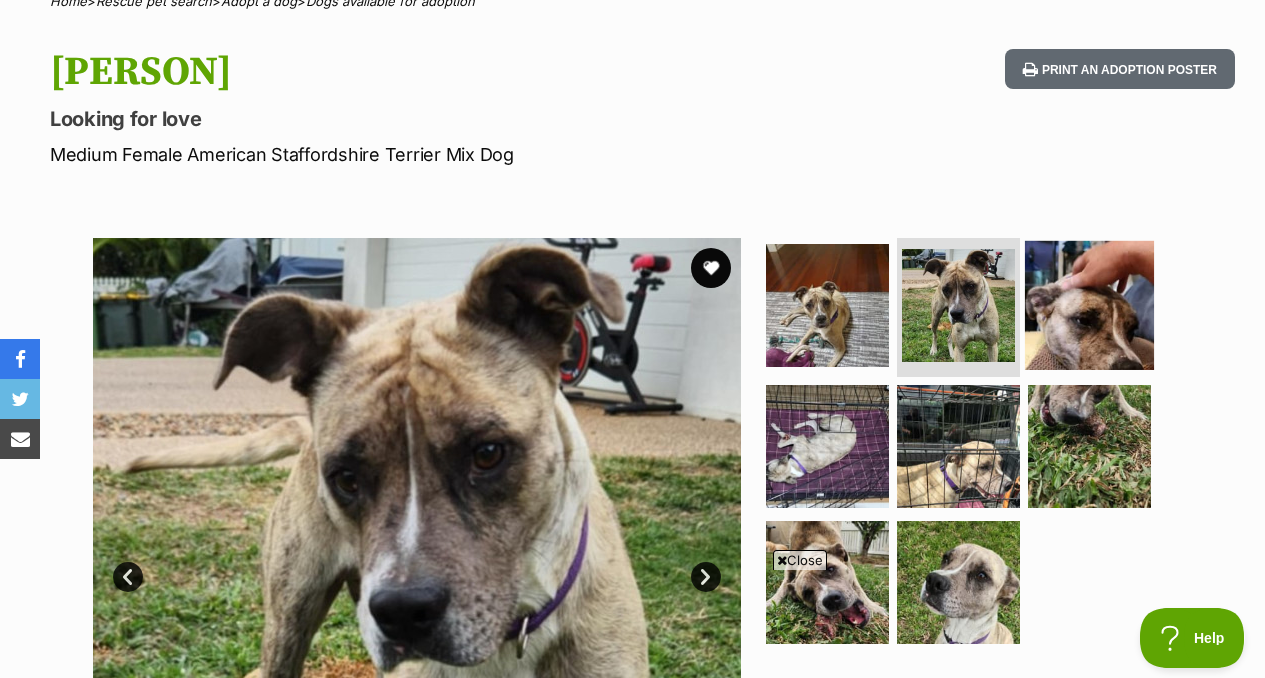 click at bounding box center [1089, 304] 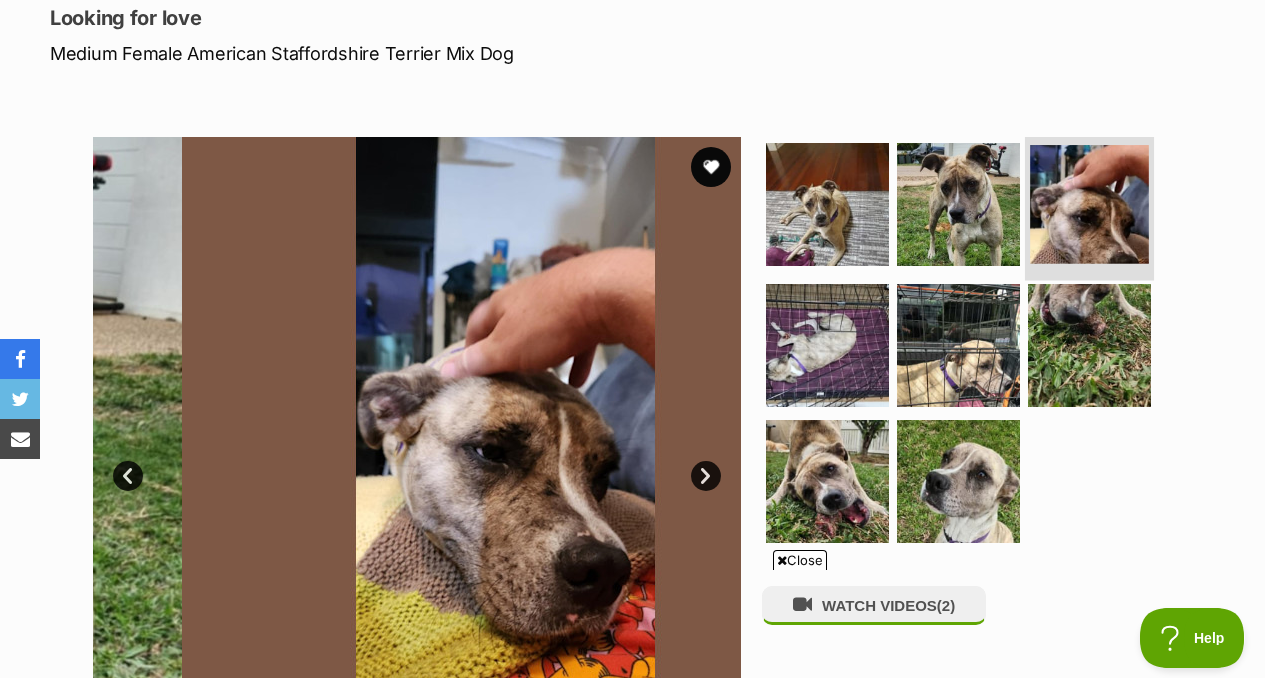 scroll, scrollTop: 370, scrollLeft: 0, axis: vertical 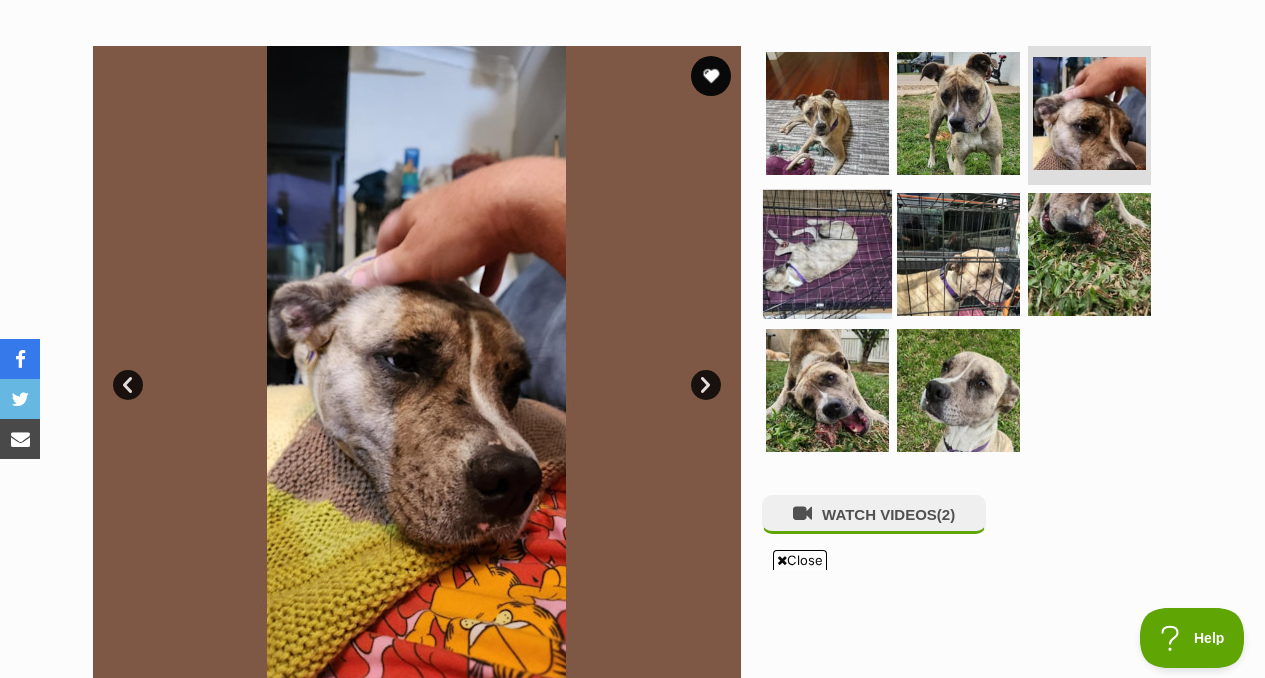 click at bounding box center [827, 254] 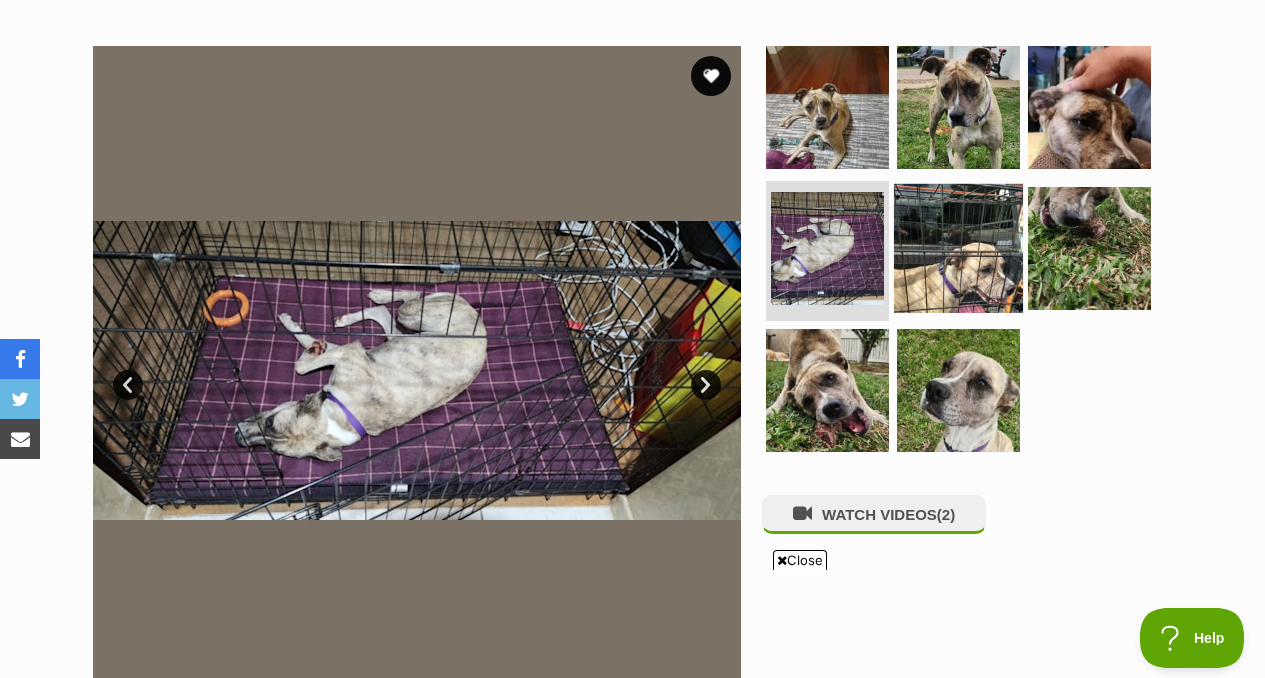 click at bounding box center (958, 248) 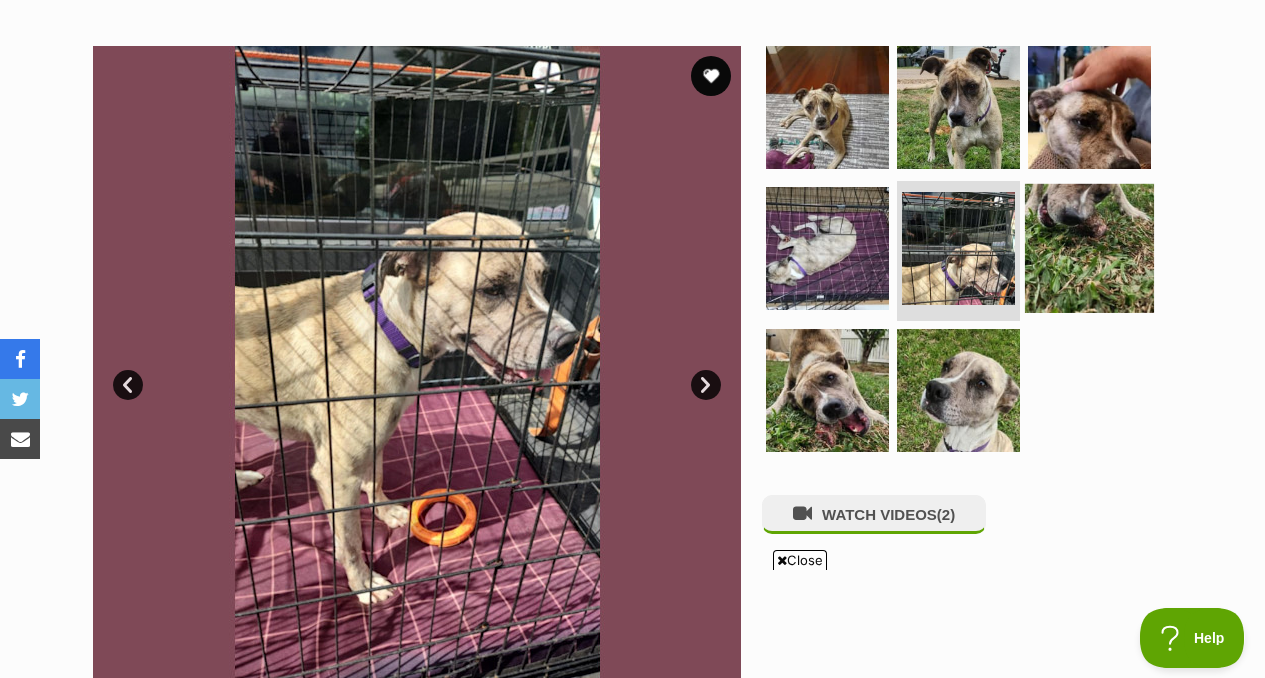 click at bounding box center (1089, 248) 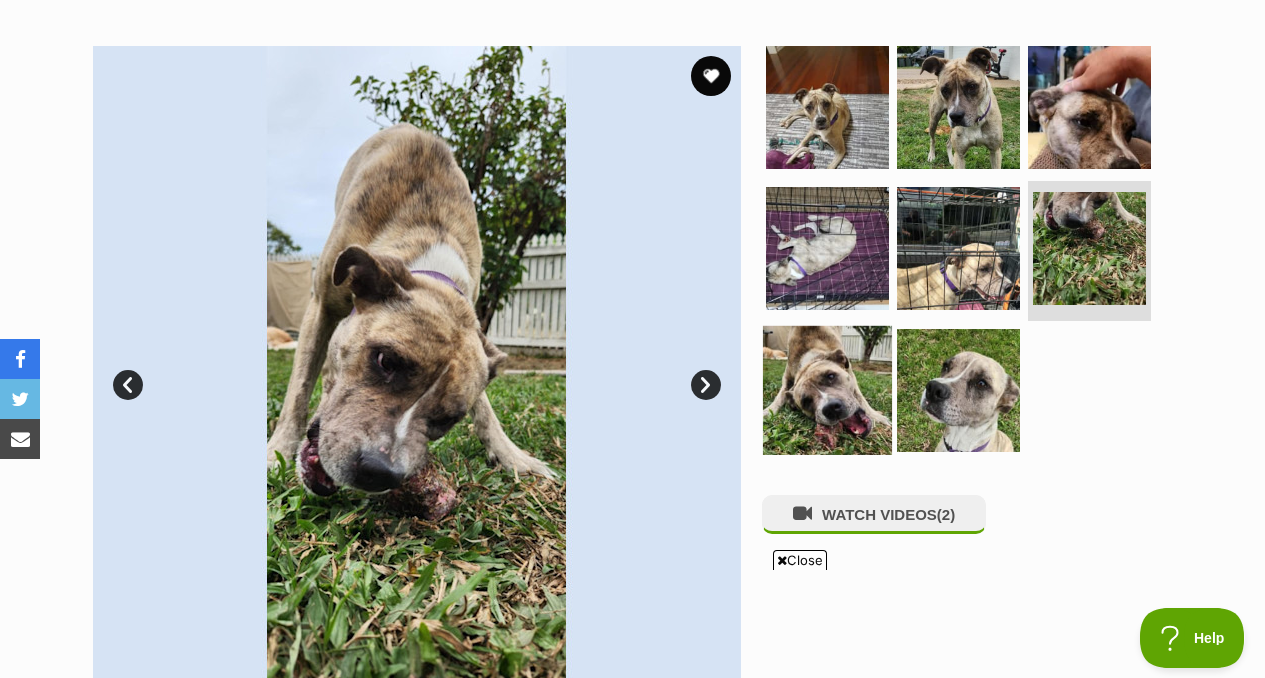 click at bounding box center [827, 390] 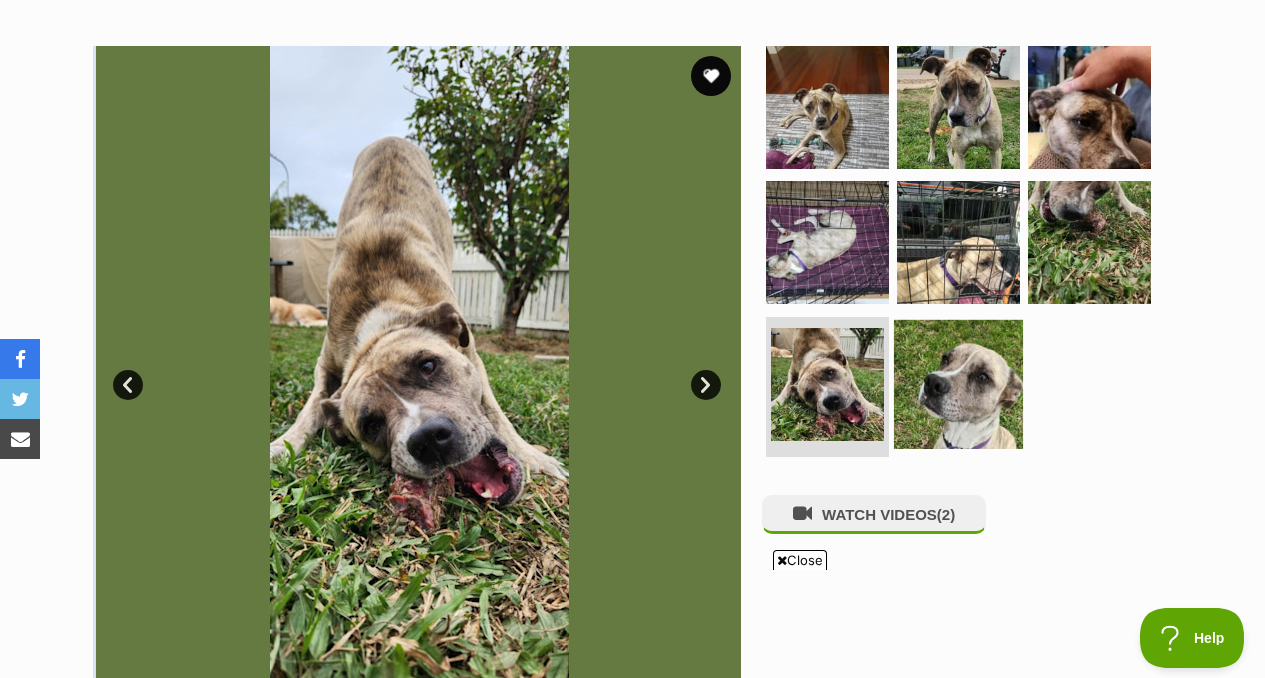 click at bounding box center (958, 384) 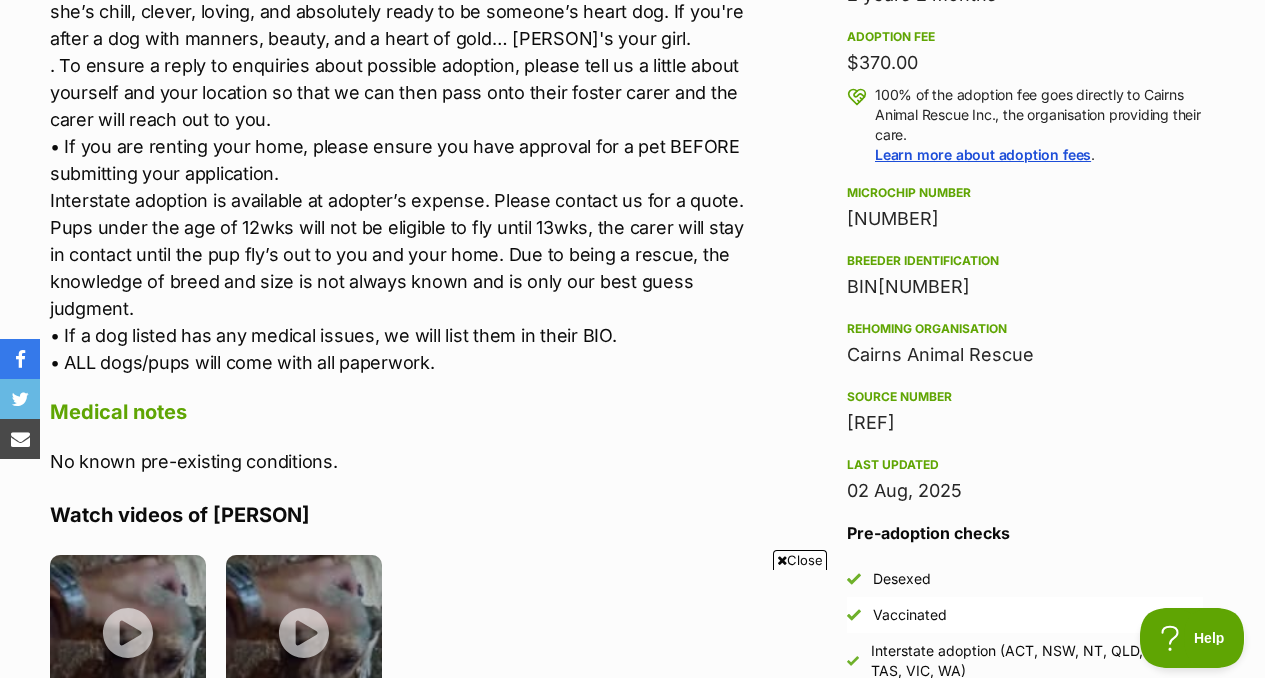 scroll, scrollTop: 1451, scrollLeft: 0, axis: vertical 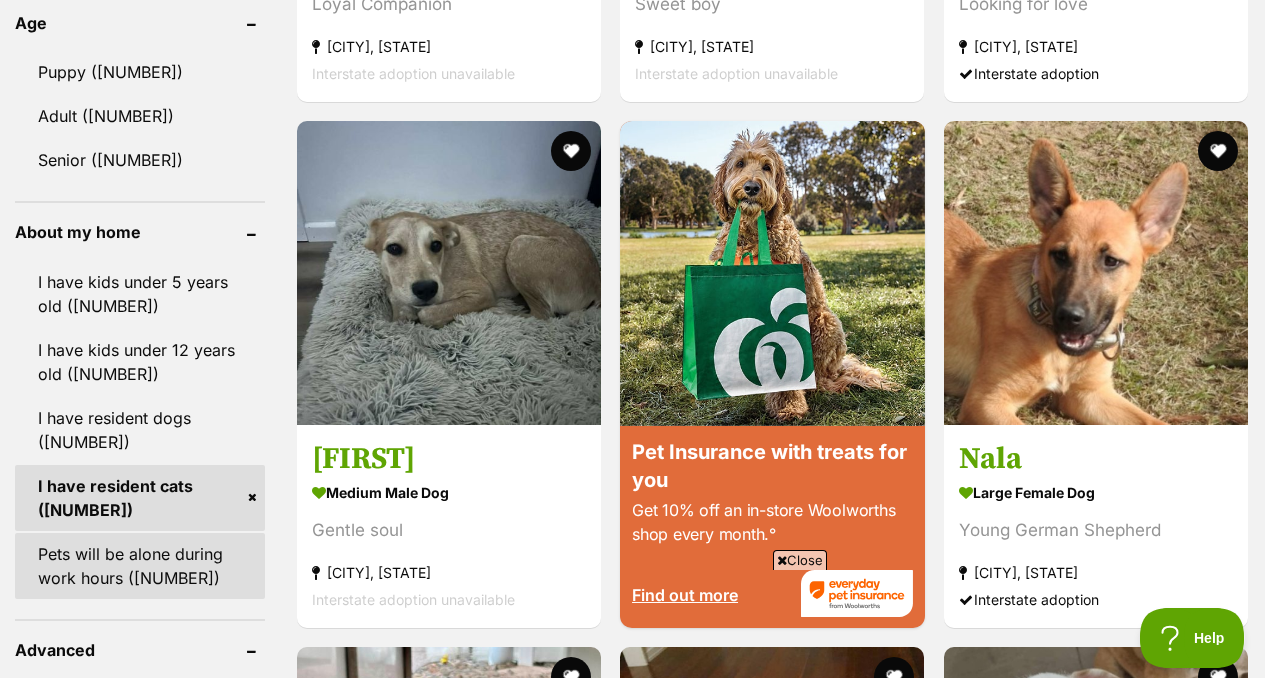 click on "Pets will be alone during work hours (1453)" at bounding box center [140, 566] 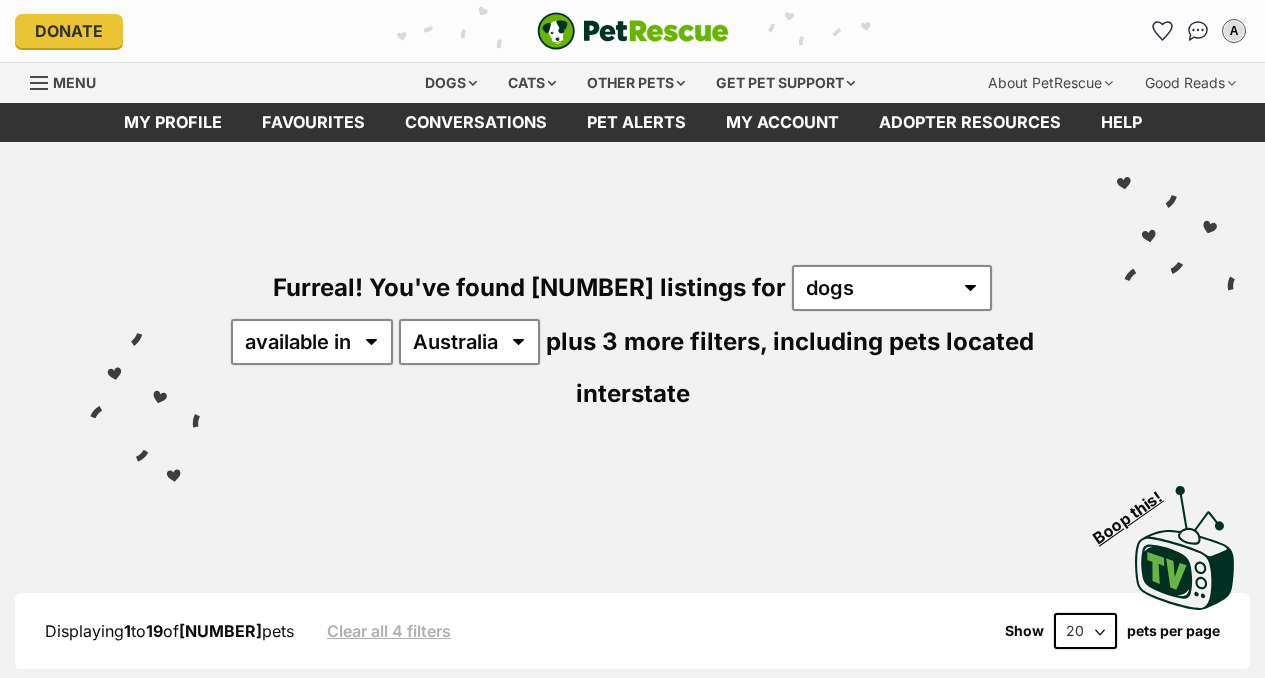 scroll, scrollTop: 0, scrollLeft: 0, axis: both 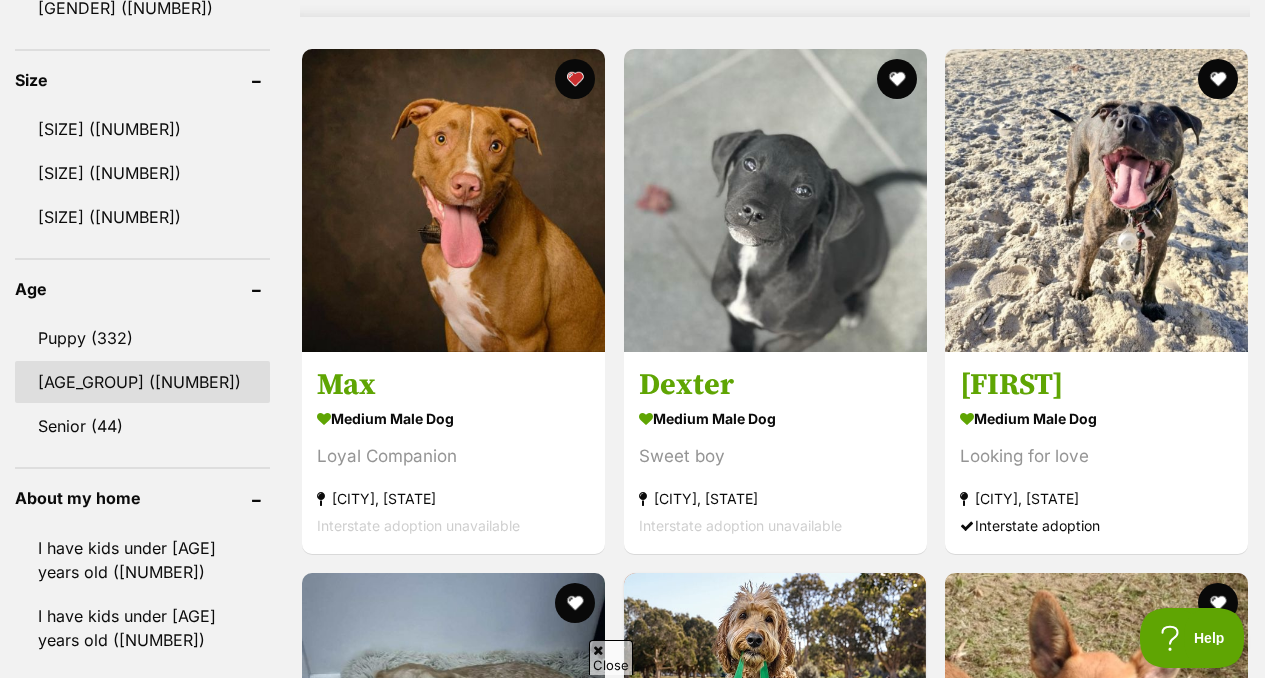 click on "[AGE_GROUP] ([NUMBER])" at bounding box center (142, 382) 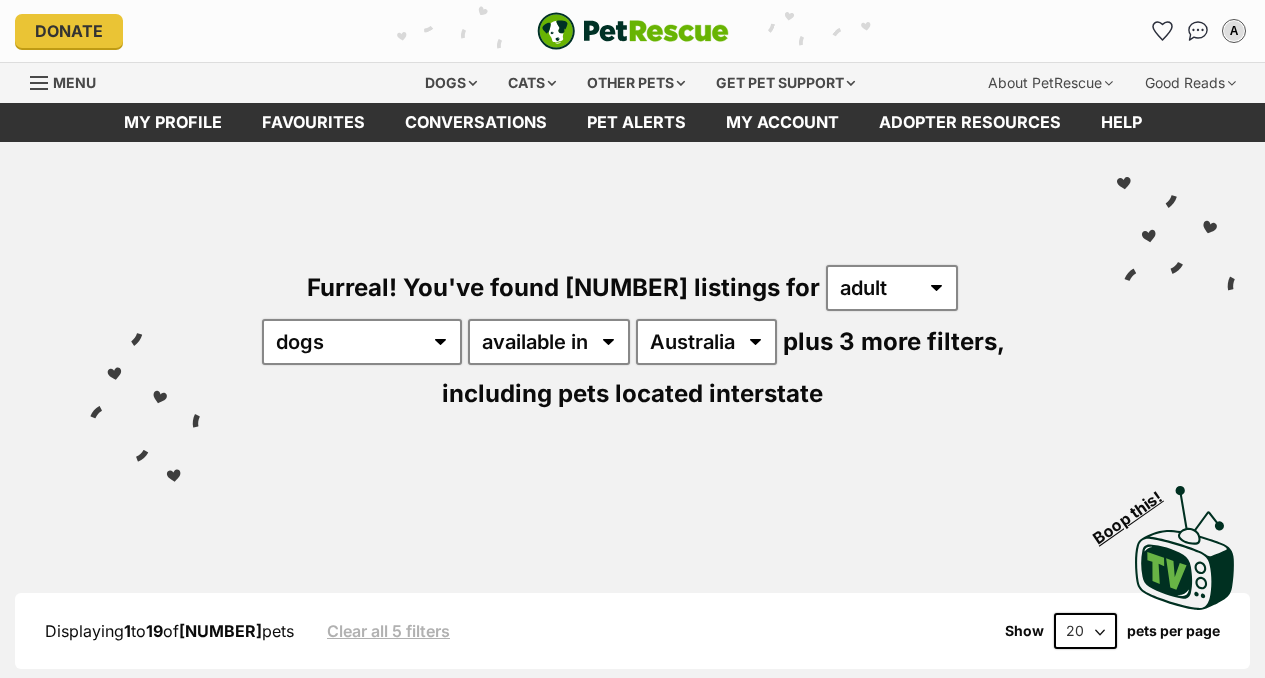 scroll, scrollTop: 0, scrollLeft: 0, axis: both 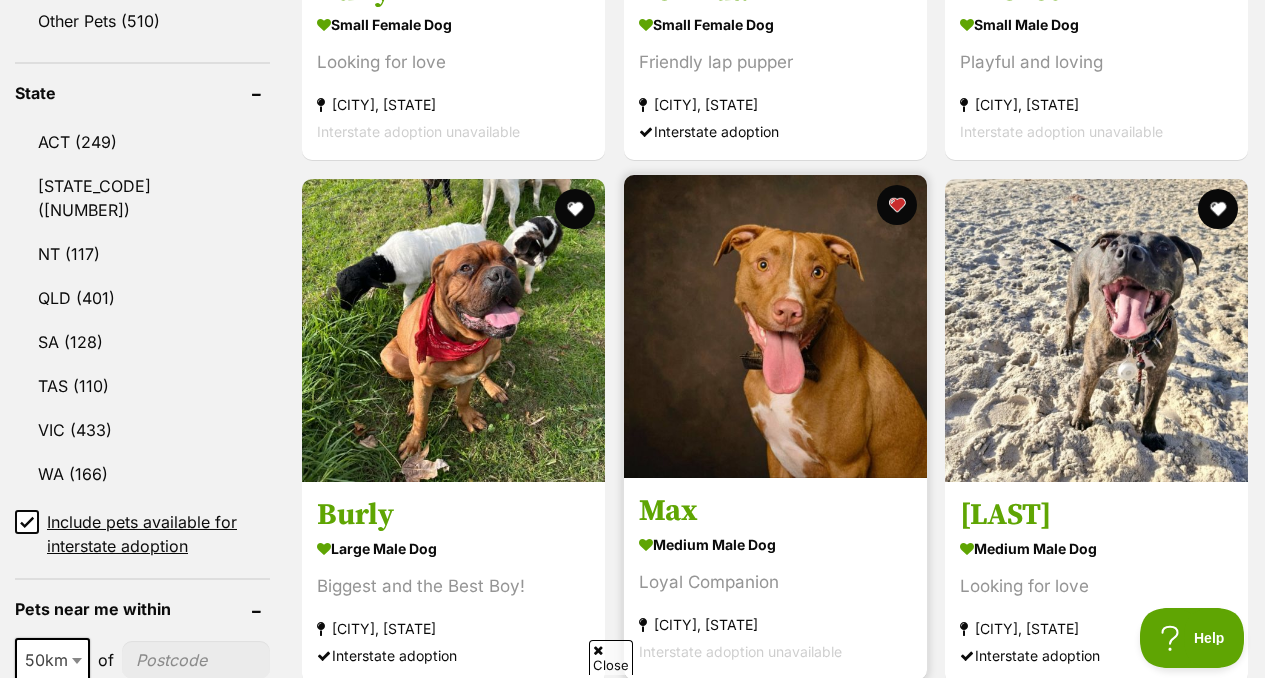 click on "Max" at bounding box center [775, 511] 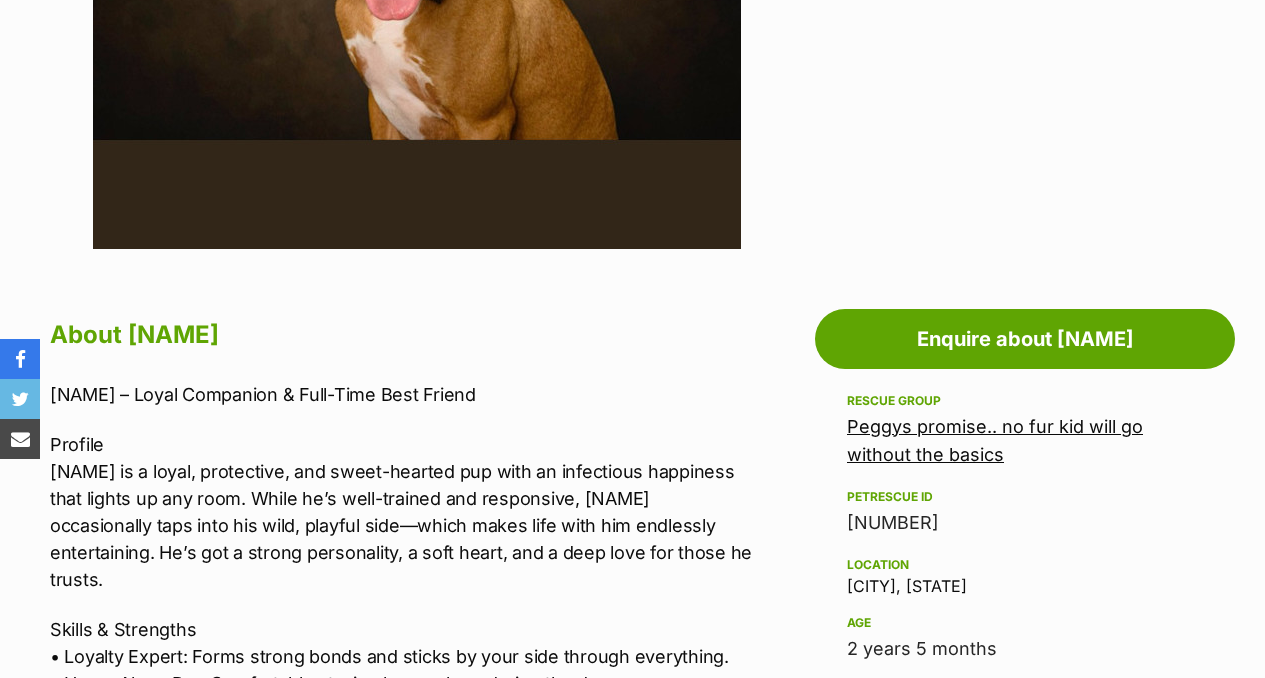 scroll, scrollTop: 0, scrollLeft: 0, axis: both 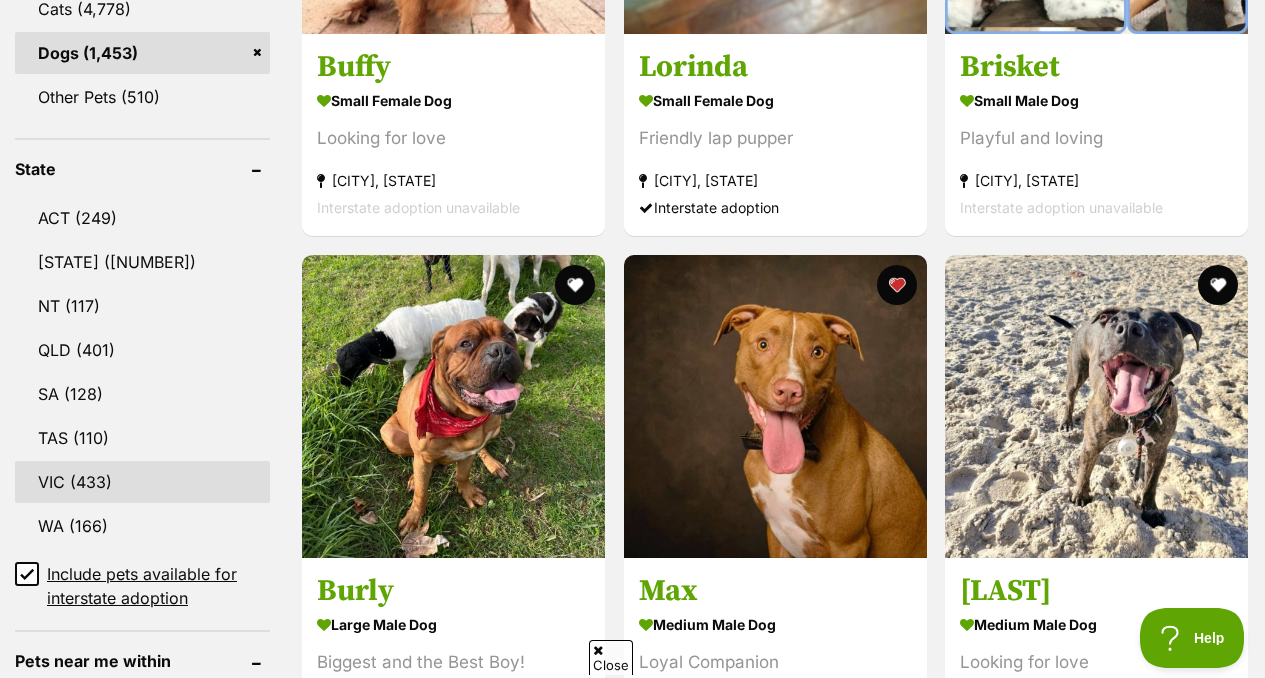 click on "VIC (433)" at bounding box center (142, 482) 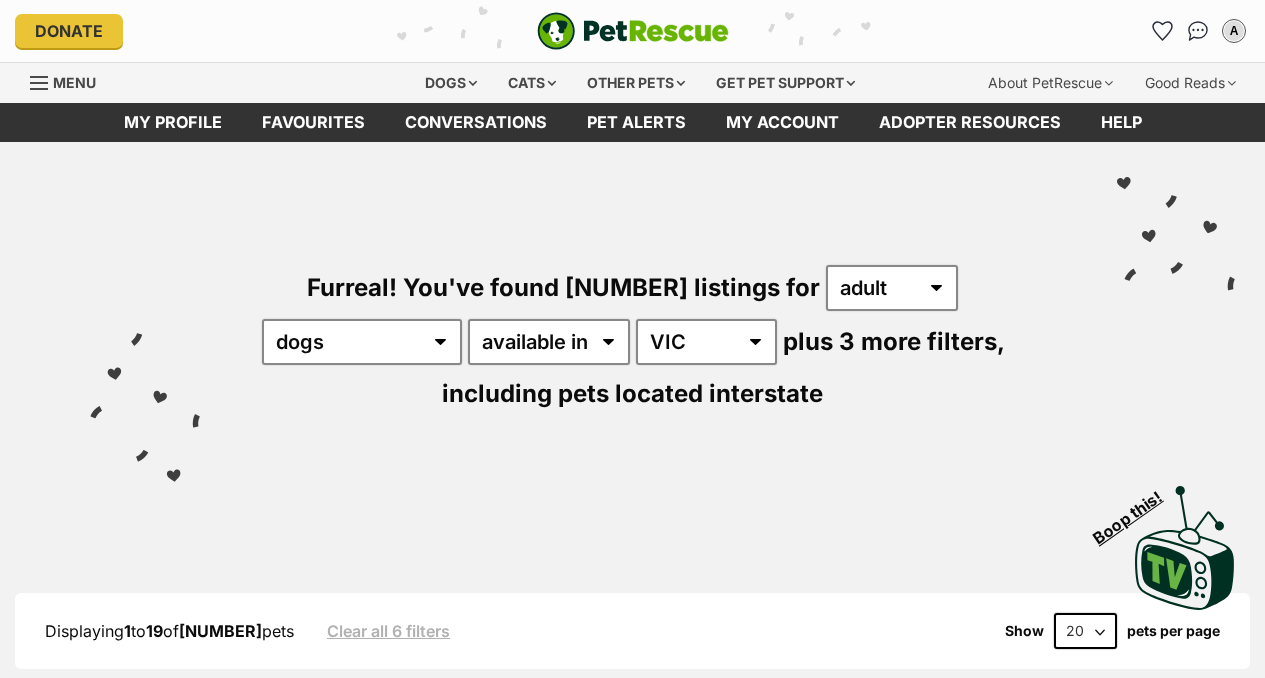 scroll, scrollTop: 0, scrollLeft: 0, axis: both 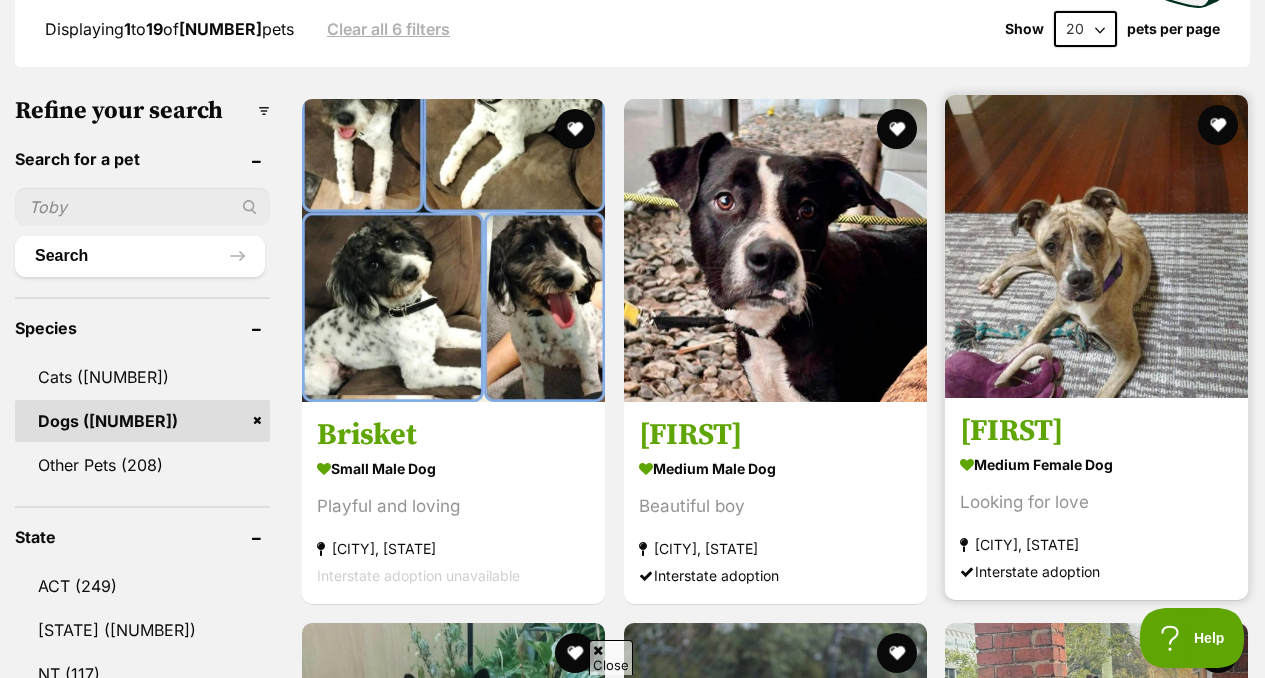 click on "Mina" at bounding box center [1096, 431] 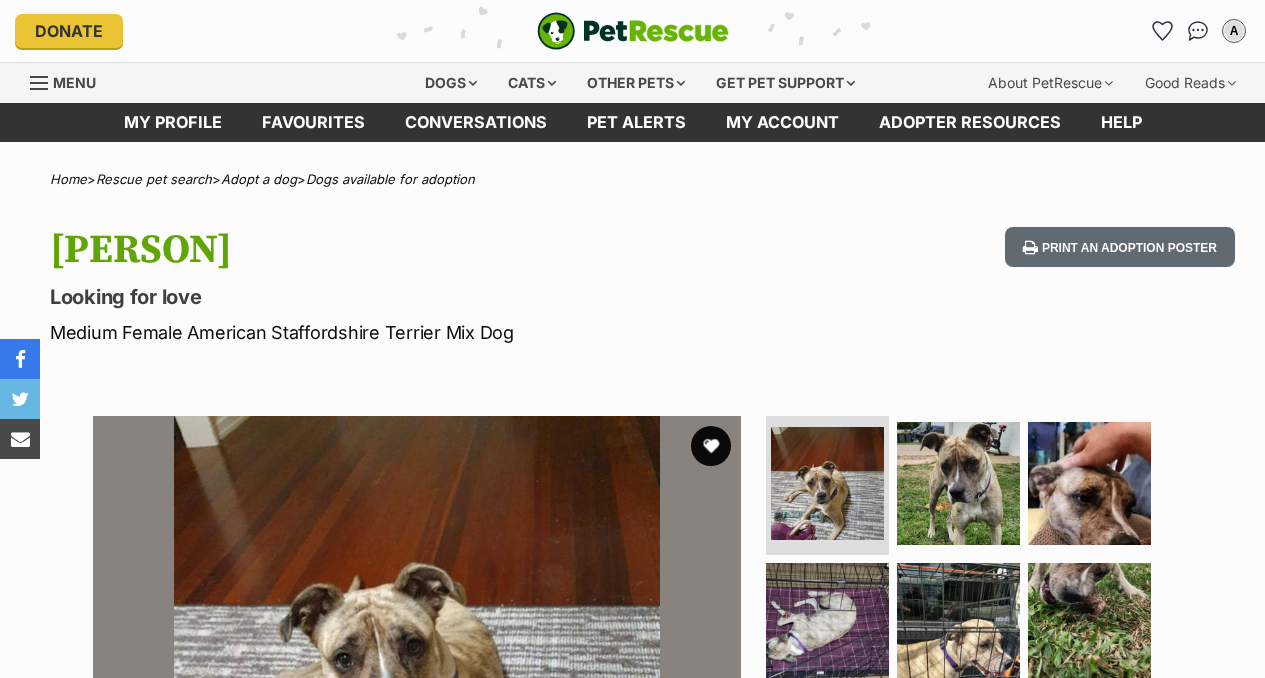 scroll, scrollTop: 0, scrollLeft: 0, axis: both 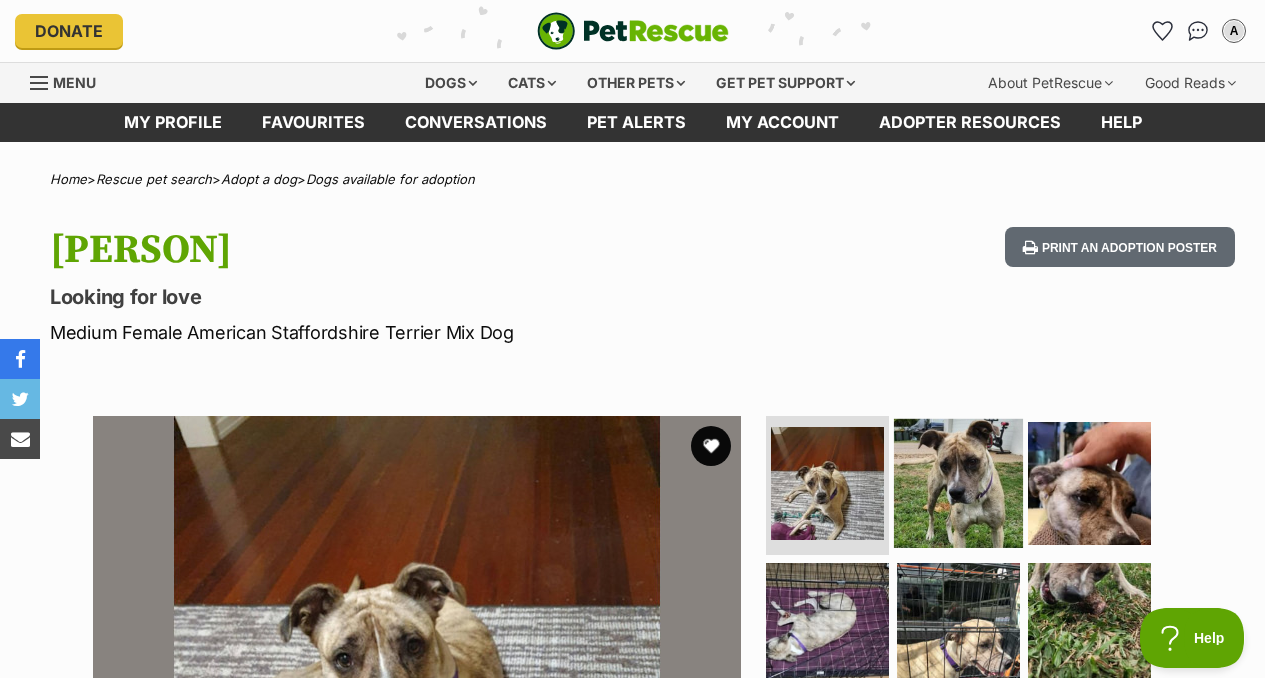 click at bounding box center [958, 482] 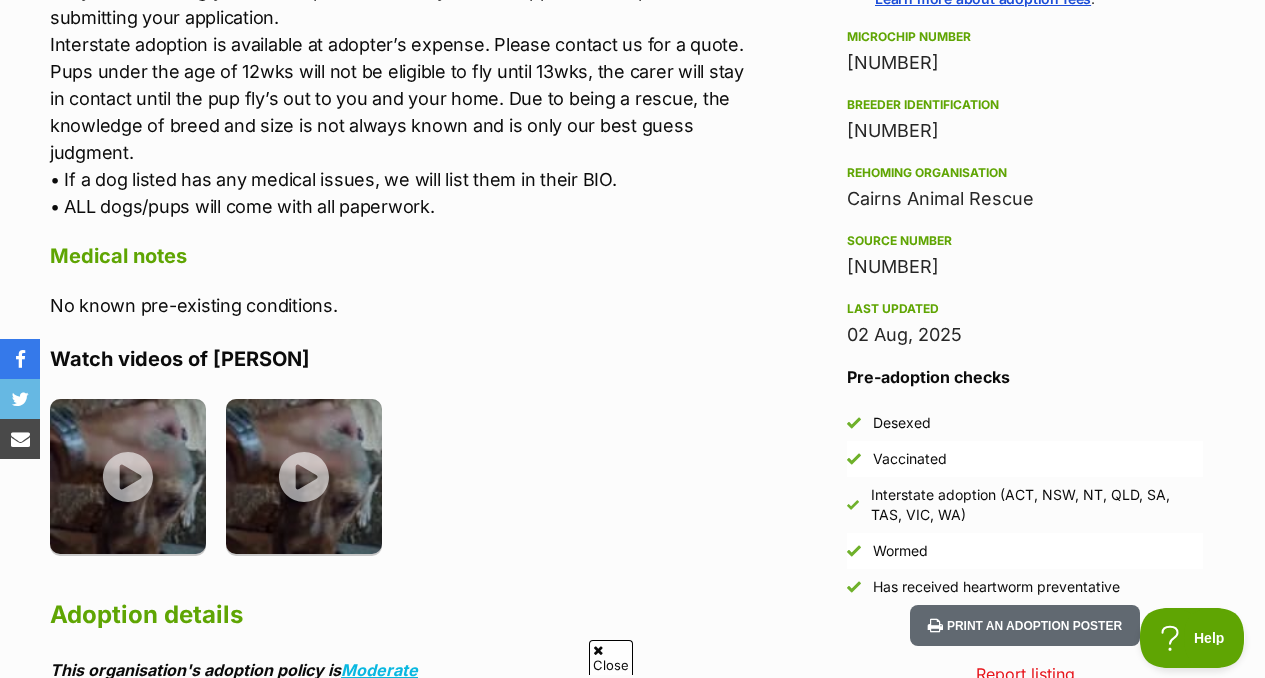 scroll, scrollTop: 1712, scrollLeft: 0, axis: vertical 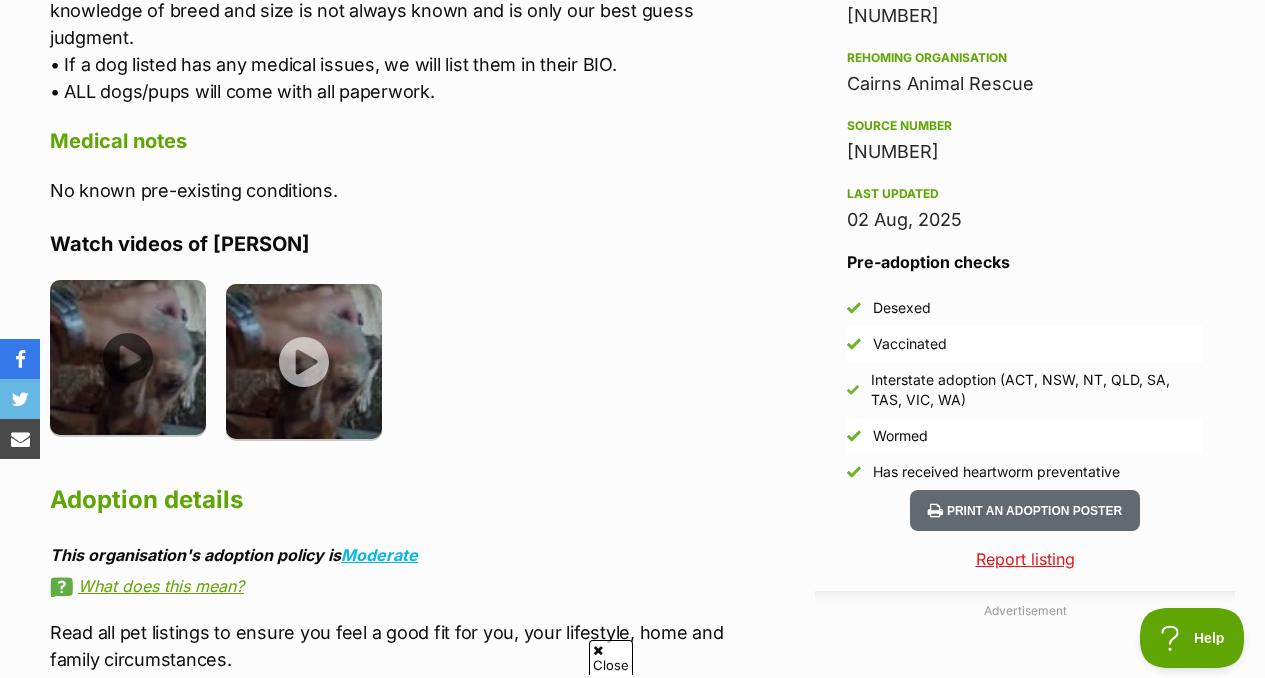 click at bounding box center (128, 358) 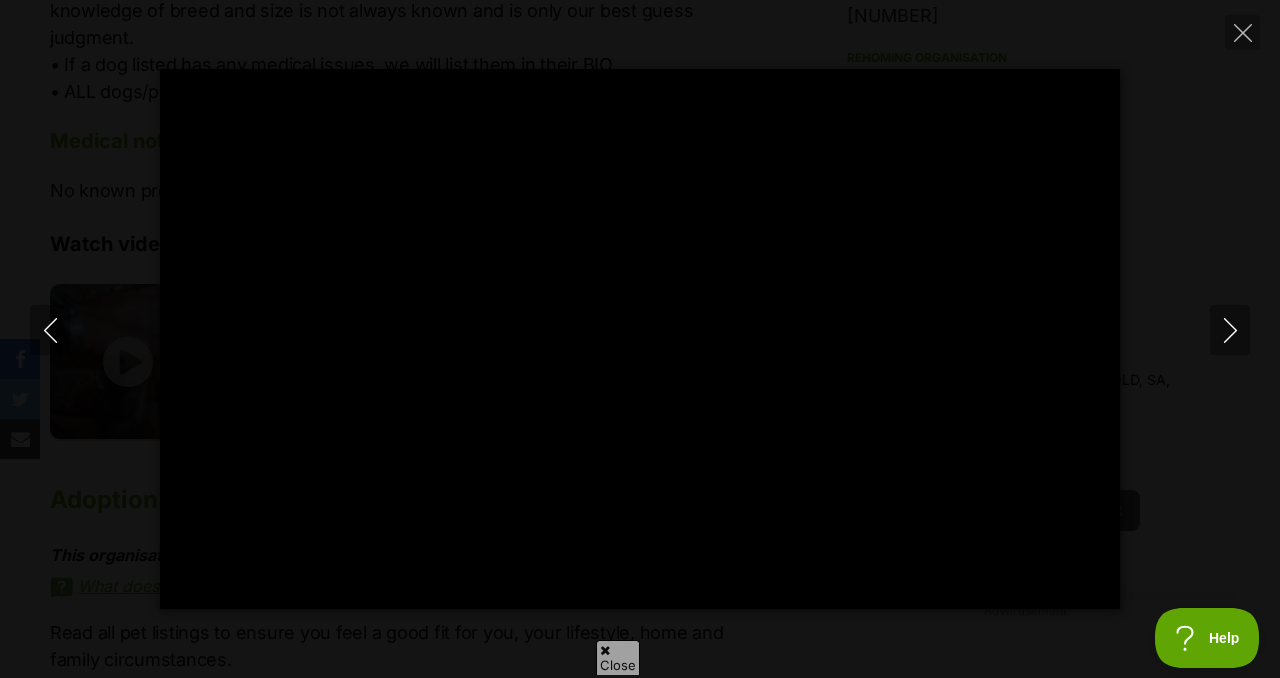 type on "100" 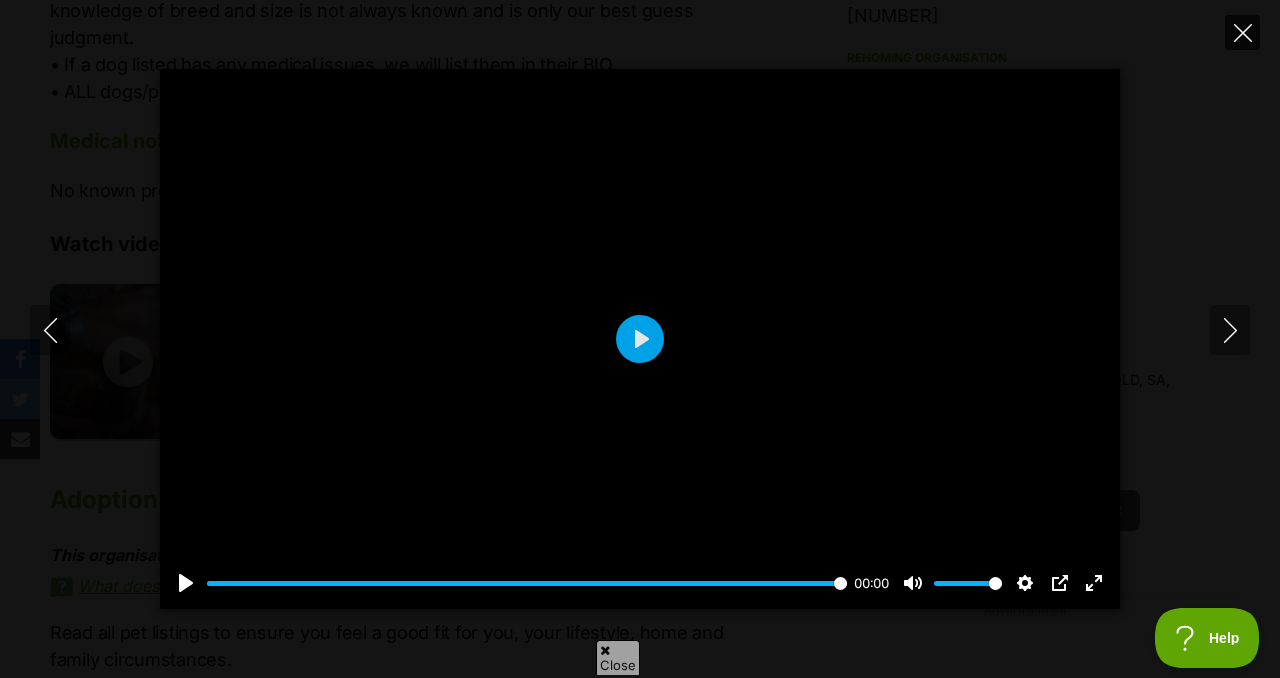 click 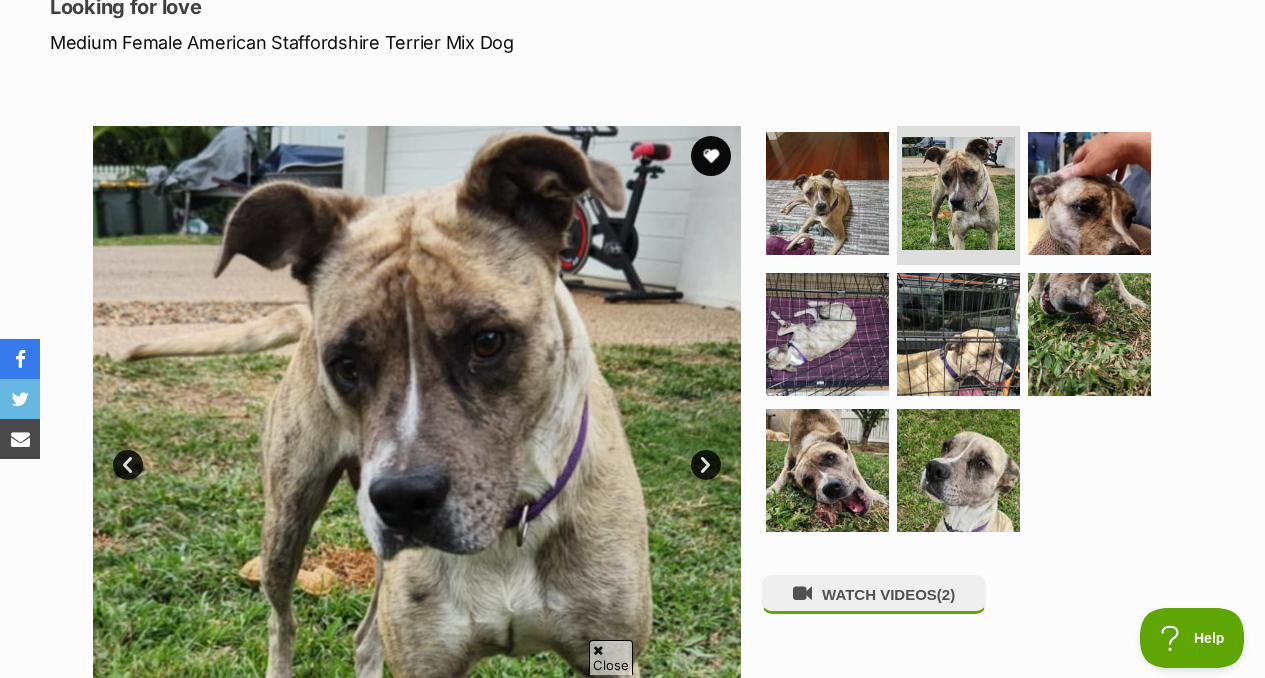 scroll, scrollTop: 297, scrollLeft: 0, axis: vertical 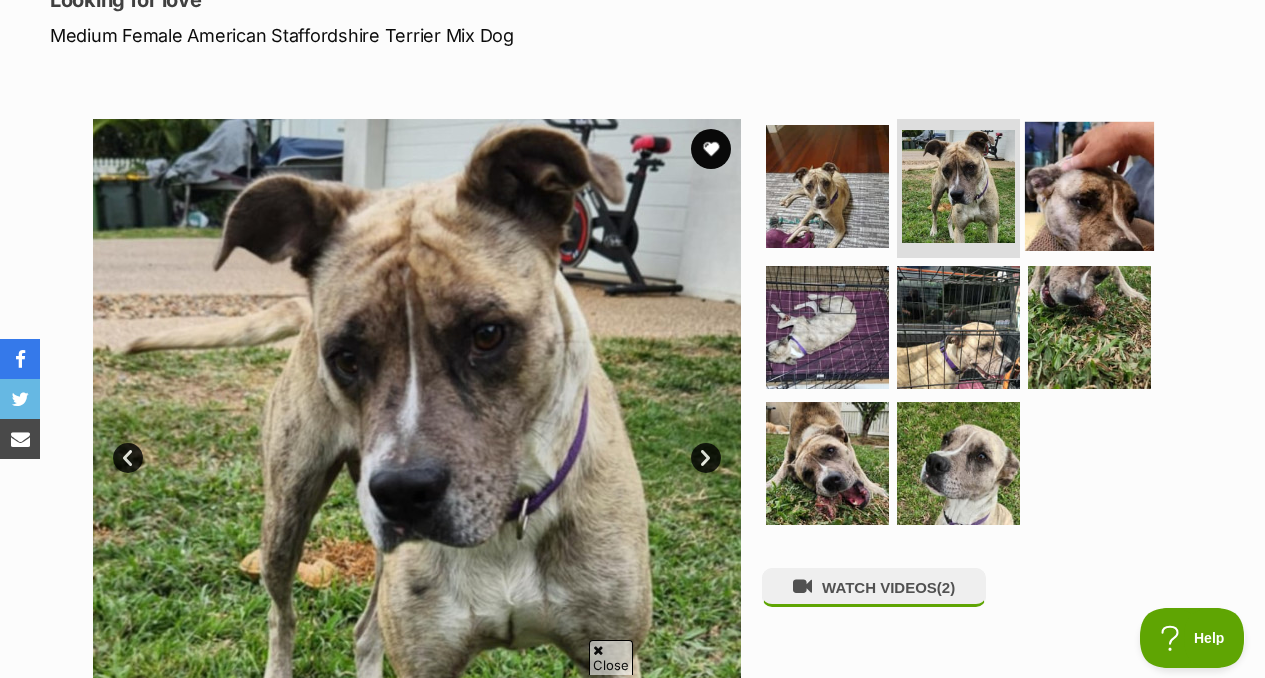 click at bounding box center [1089, 185] 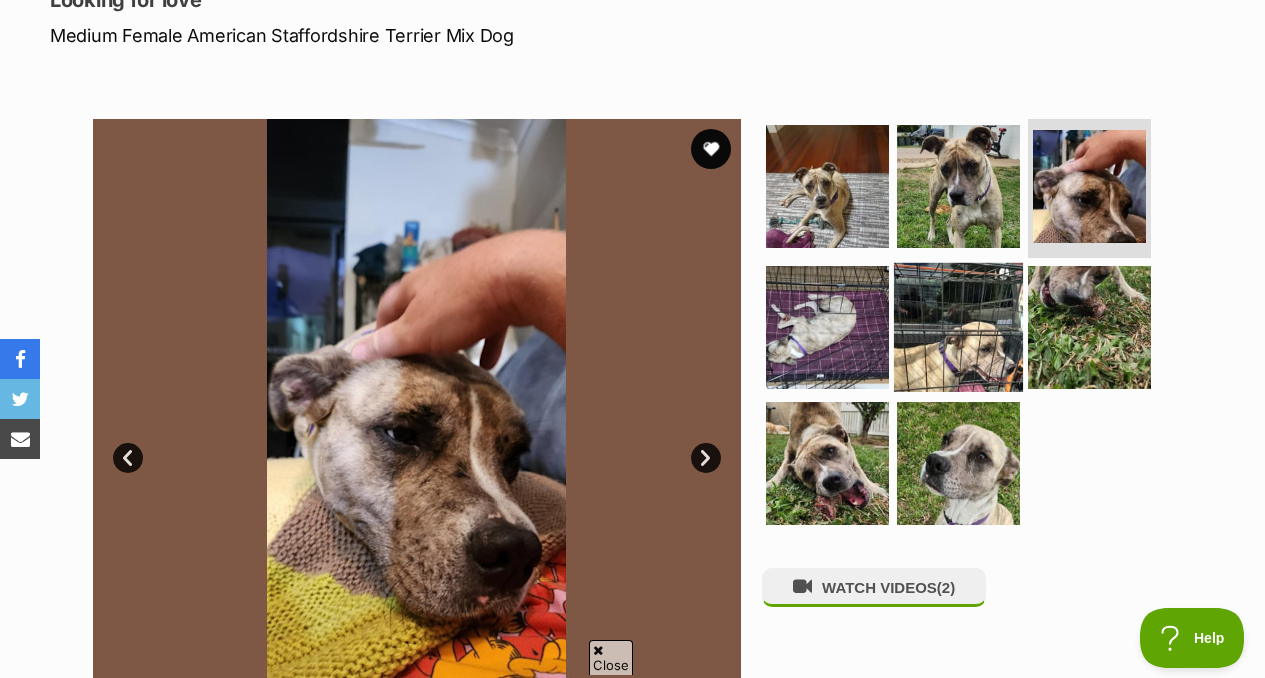 click at bounding box center (958, 327) 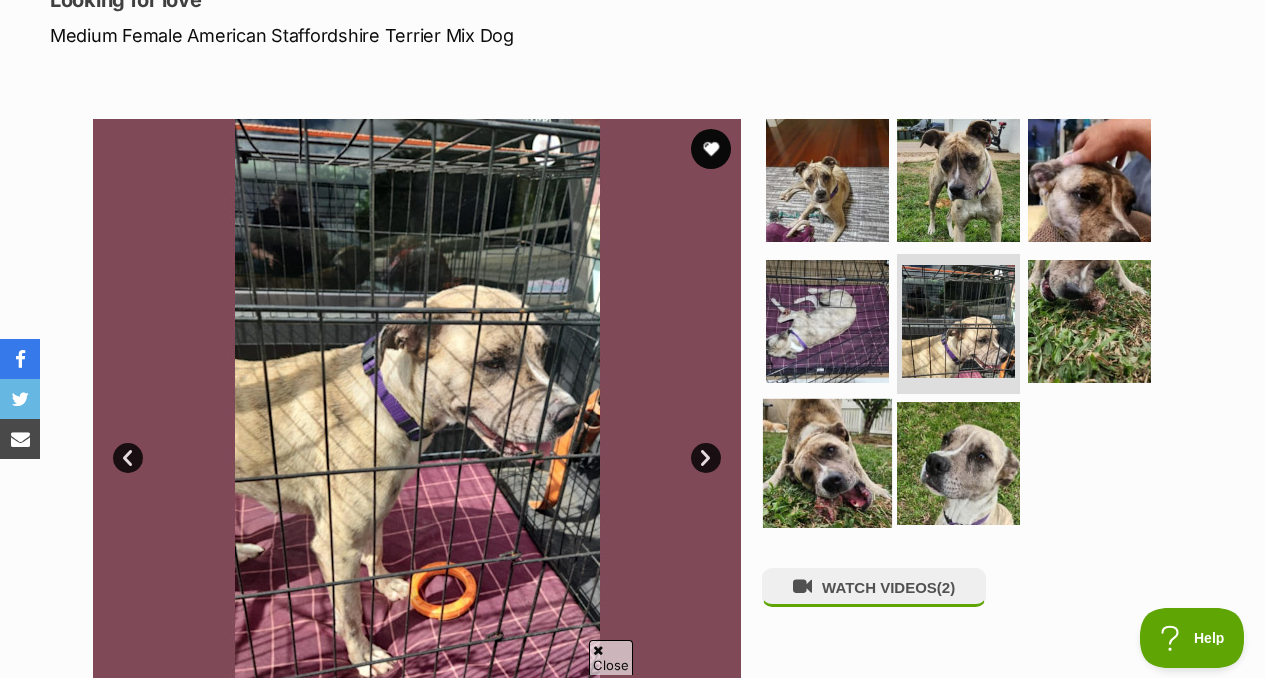 click at bounding box center [827, 463] 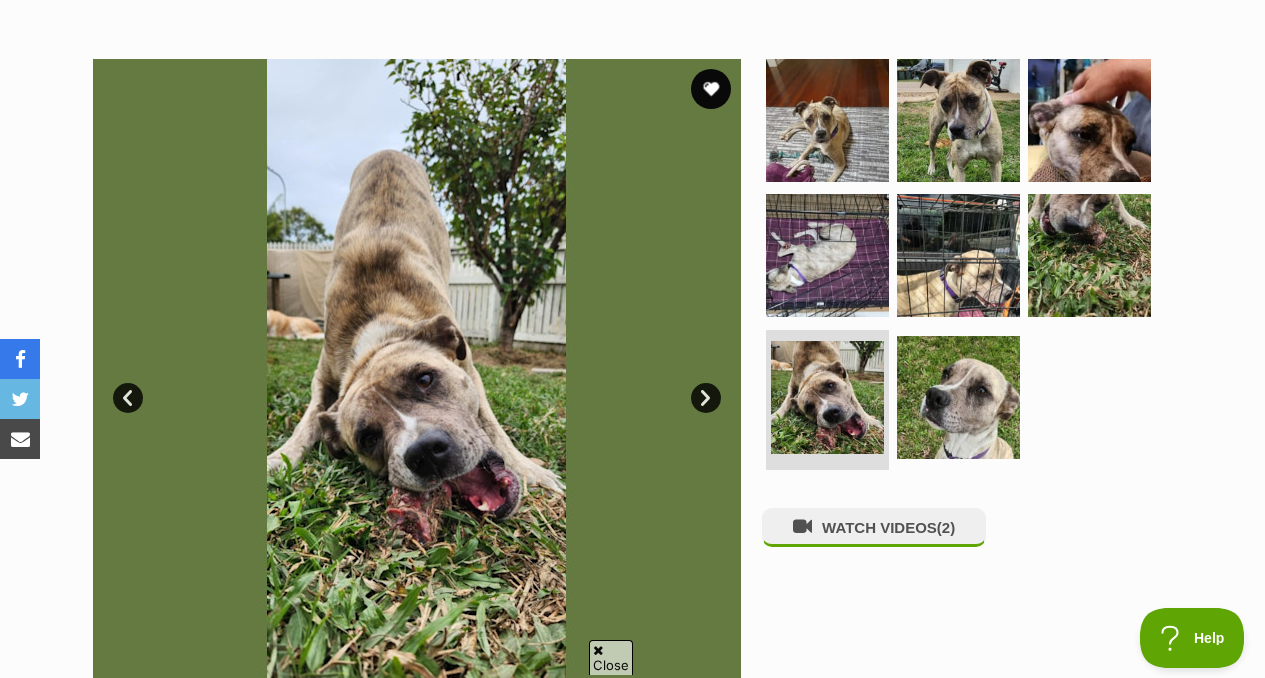 scroll, scrollTop: 0, scrollLeft: 0, axis: both 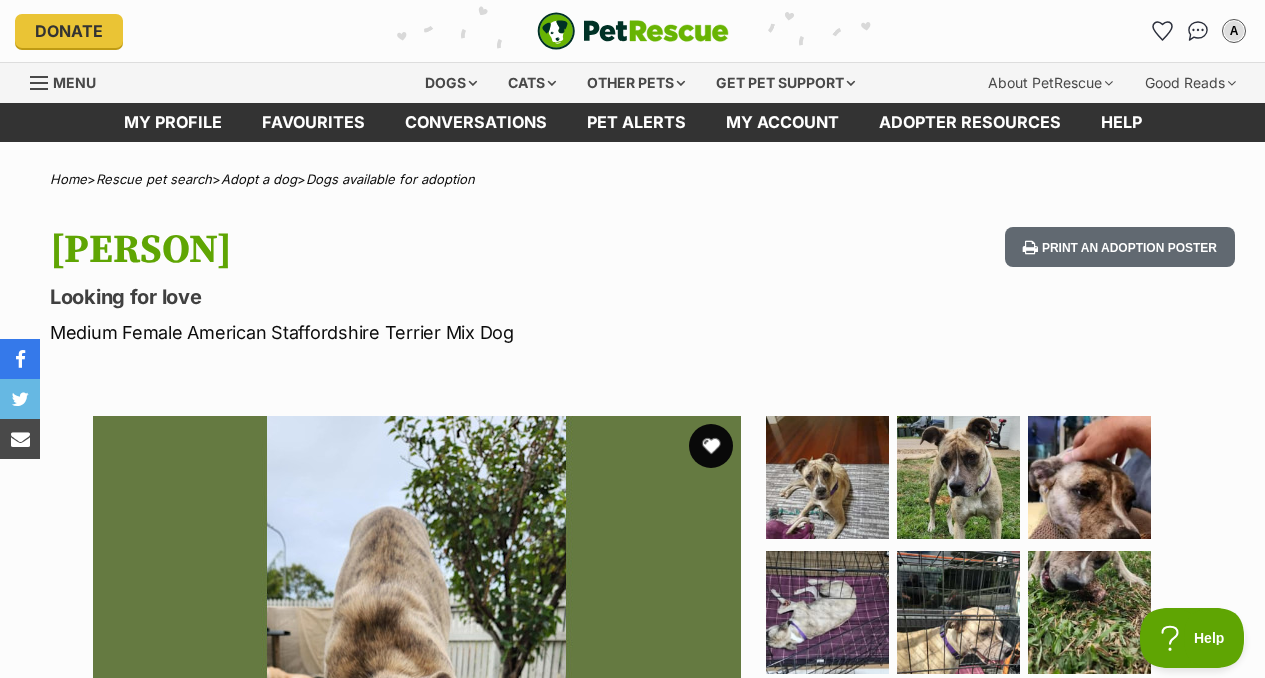 click at bounding box center [711, 446] 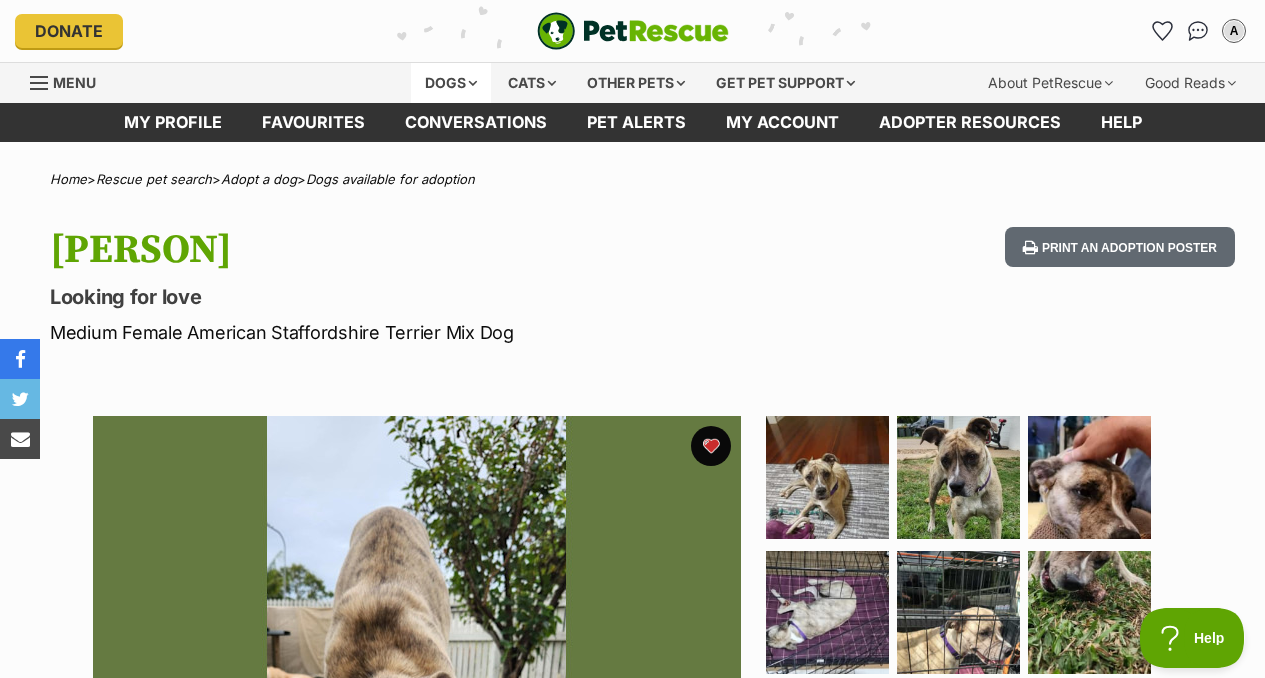 click on "Dogs" at bounding box center (451, 83) 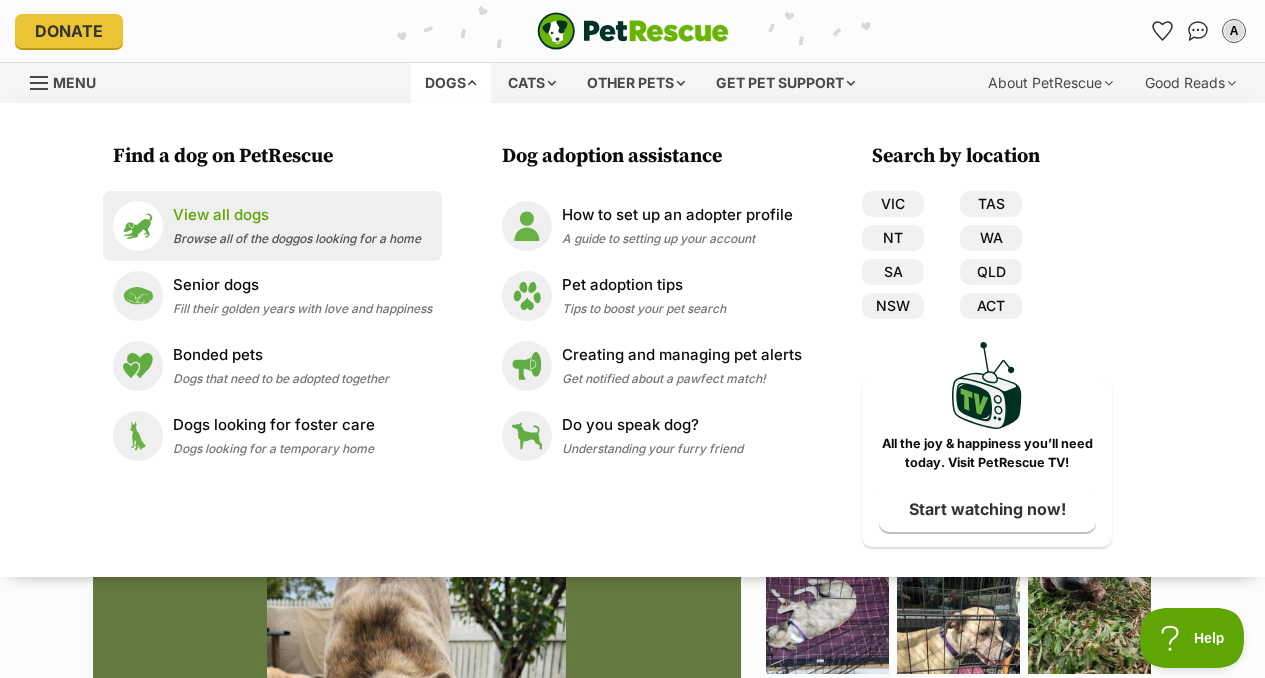 click on "View all dogs
Browse all of the doggos looking for a home" at bounding box center [297, 225] 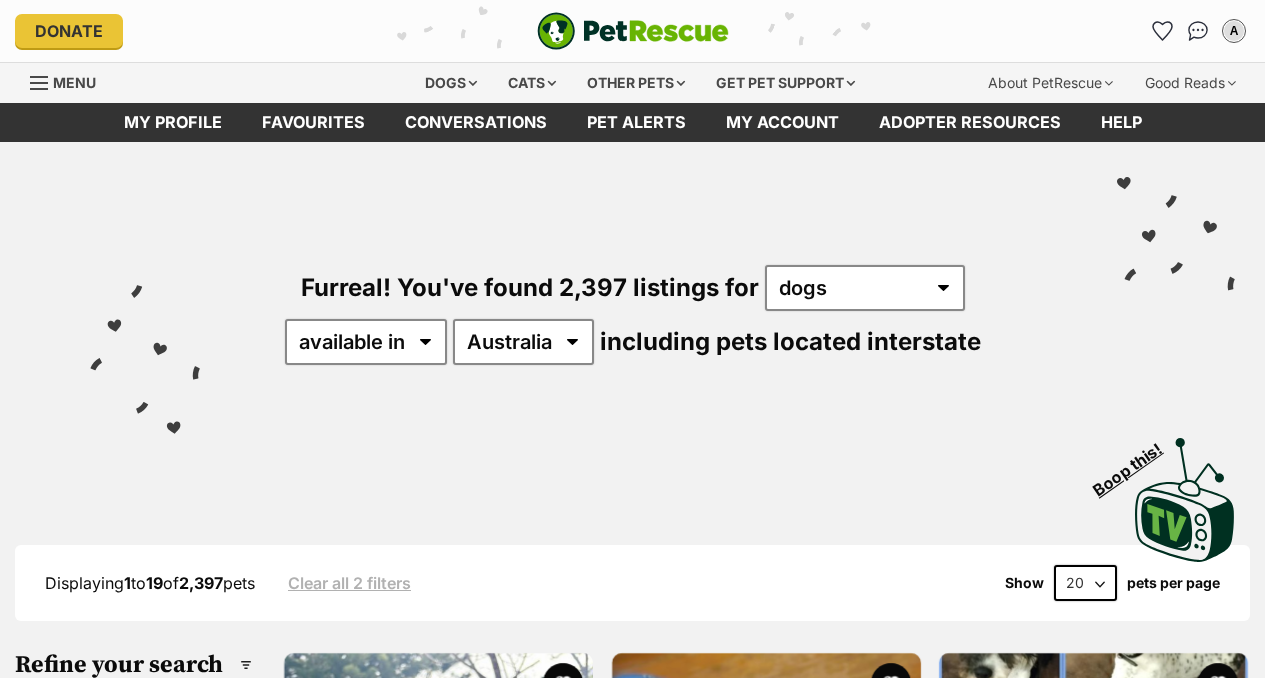 scroll, scrollTop: 0, scrollLeft: 0, axis: both 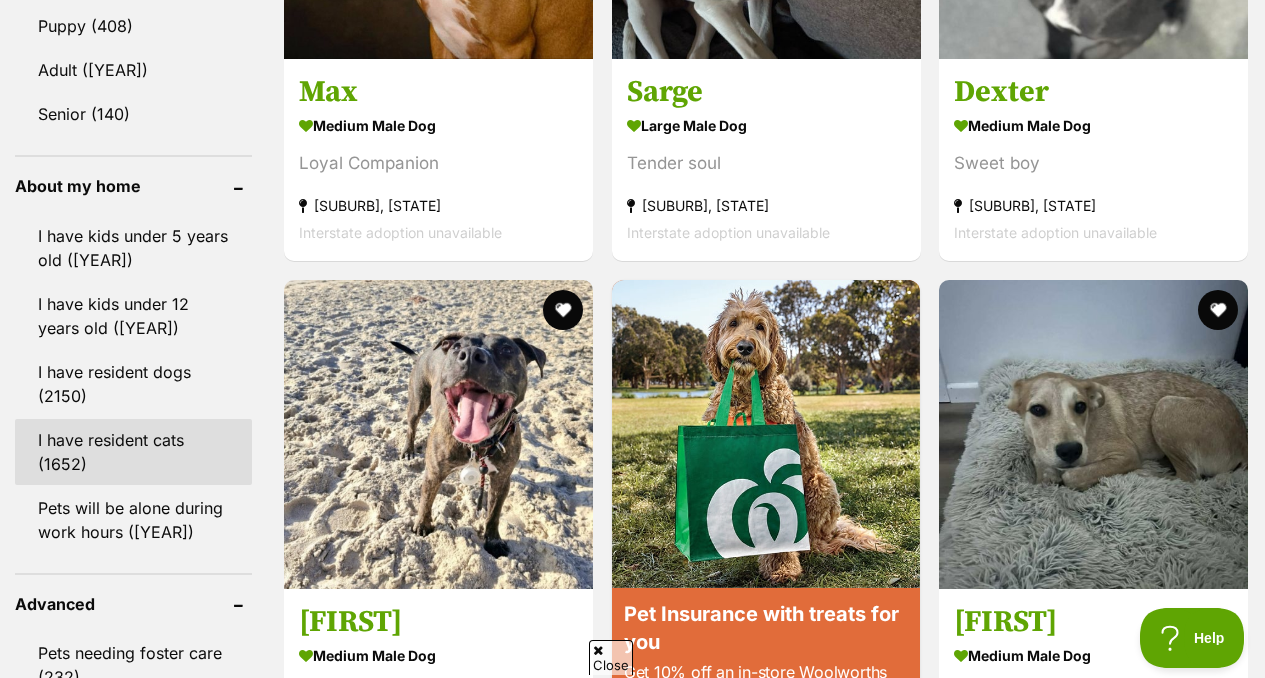 click on "I have resident cats (1652)" at bounding box center (133, 452) 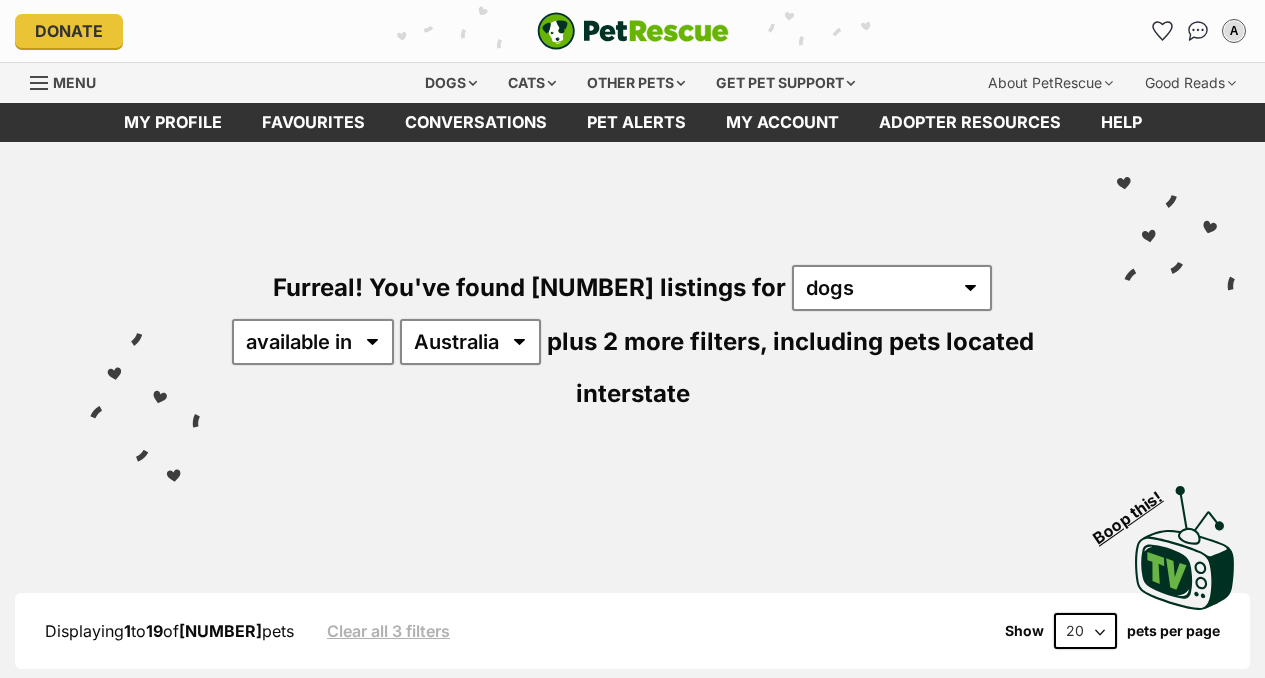 scroll, scrollTop: 0, scrollLeft: 0, axis: both 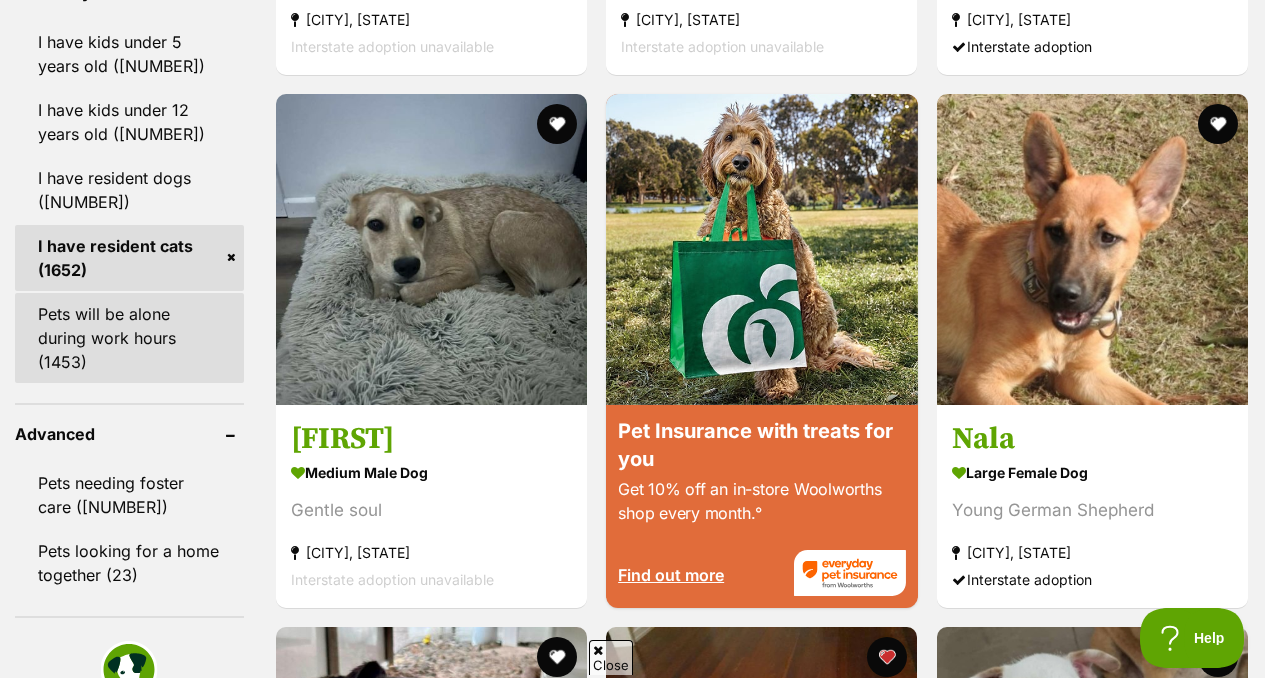 click on "Pets will be alone during work hours (1453)" at bounding box center (129, 338) 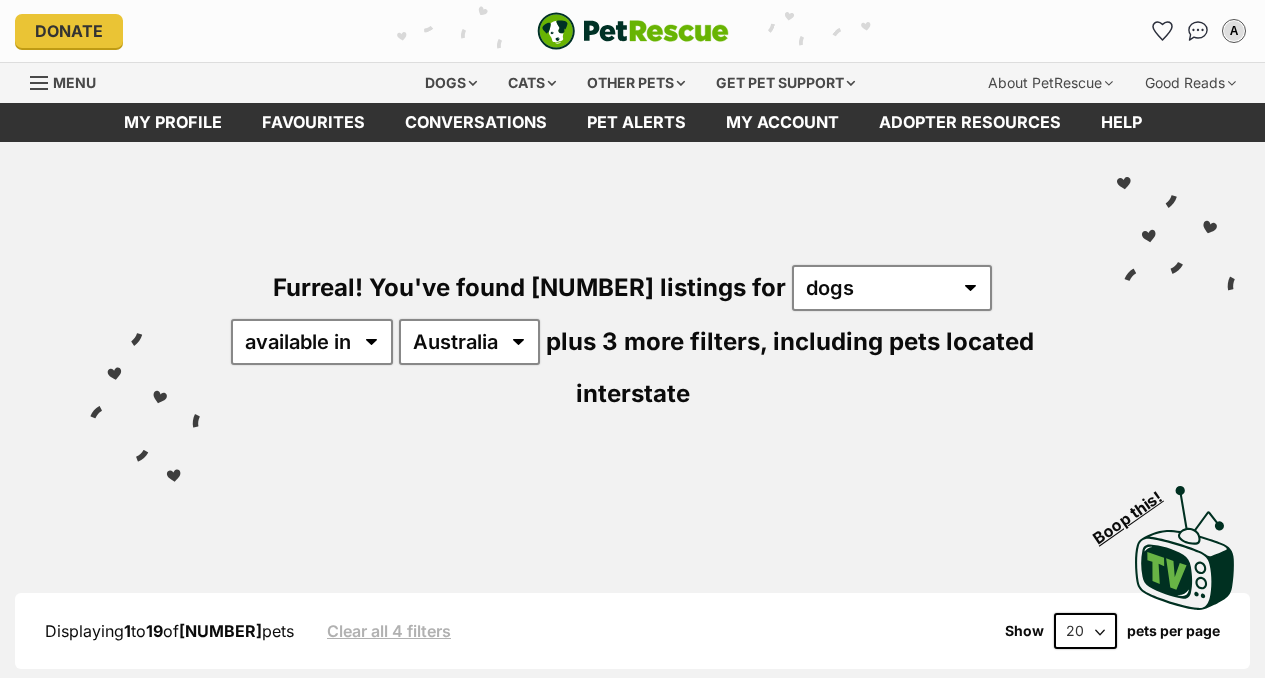 scroll, scrollTop: 0, scrollLeft: 0, axis: both 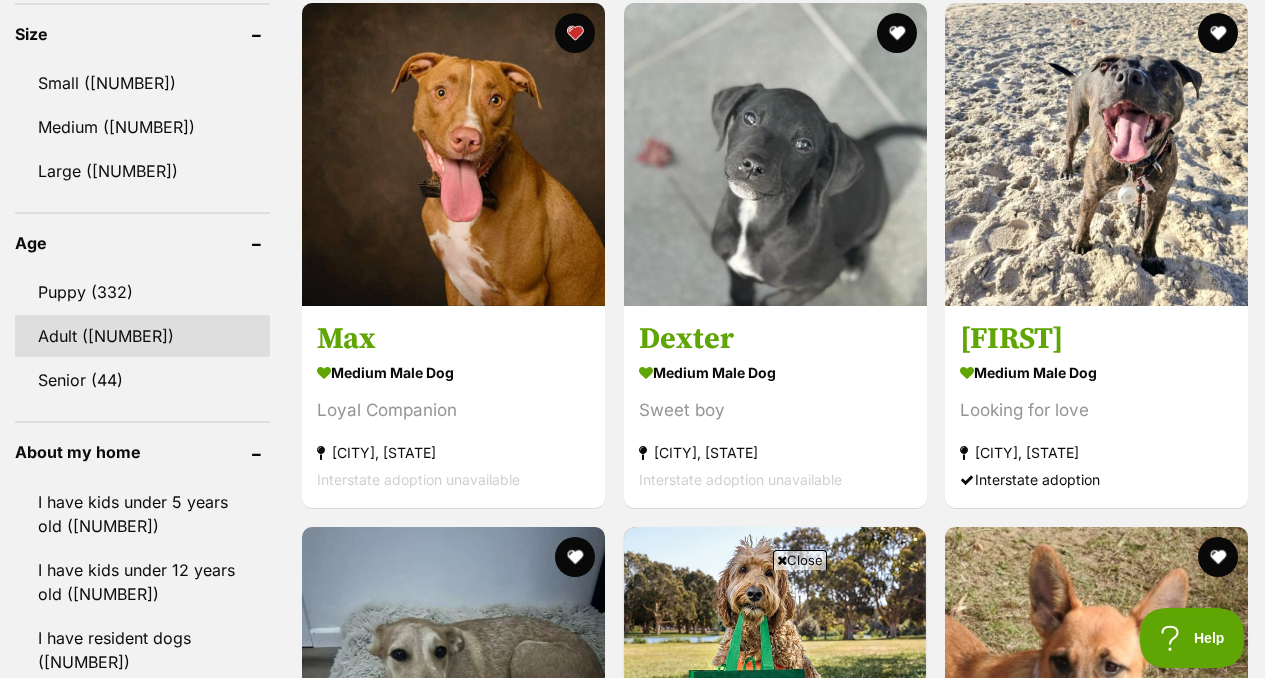 click on "Adult (1122)" at bounding box center [142, 336] 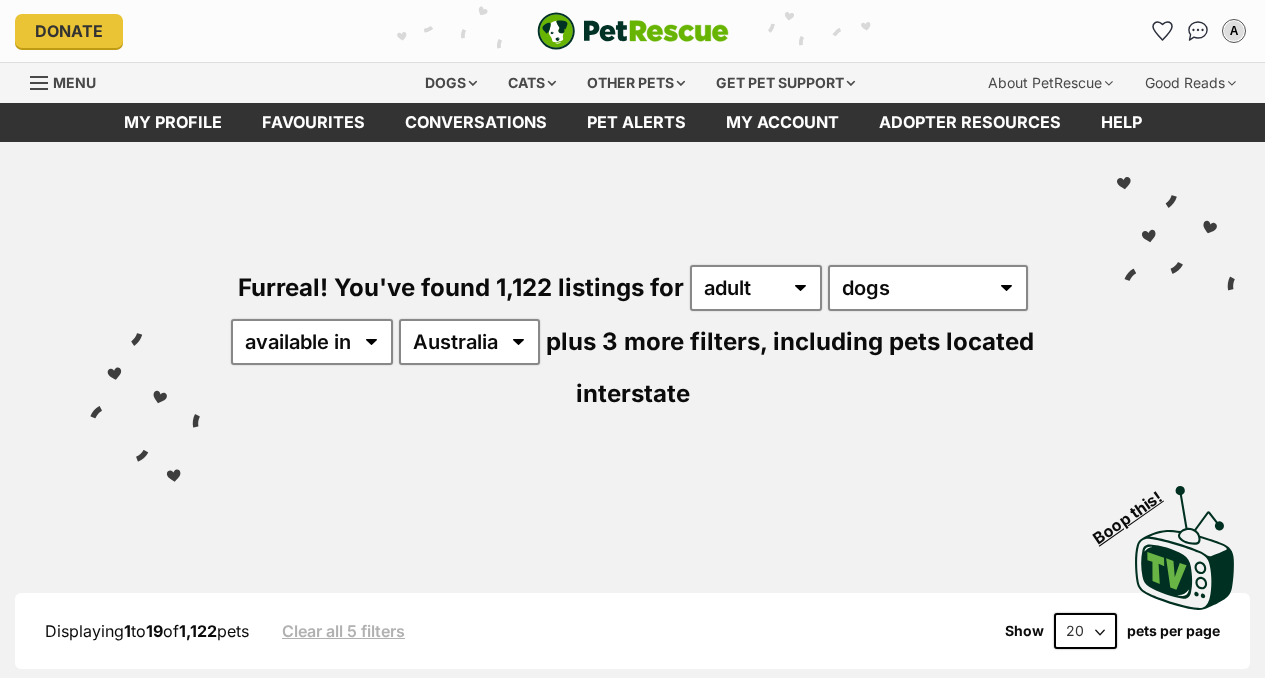 scroll, scrollTop: 682, scrollLeft: 0, axis: vertical 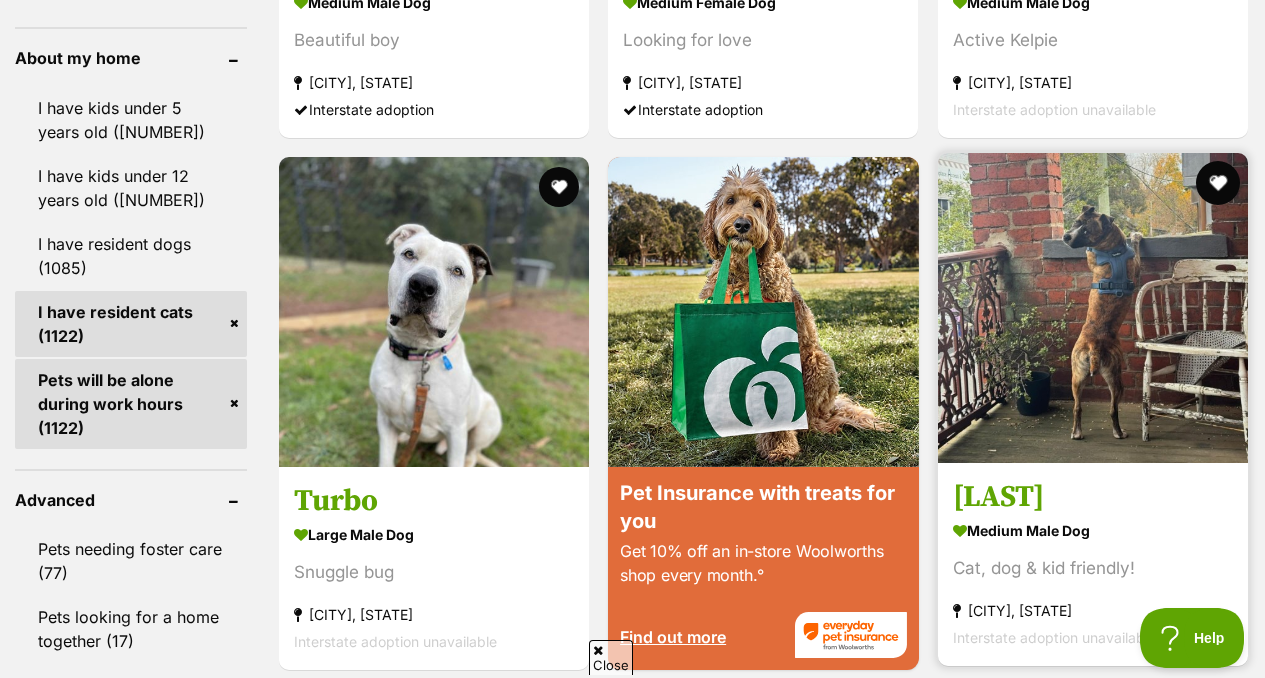 click at bounding box center (1218, 183) 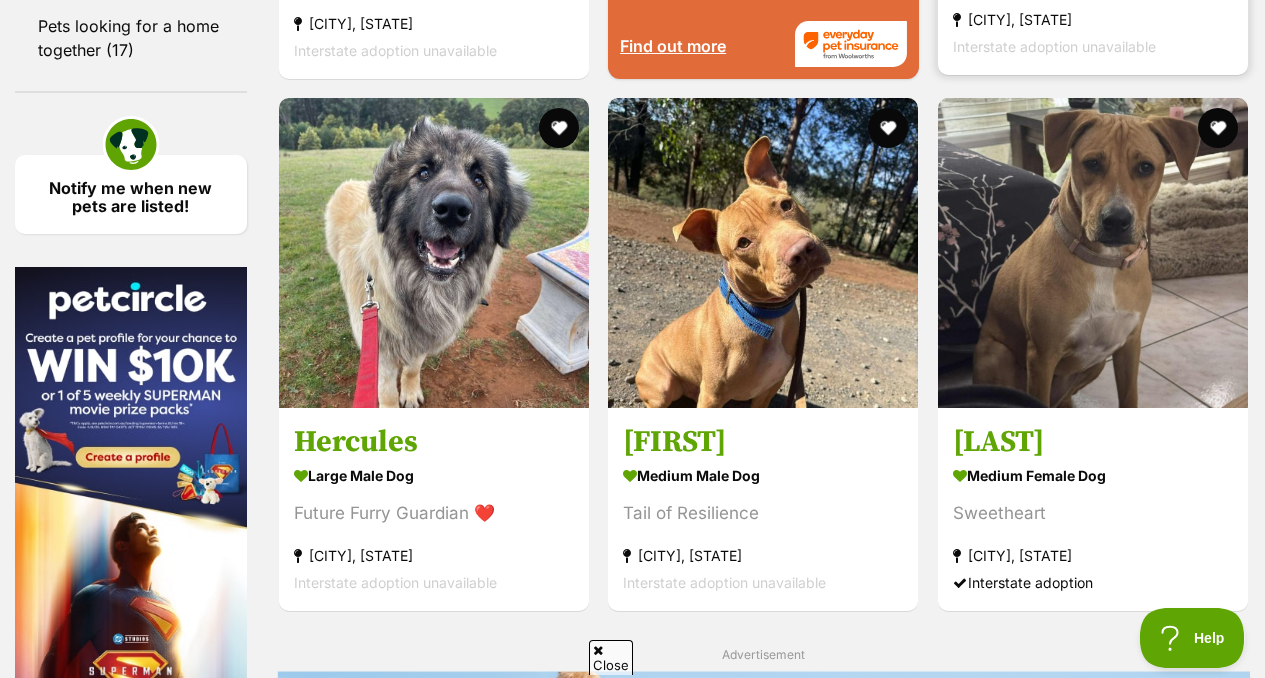 scroll, scrollTop: 2927, scrollLeft: 0, axis: vertical 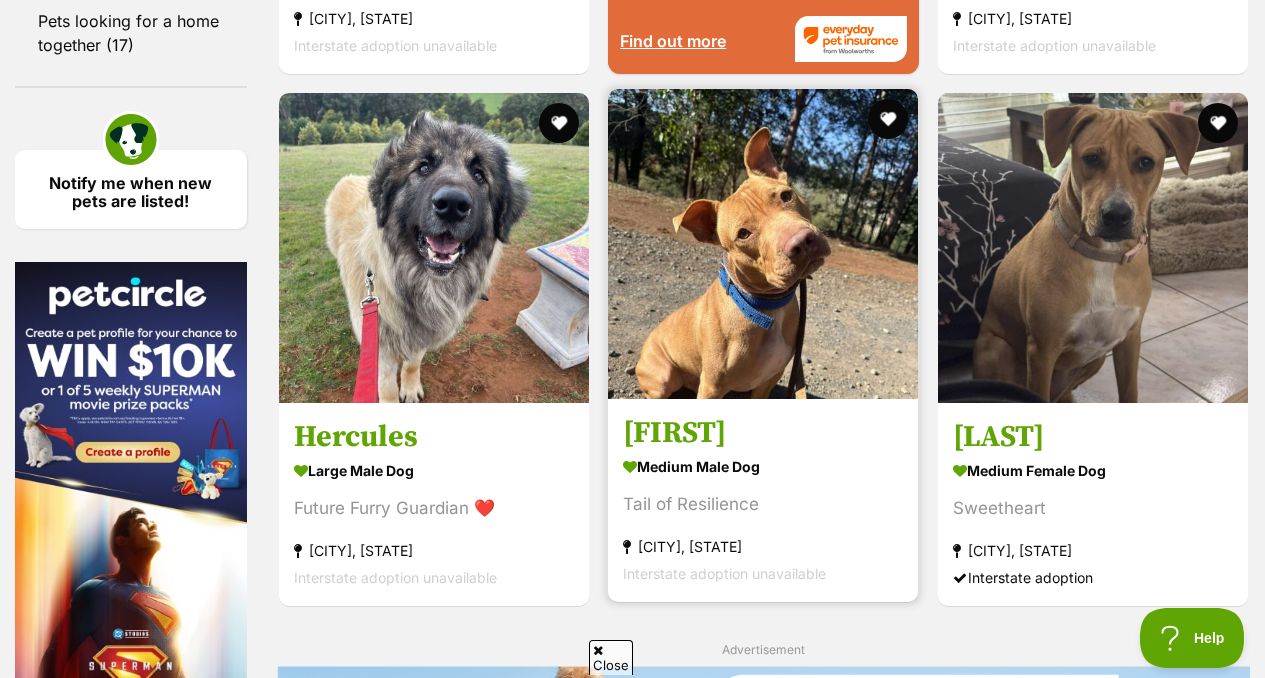 click on "[FIRST]" at bounding box center (763, 433) 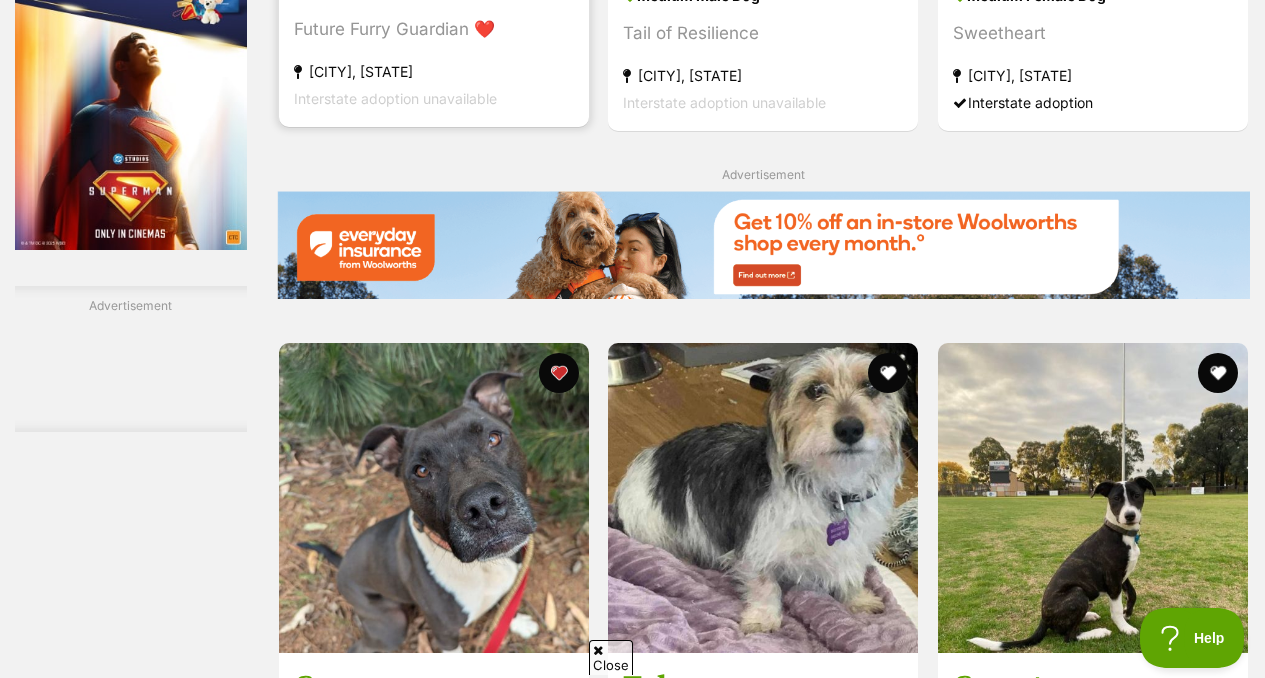 scroll, scrollTop: 3725, scrollLeft: 0, axis: vertical 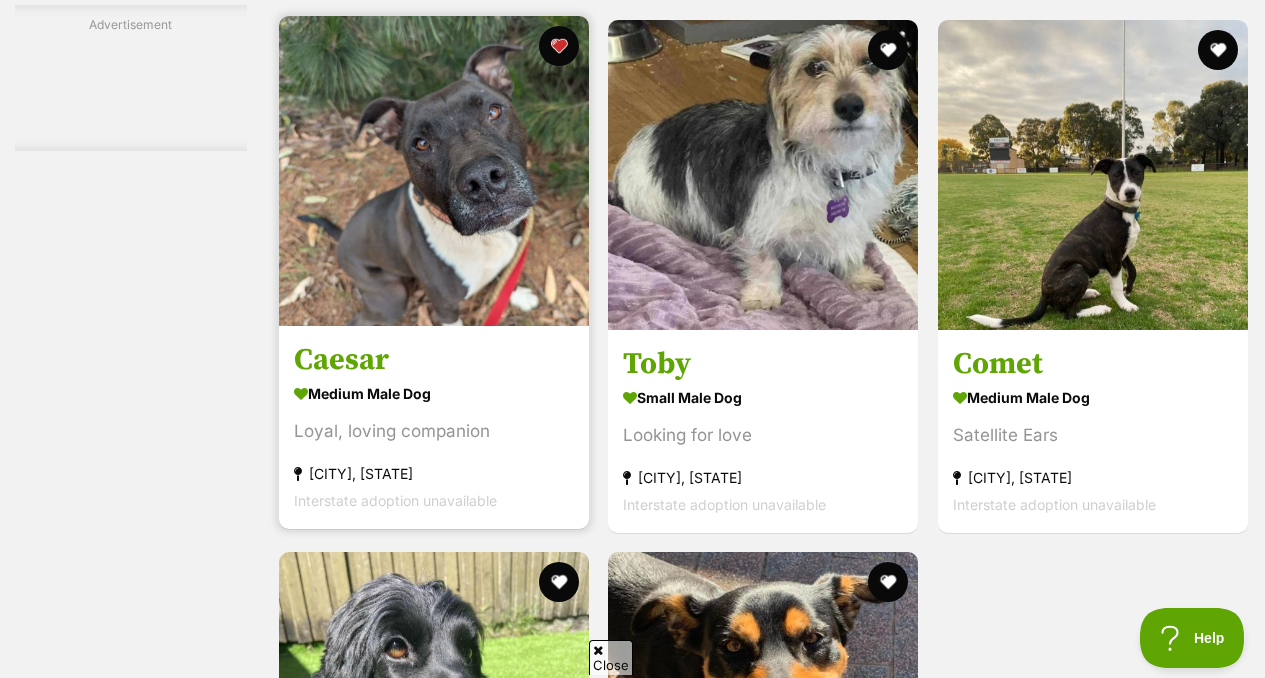 click on "Caesar" at bounding box center (434, 360) 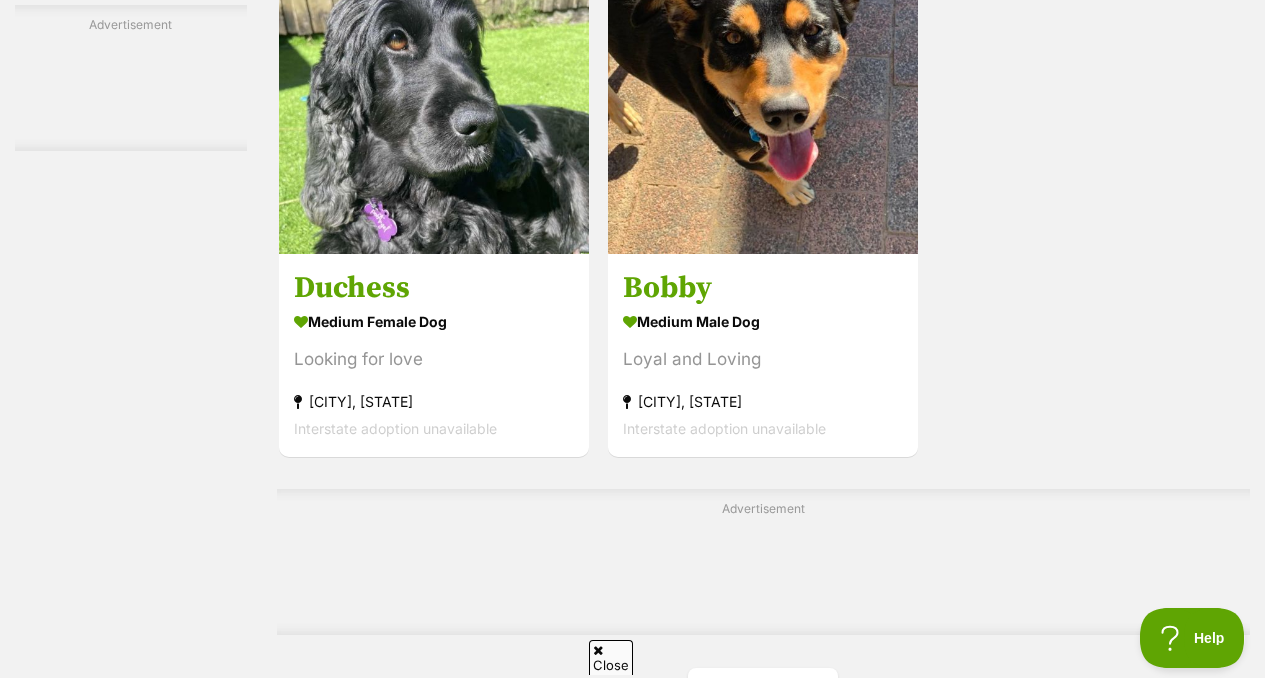 scroll, scrollTop: 4336, scrollLeft: 0, axis: vertical 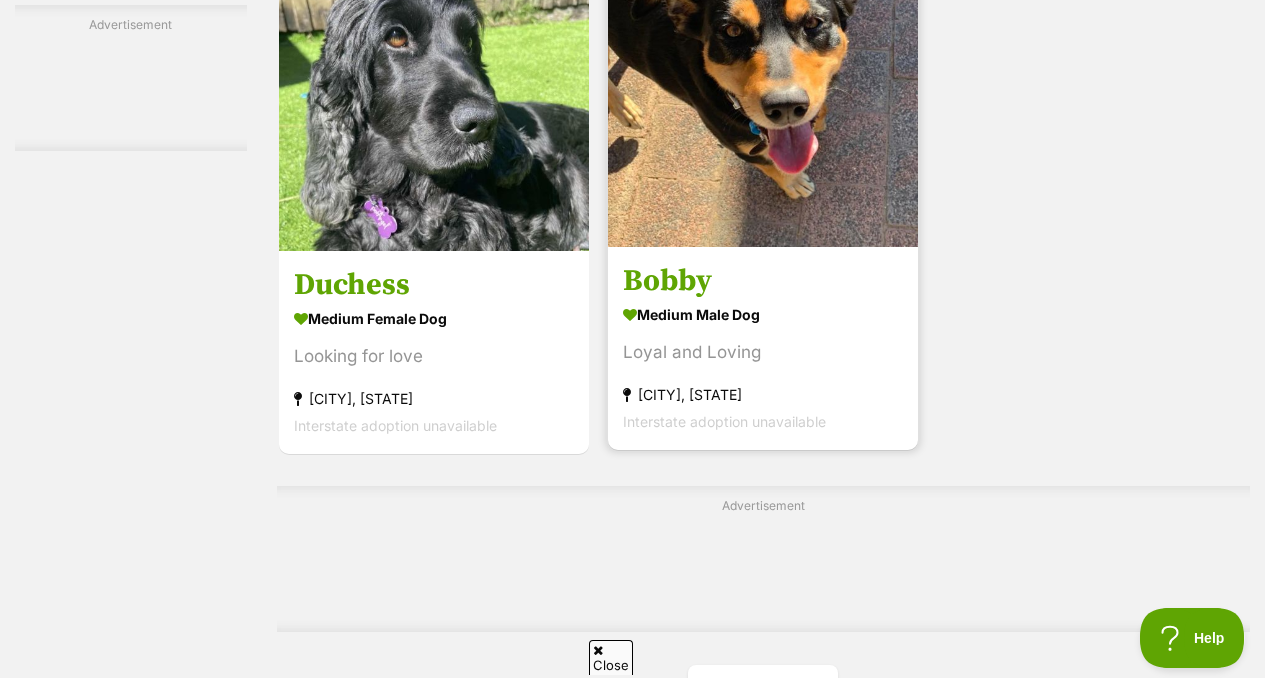 click on "Bobby" at bounding box center [763, 281] 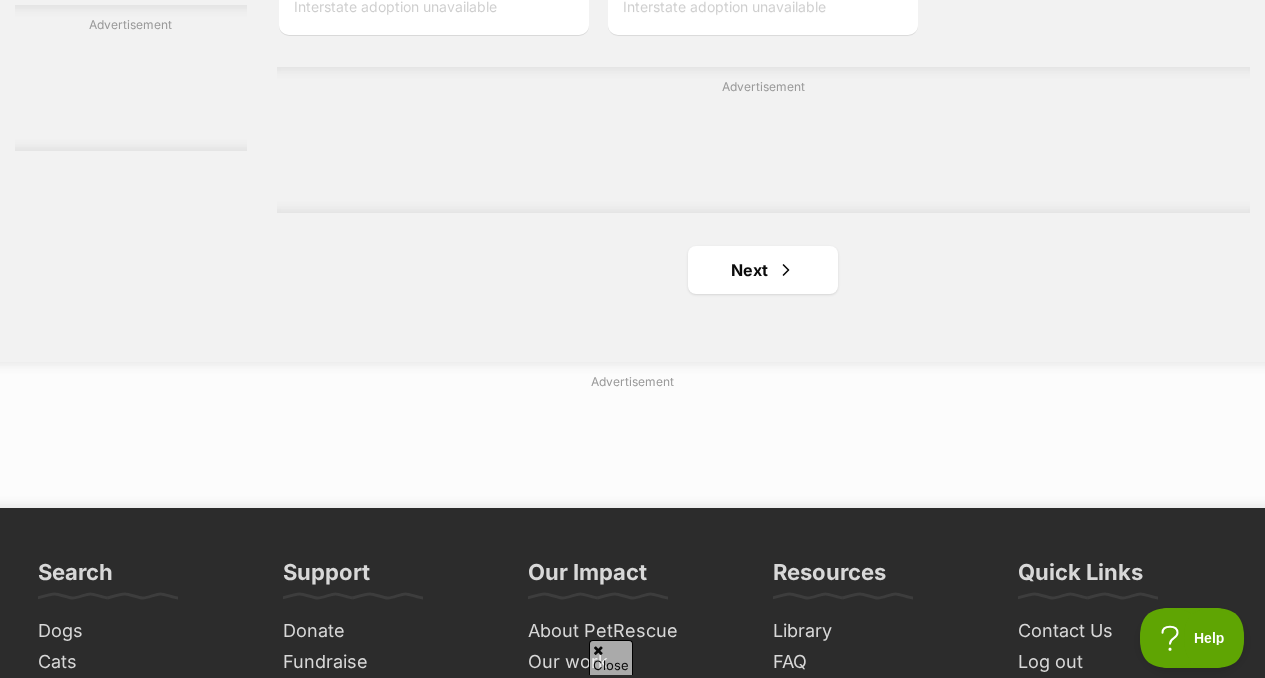 scroll, scrollTop: 4811, scrollLeft: 0, axis: vertical 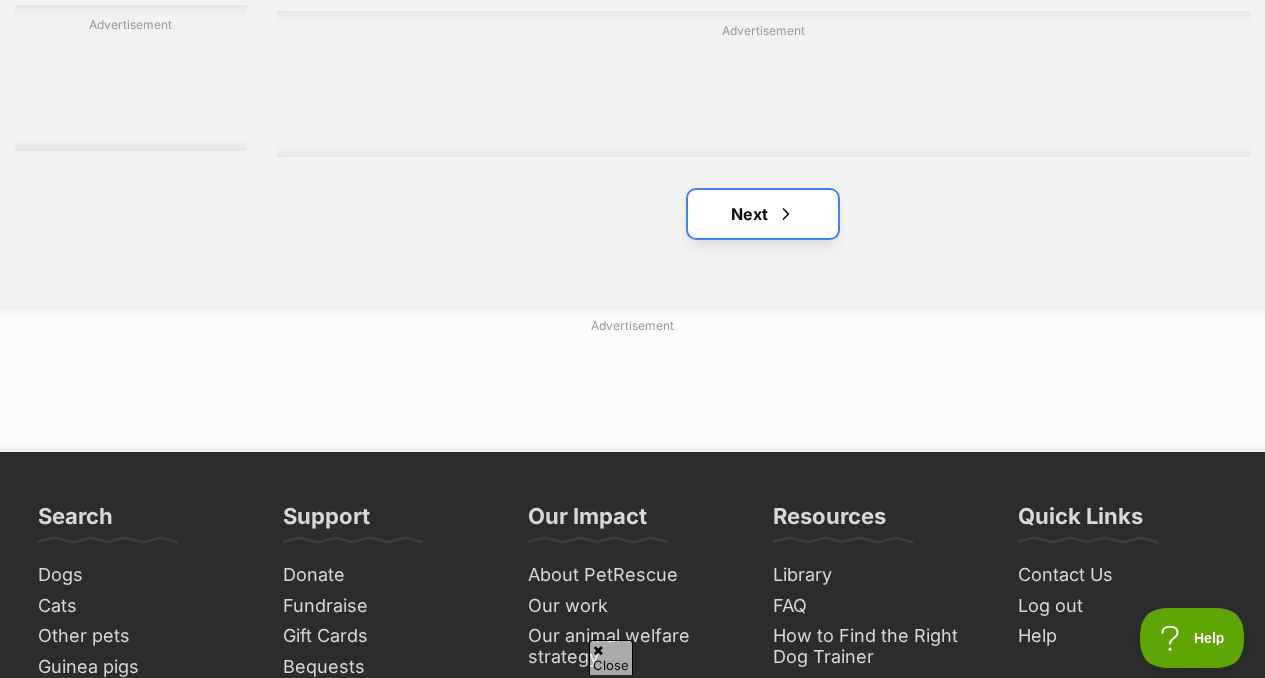 click on "Next" at bounding box center [763, 214] 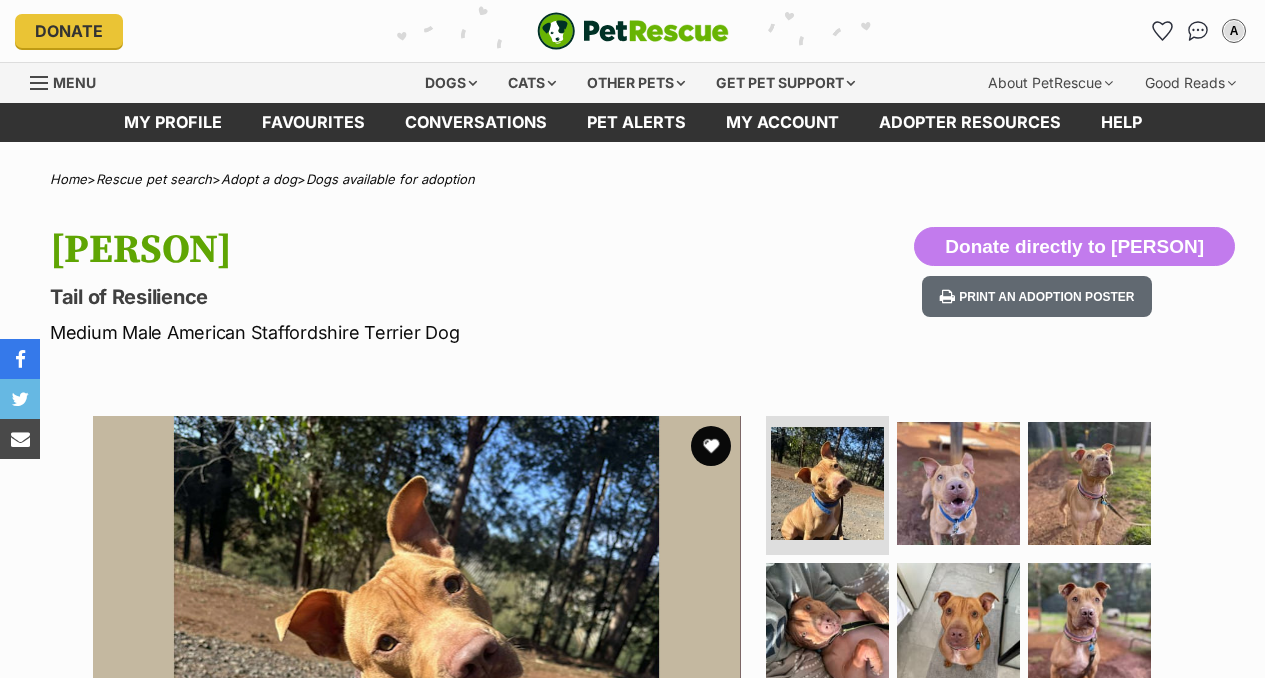 scroll, scrollTop: 0, scrollLeft: 0, axis: both 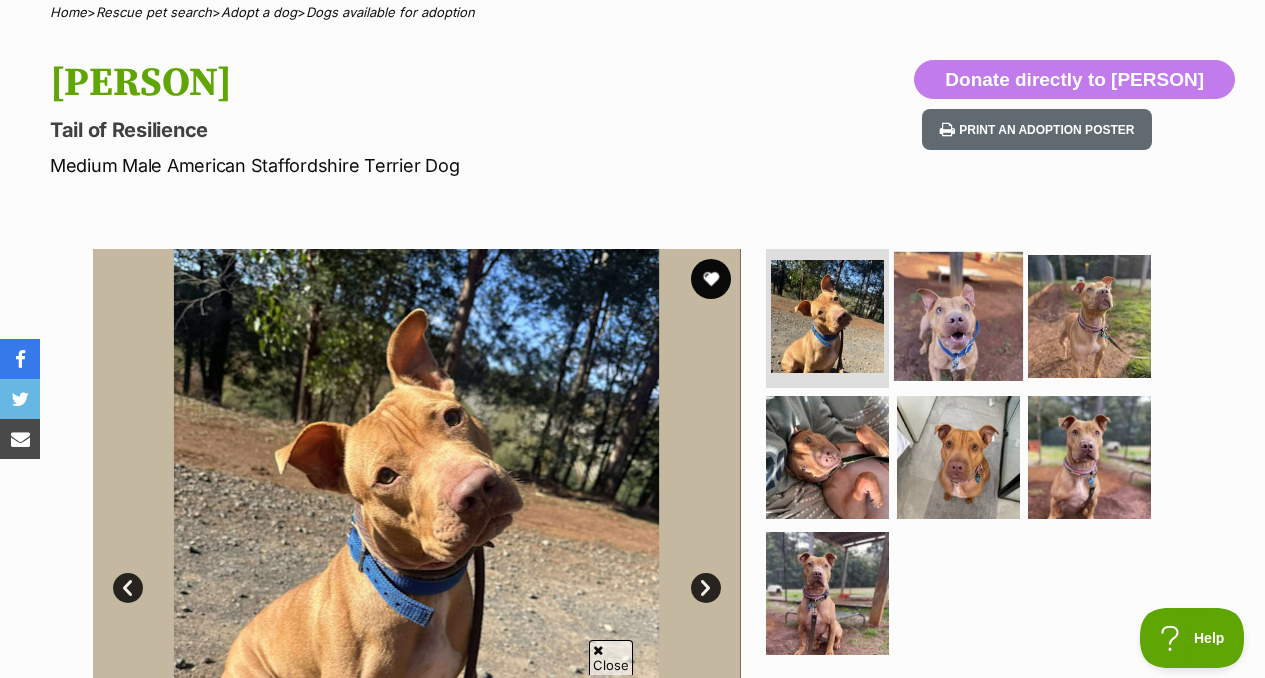 click at bounding box center (958, 315) 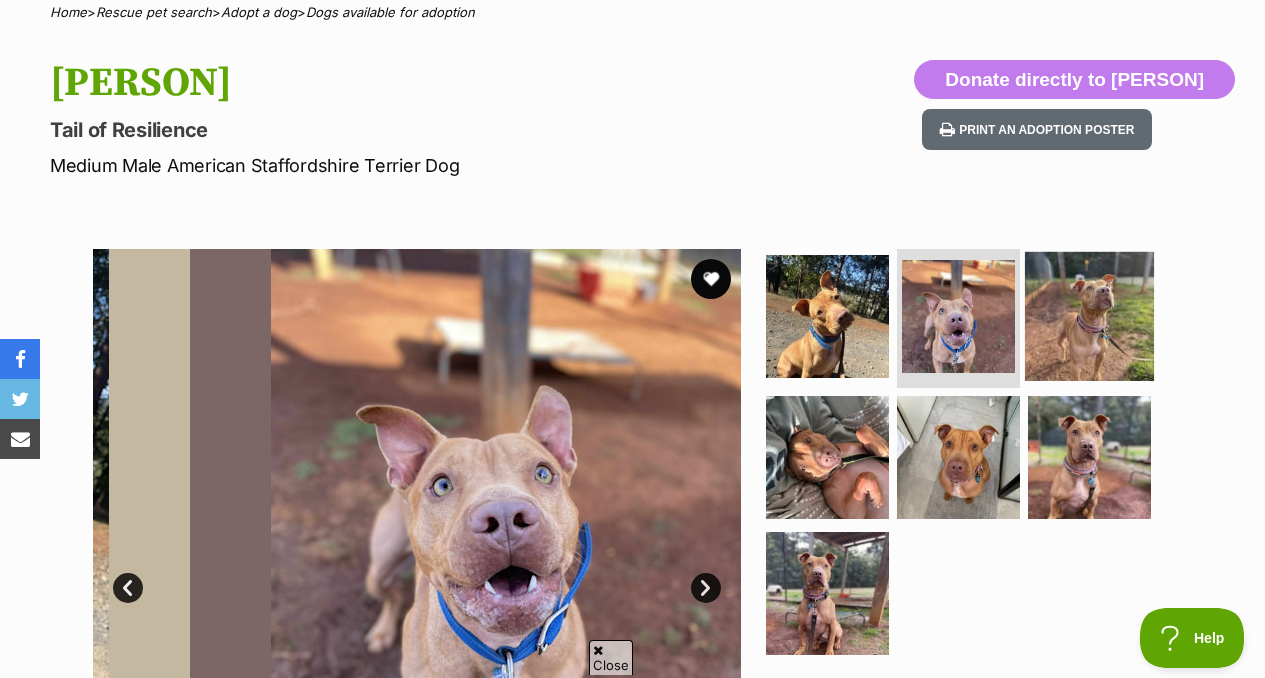 scroll, scrollTop: 0, scrollLeft: 0, axis: both 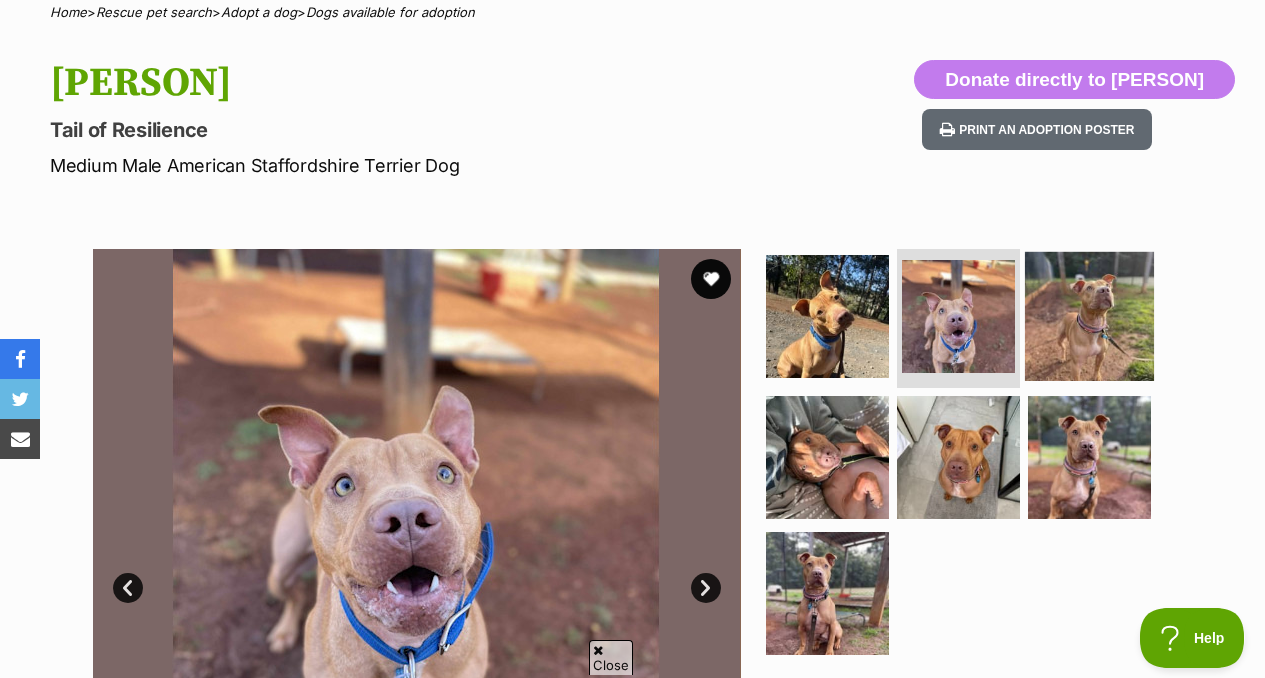 click at bounding box center (1089, 315) 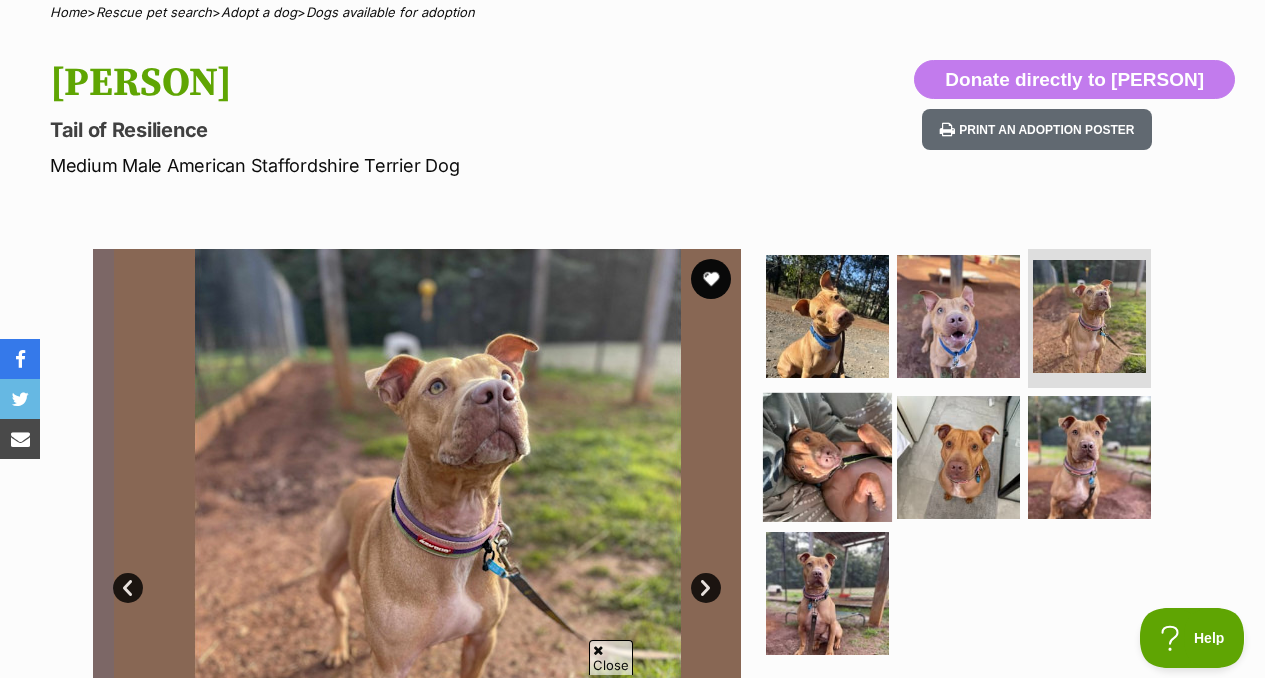 scroll, scrollTop: 0, scrollLeft: 0, axis: both 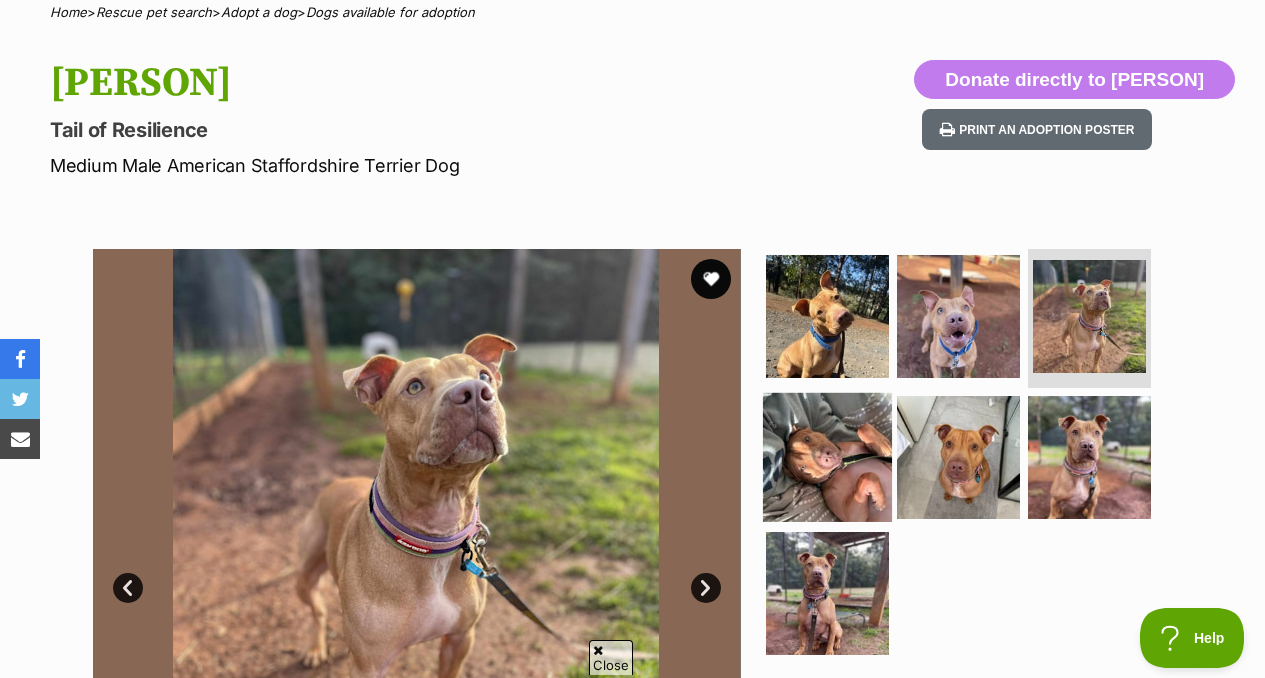click at bounding box center (827, 457) 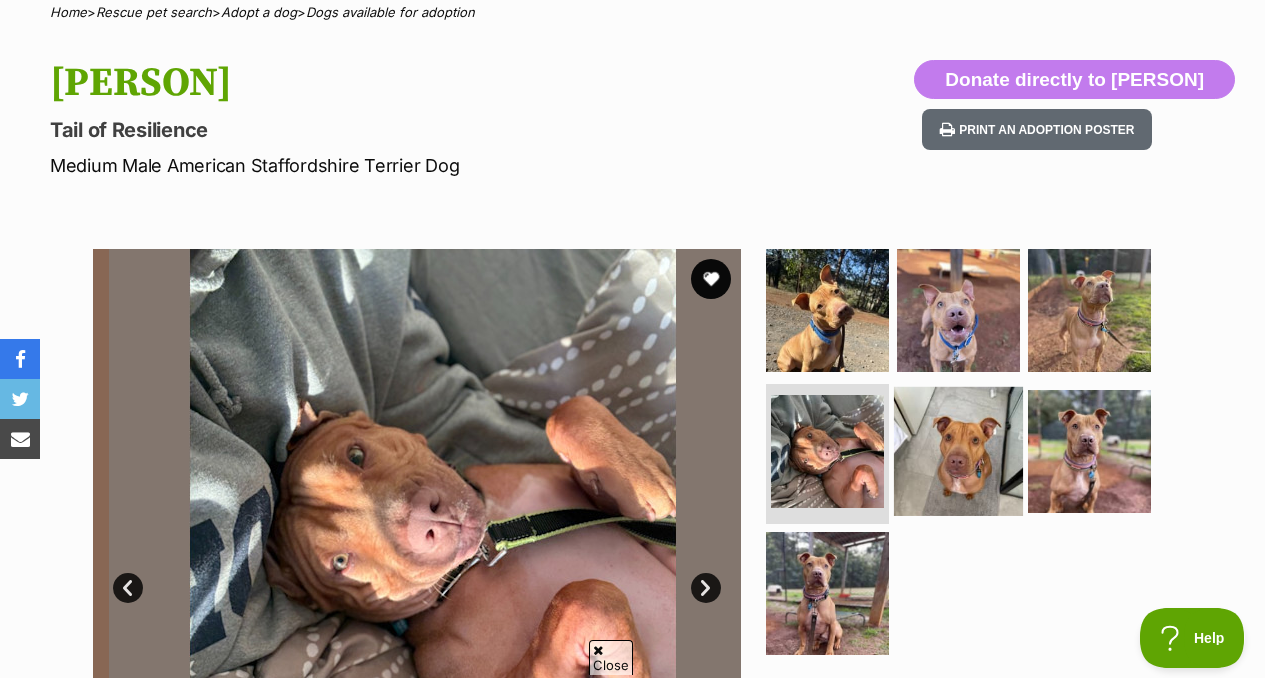 click at bounding box center [958, 451] 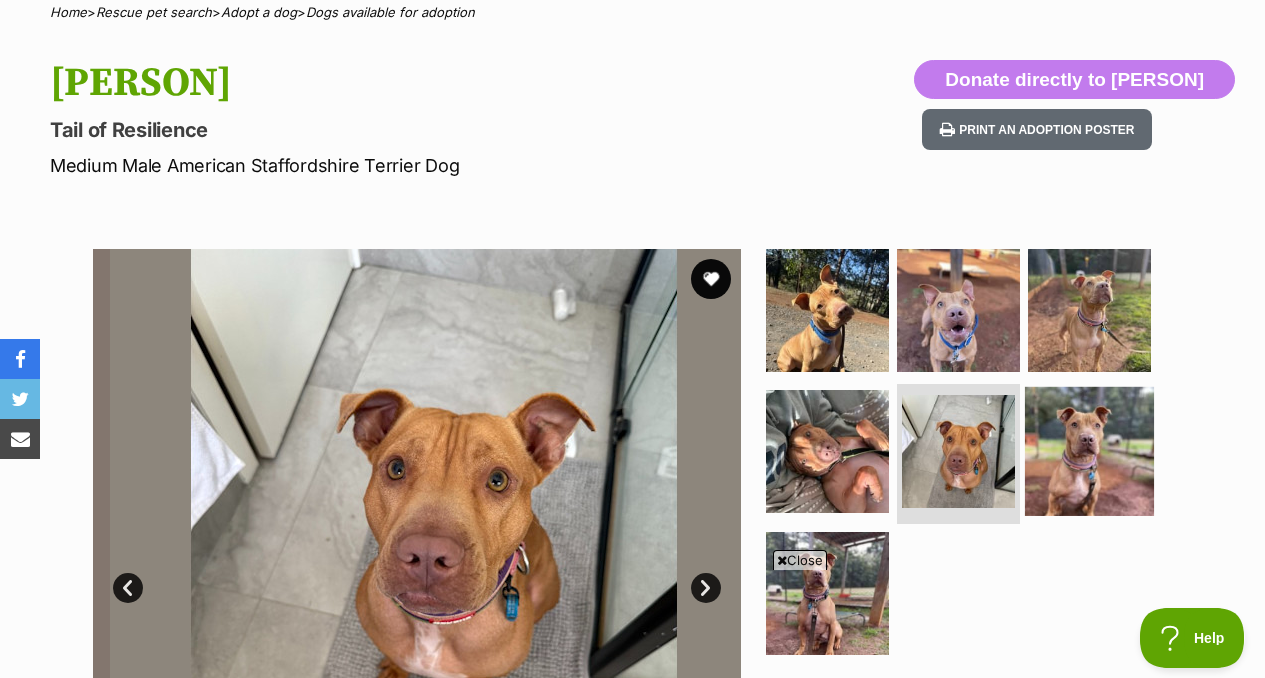 click at bounding box center [1089, 451] 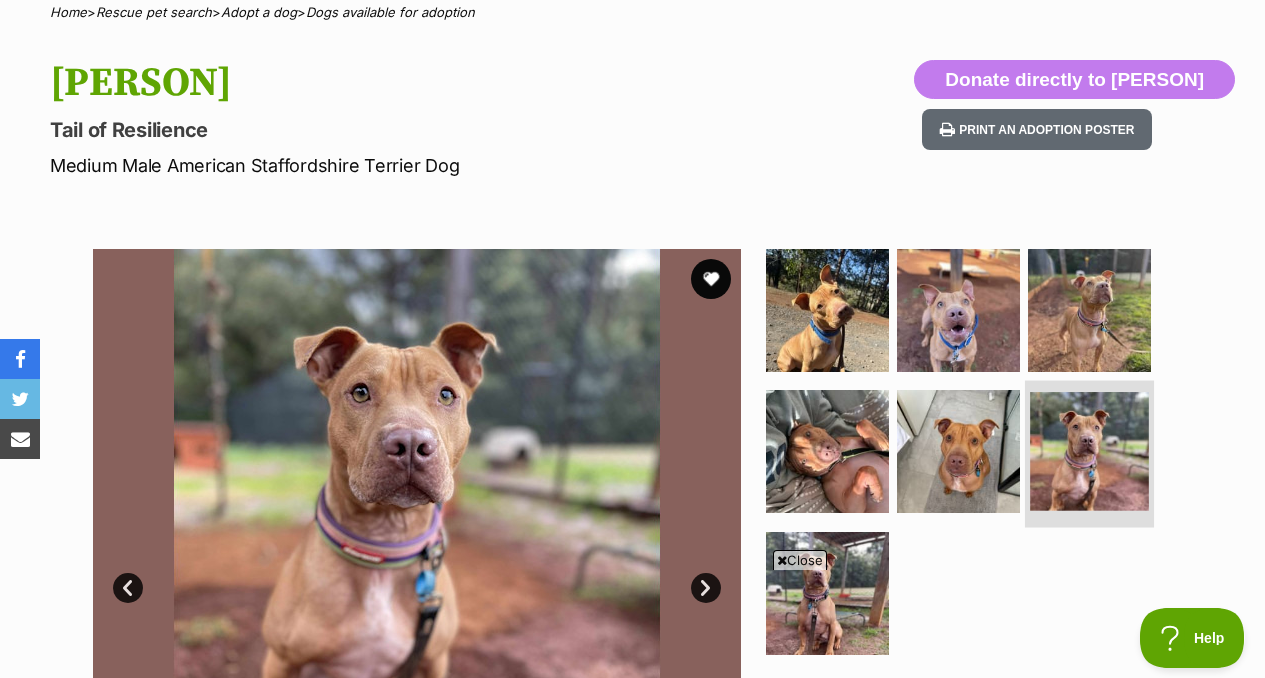 scroll, scrollTop: 336, scrollLeft: 0, axis: vertical 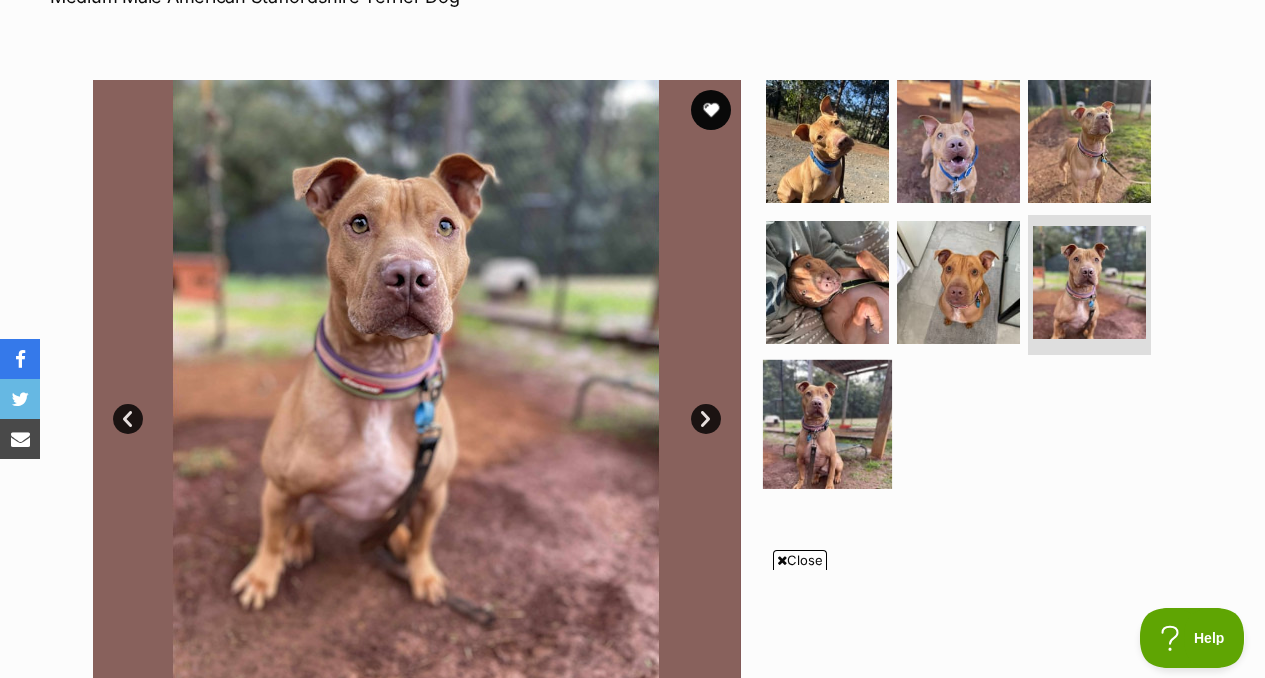 click at bounding box center [827, 424] 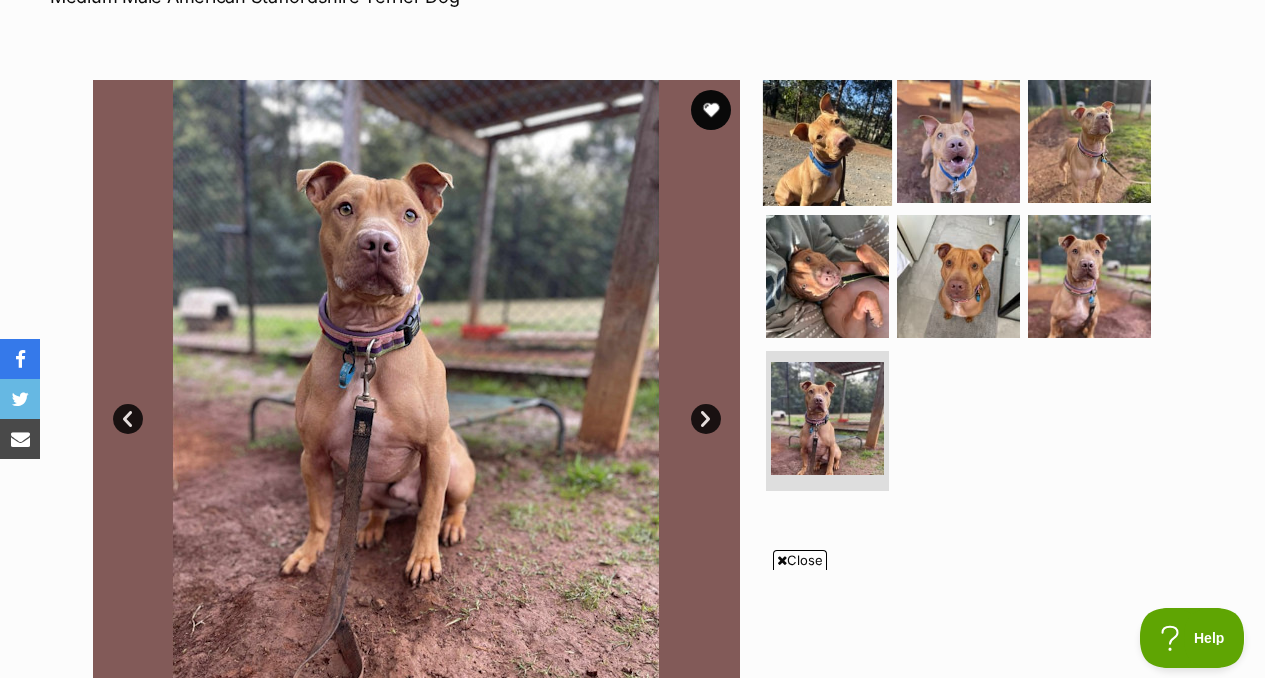 click at bounding box center (827, 140) 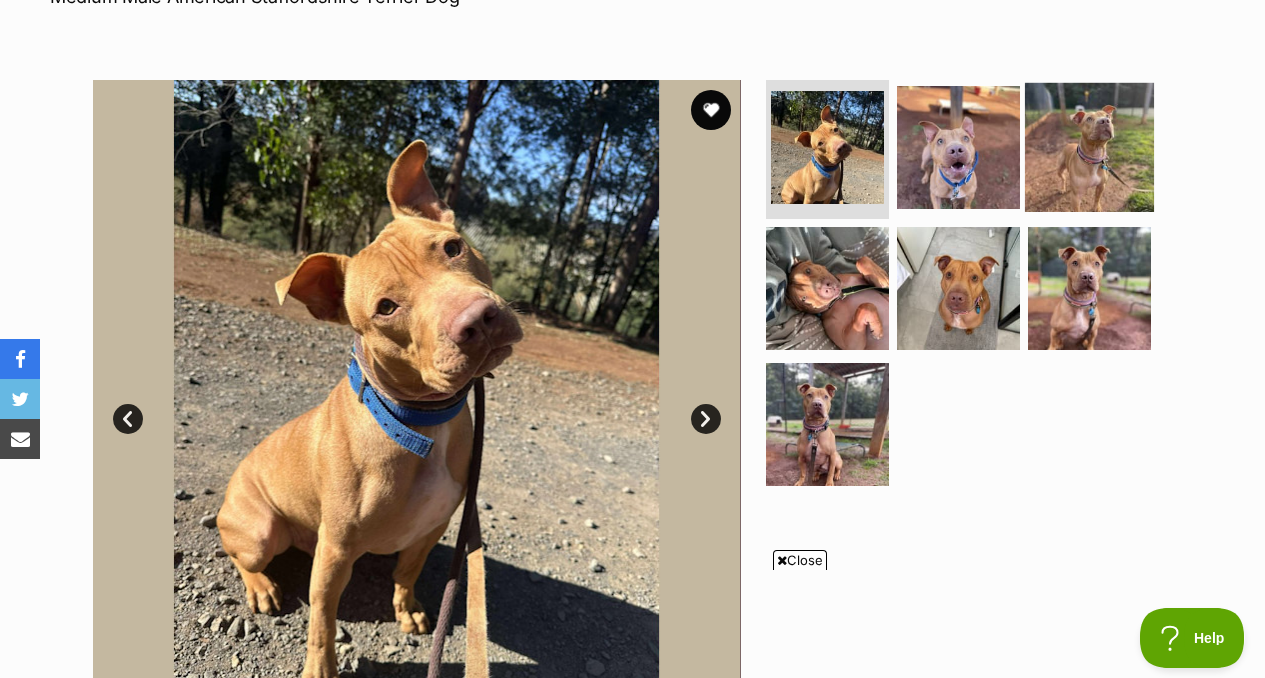 click at bounding box center [1089, 146] 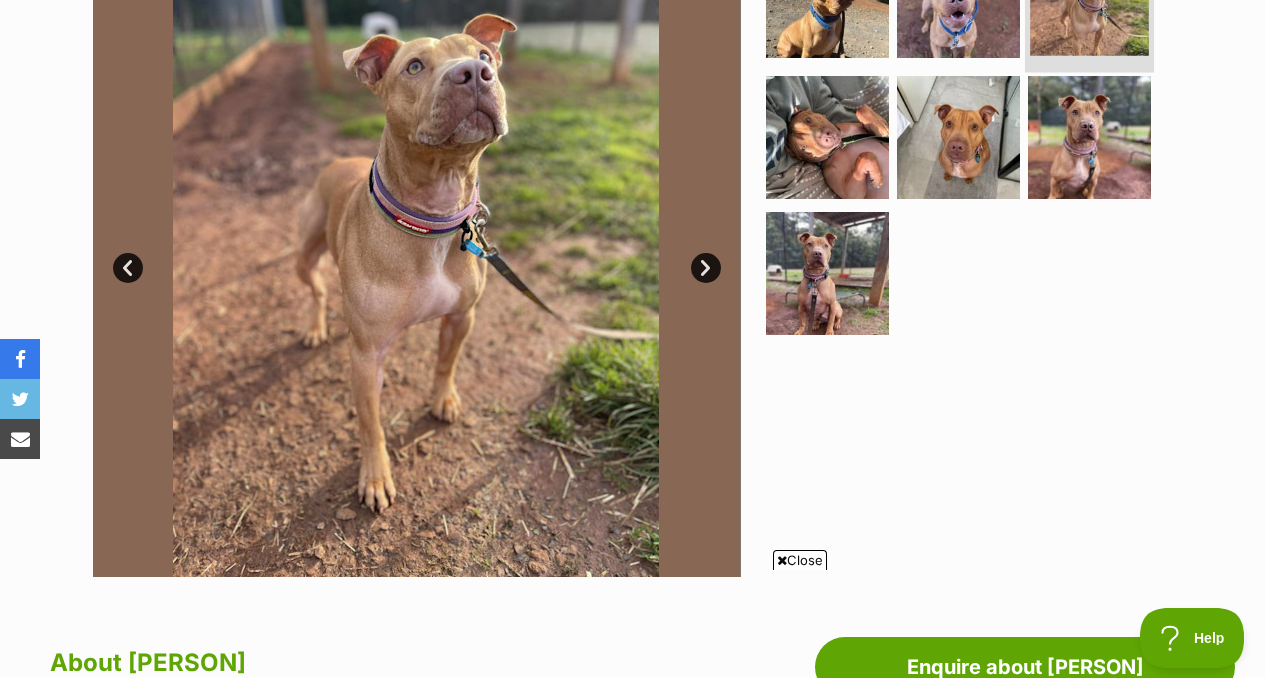scroll, scrollTop: 485, scrollLeft: 0, axis: vertical 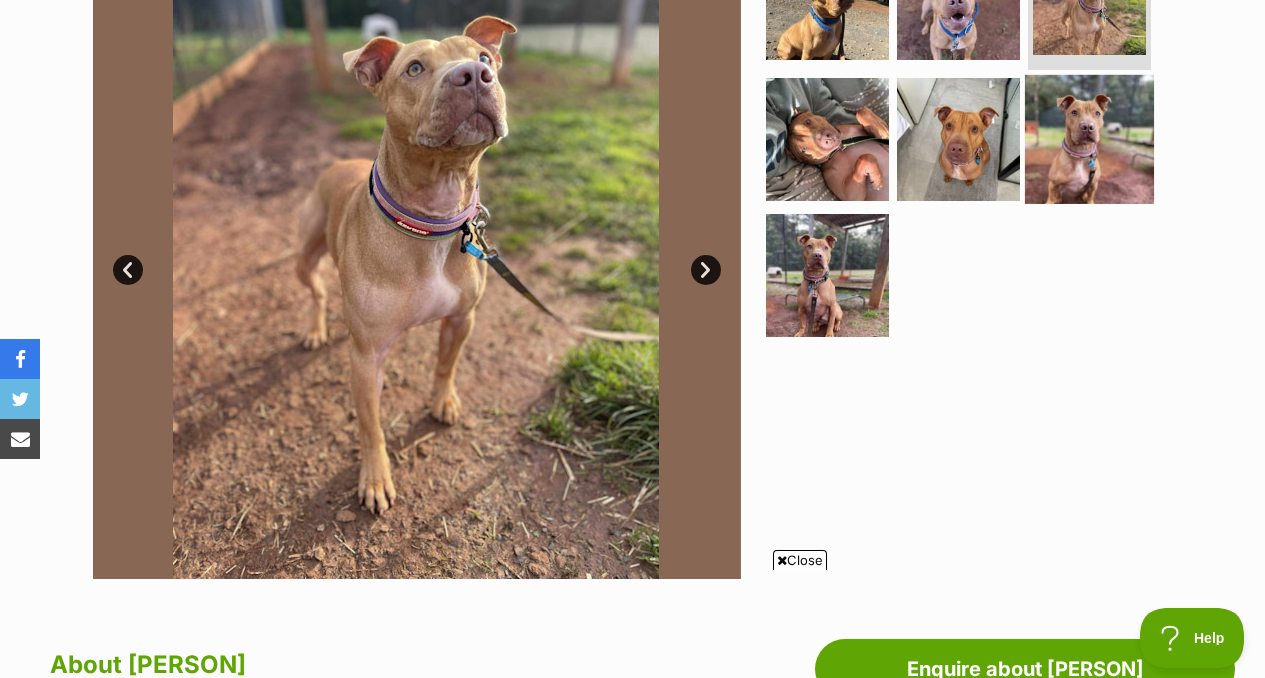 click at bounding box center [1089, 139] 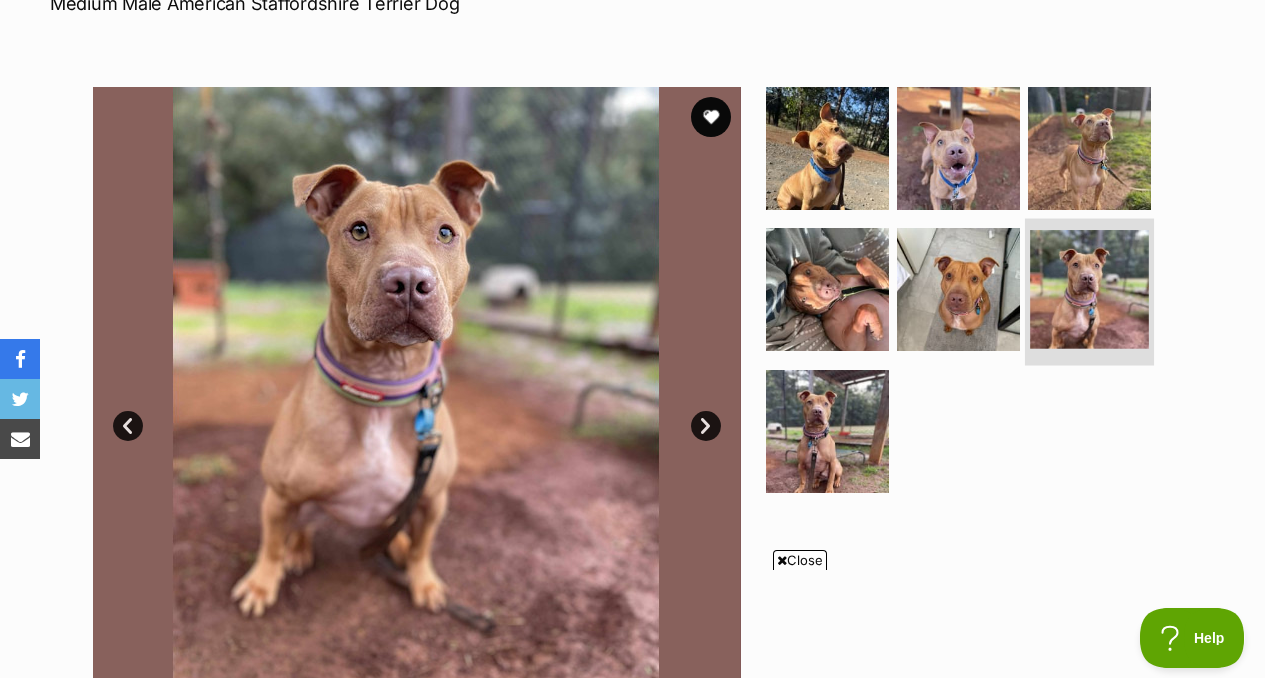 scroll, scrollTop: 330, scrollLeft: 0, axis: vertical 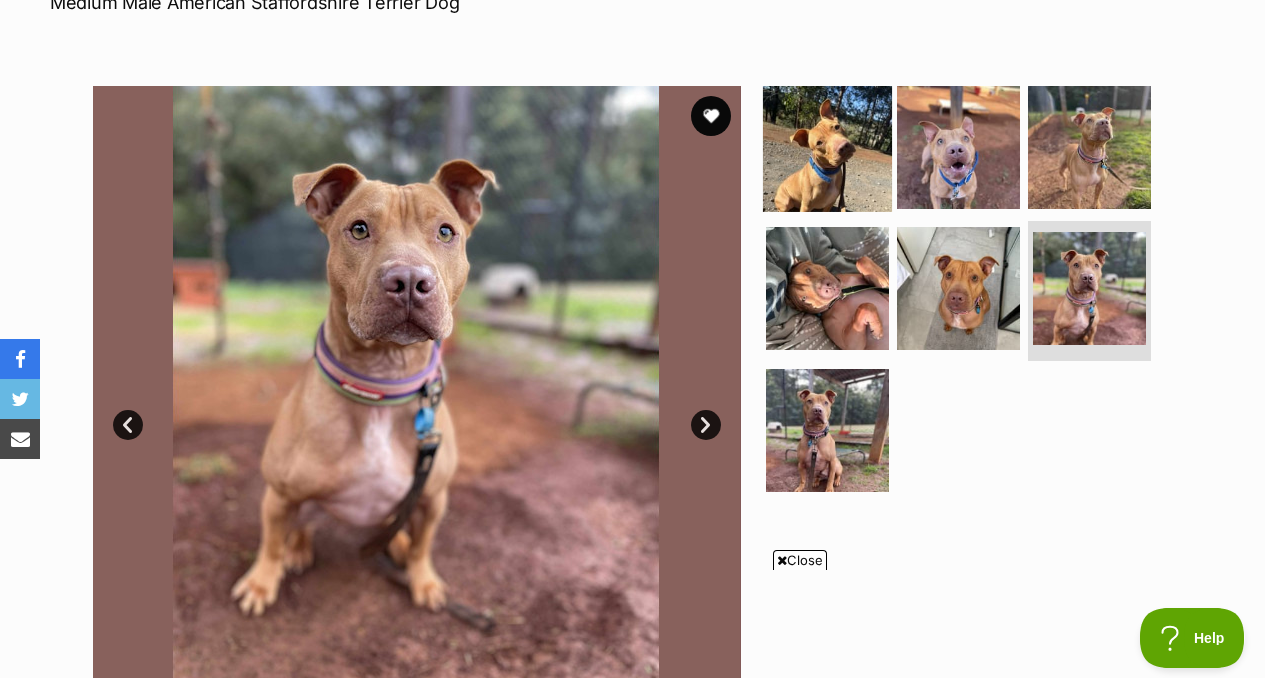 click at bounding box center (827, 146) 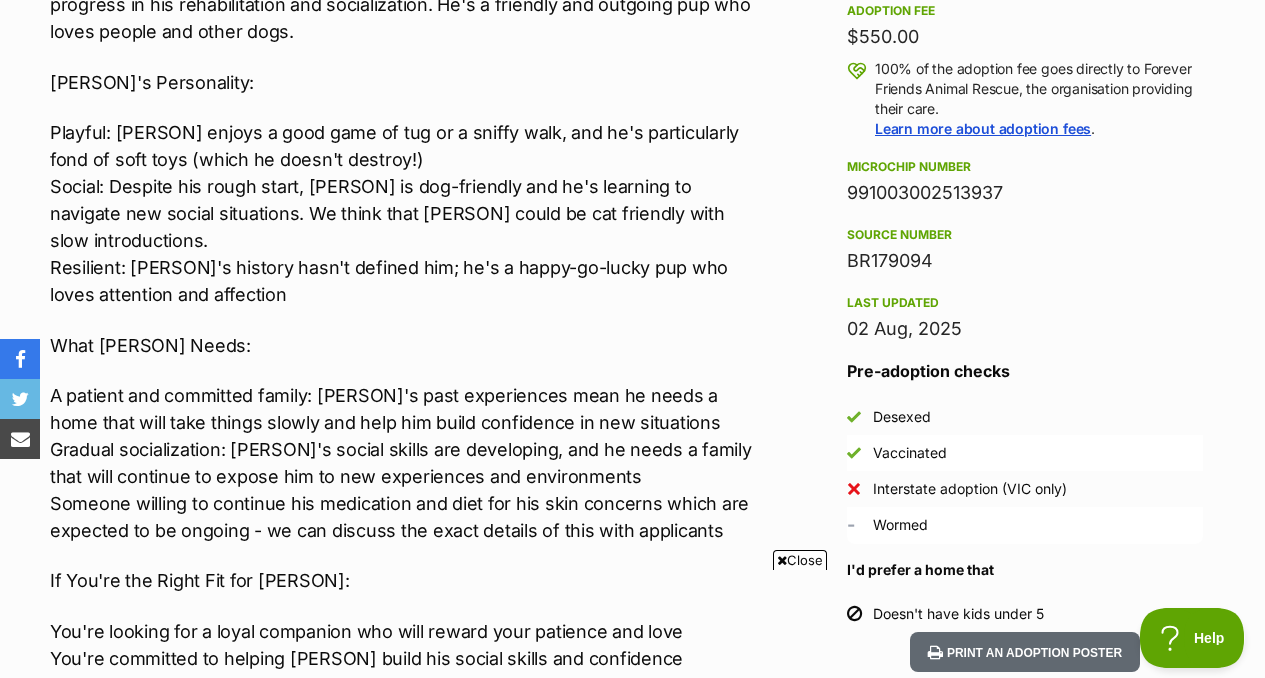 scroll, scrollTop: 1571, scrollLeft: 0, axis: vertical 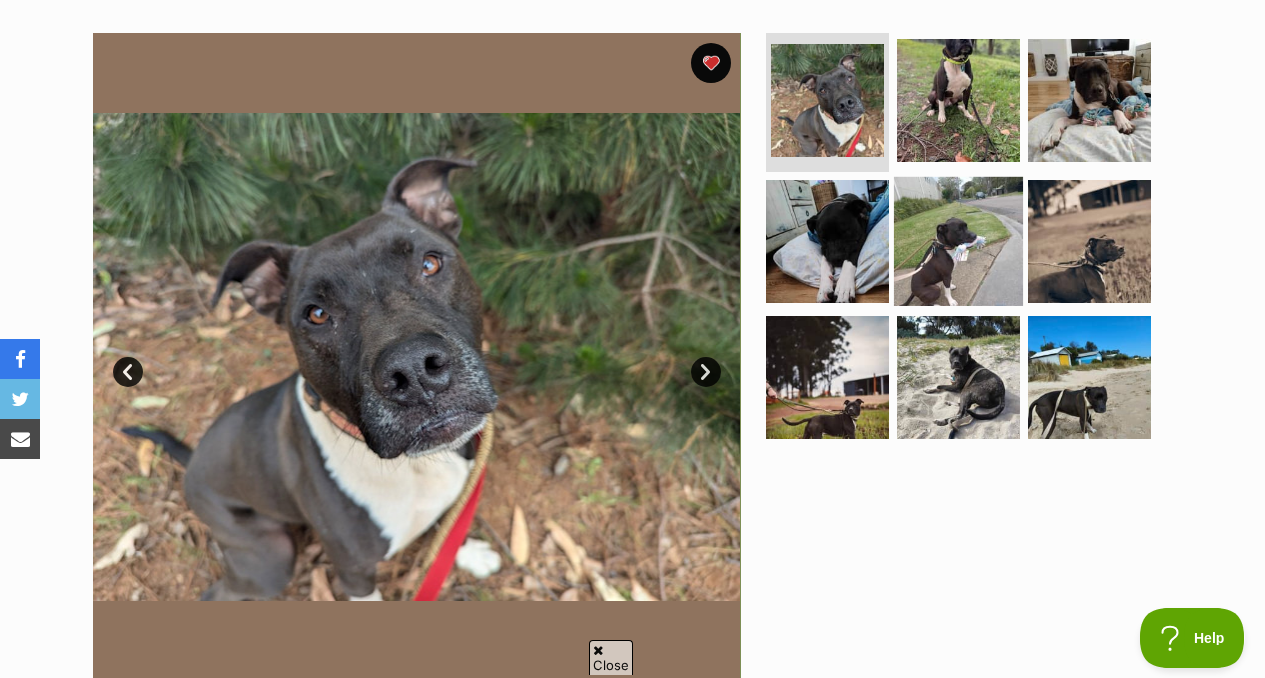 click at bounding box center (958, 241) 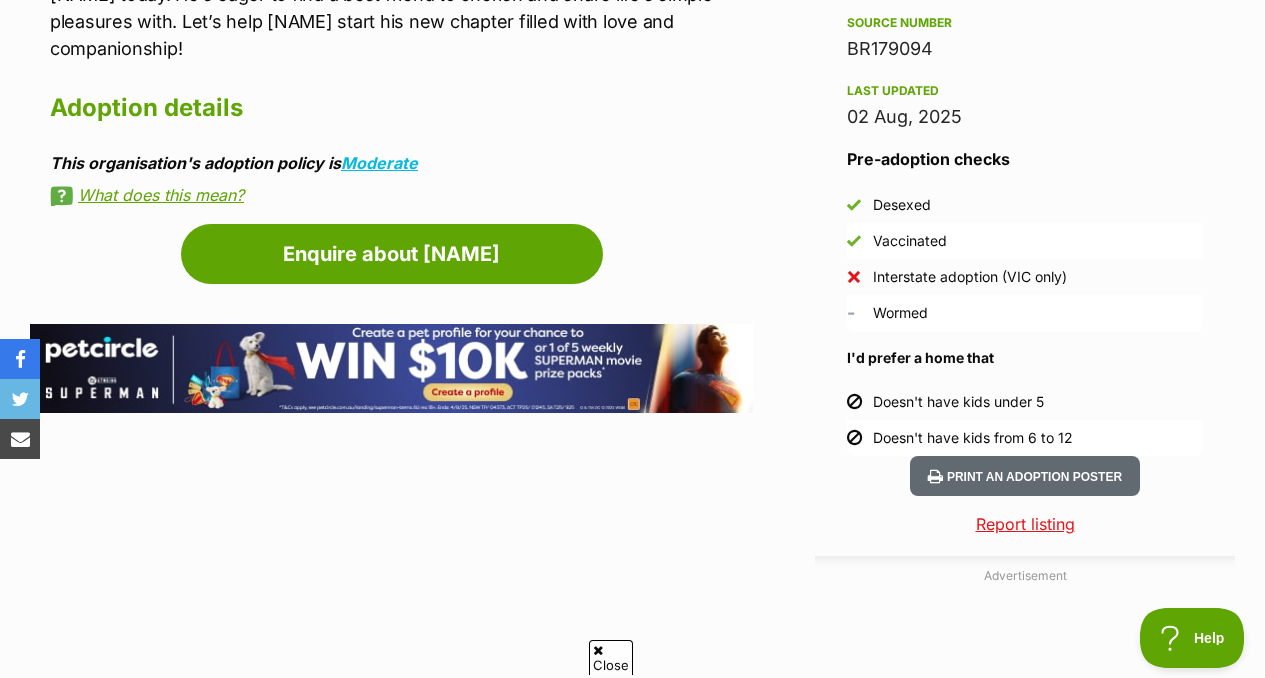 scroll, scrollTop: 1794, scrollLeft: 0, axis: vertical 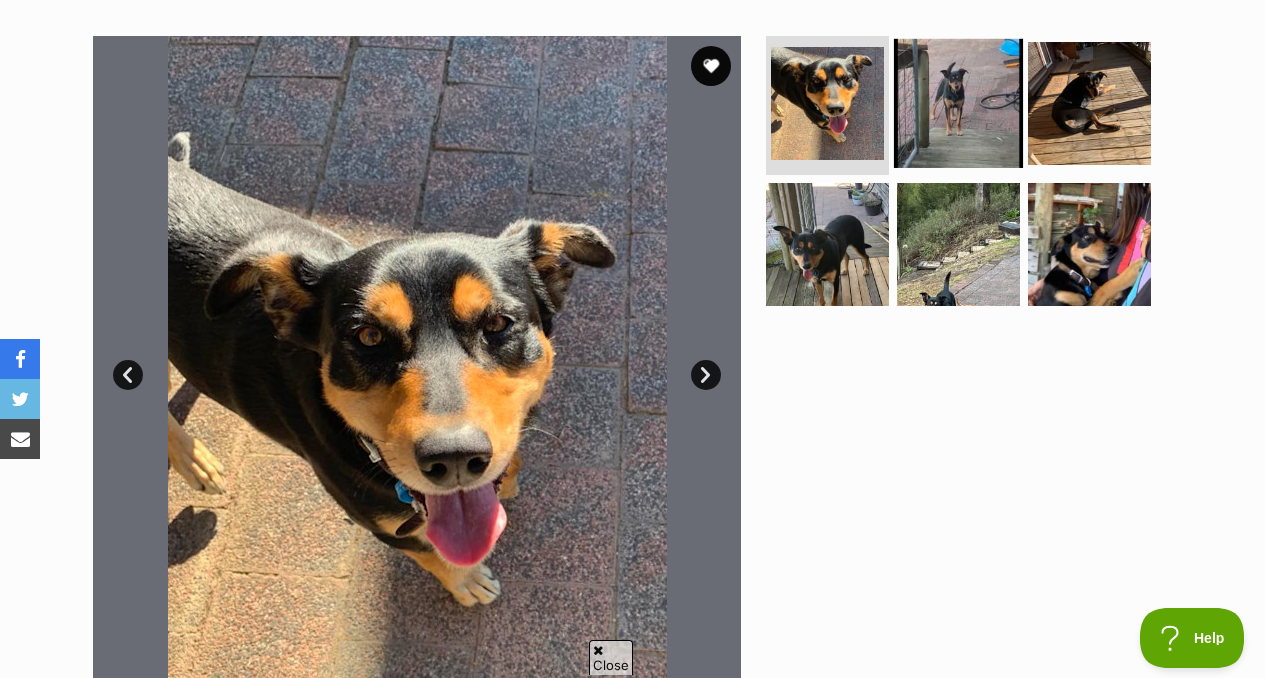 click at bounding box center [958, 102] 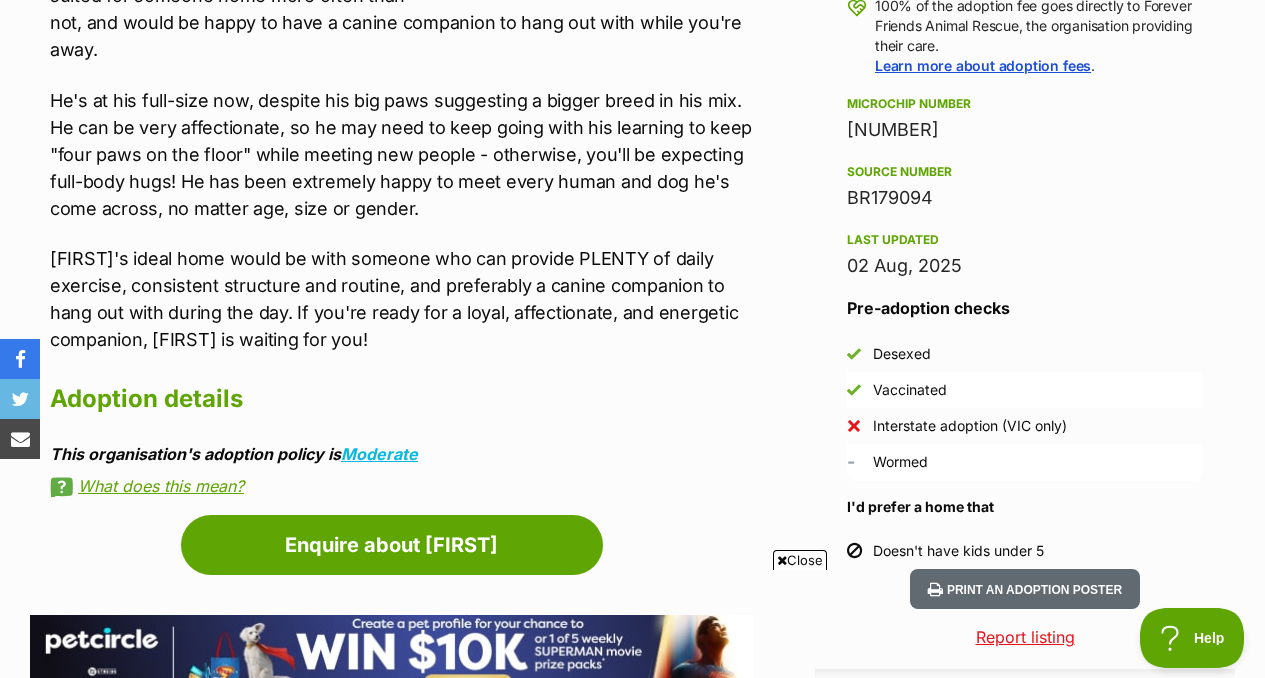 scroll, scrollTop: 1532, scrollLeft: 0, axis: vertical 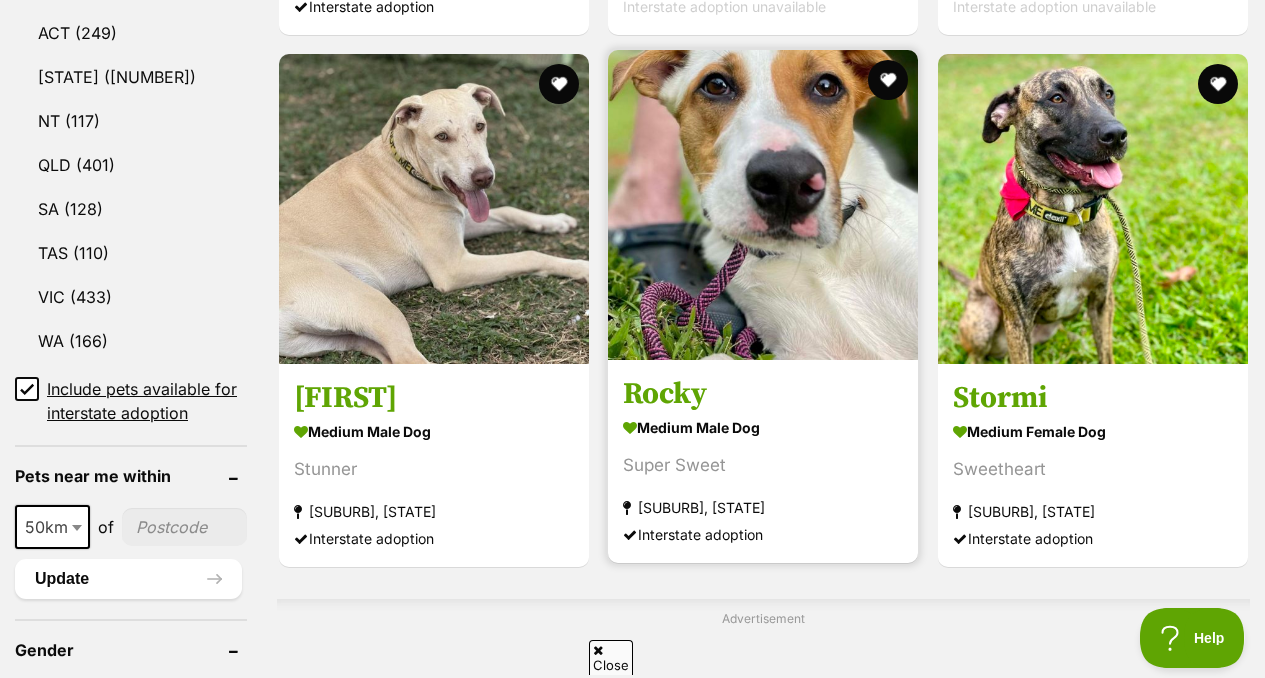 click on "Rocky" at bounding box center (763, 394) 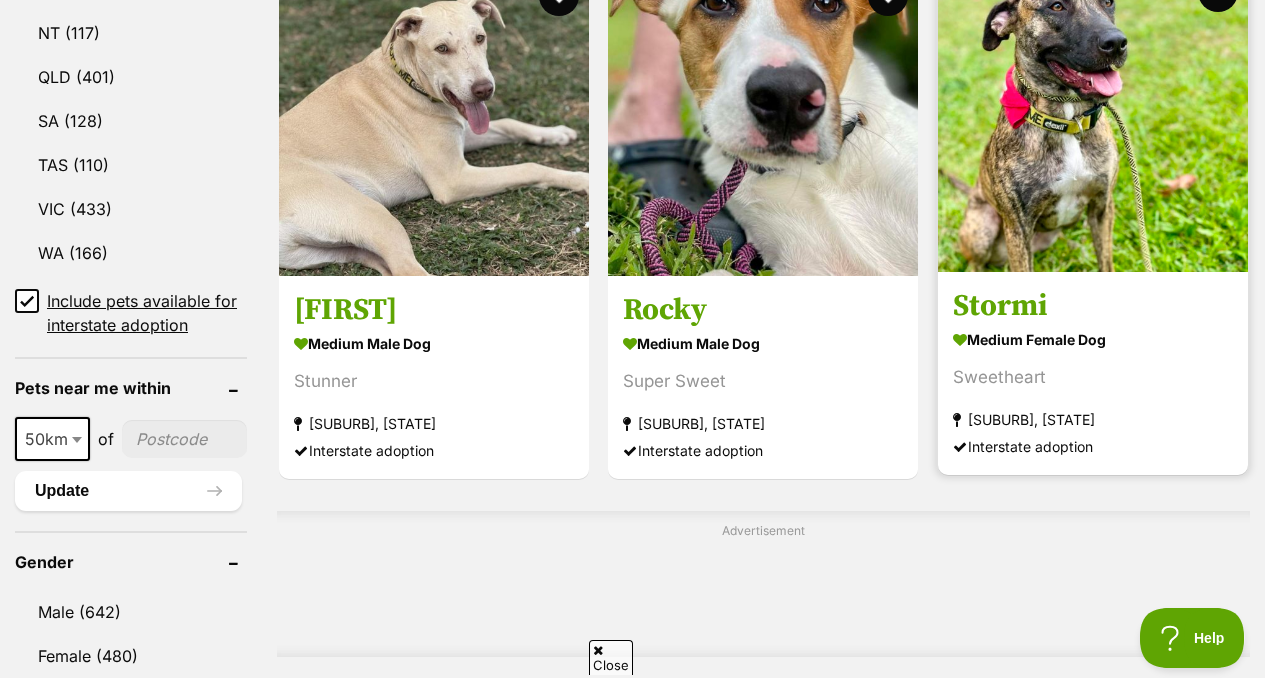 scroll, scrollTop: 1092, scrollLeft: 0, axis: vertical 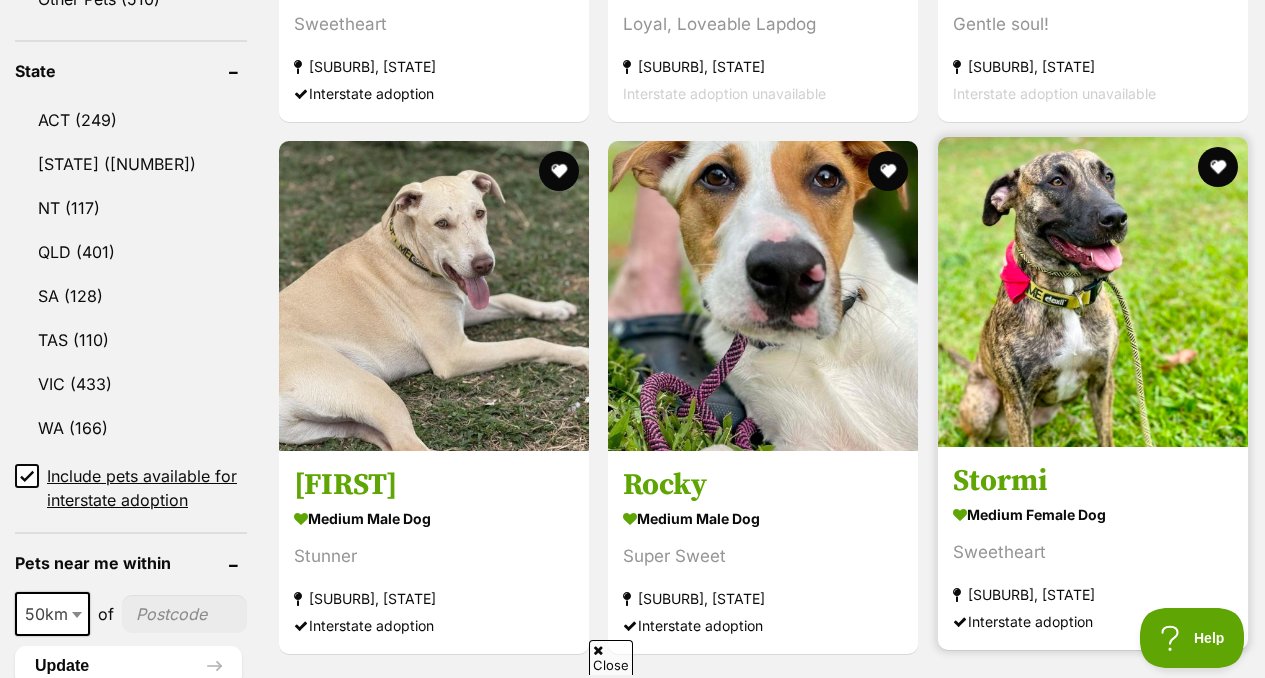 click on "Stormi" at bounding box center (1093, 481) 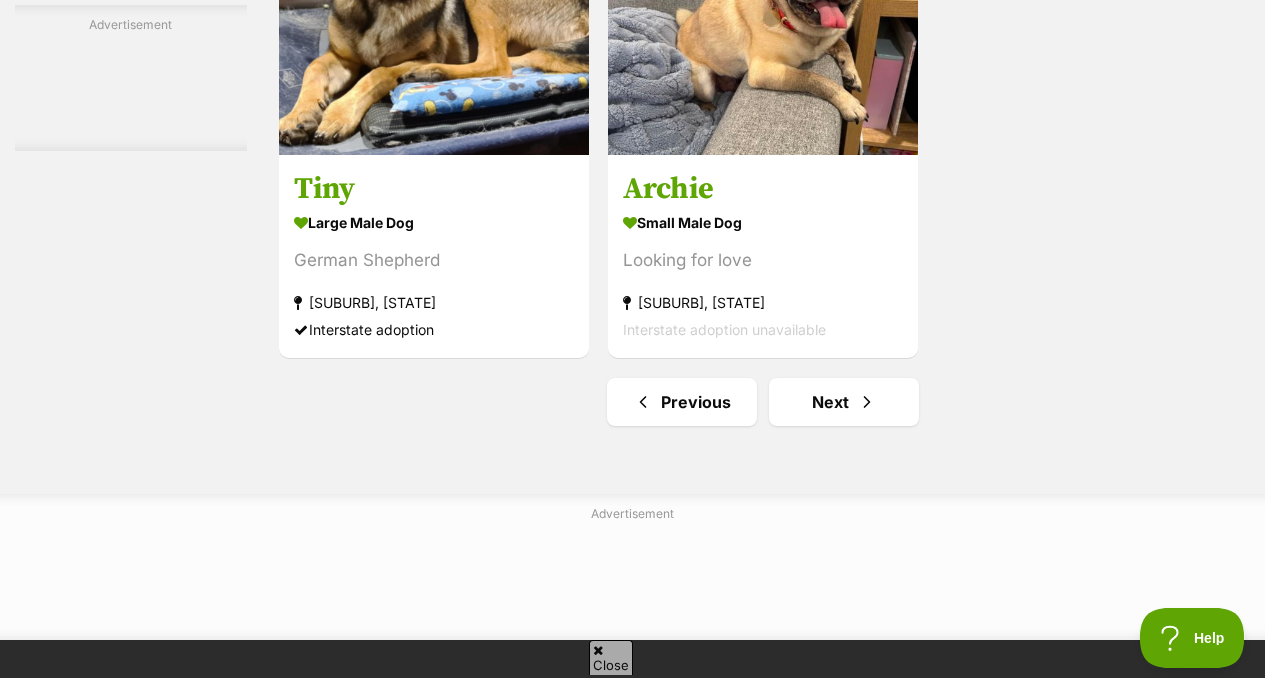 scroll, scrollTop: 4677, scrollLeft: 0, axis: vertical 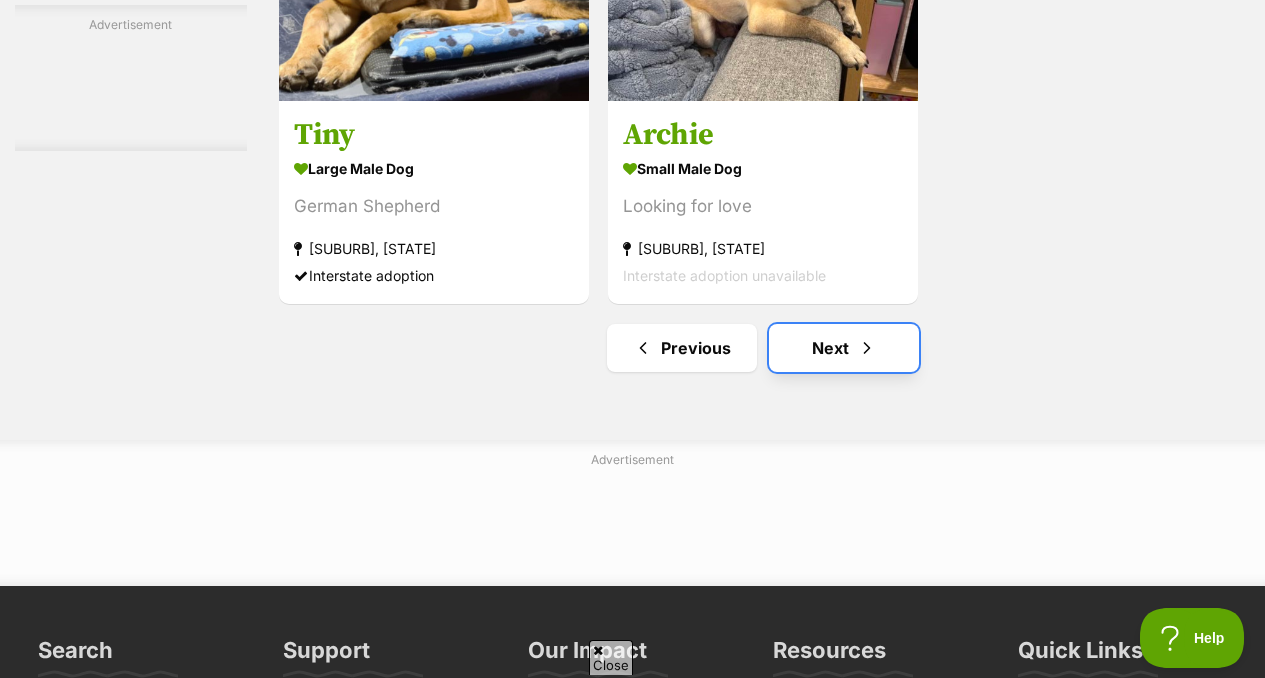 click on "Next" at bounding box center [844, 348] 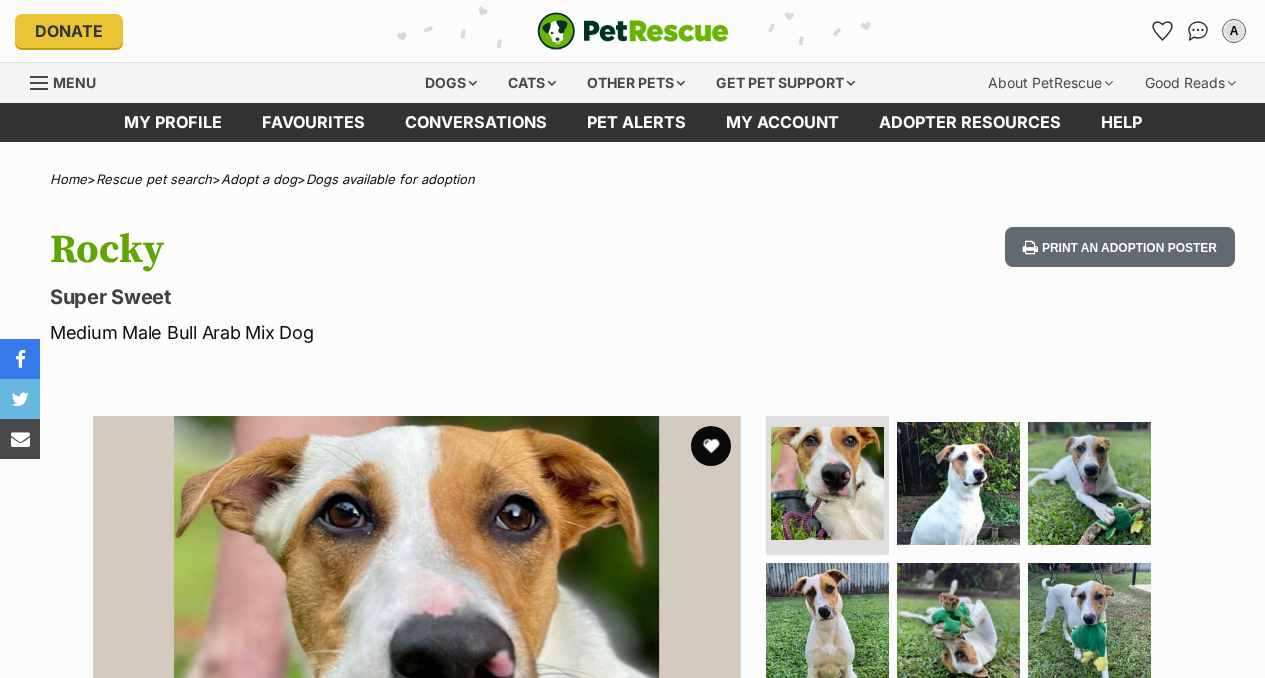 scroll, scrollTop: 0, scrollLeft: 0, axis: both 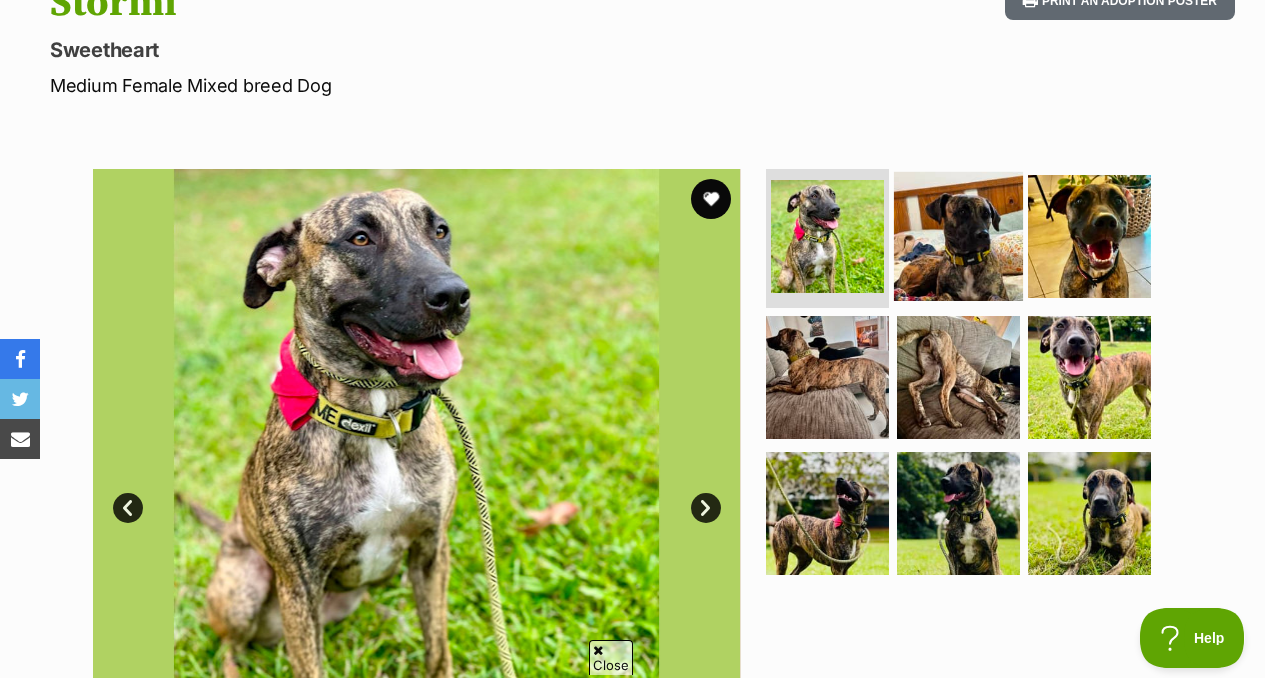 click at bounding box center [958, 235] 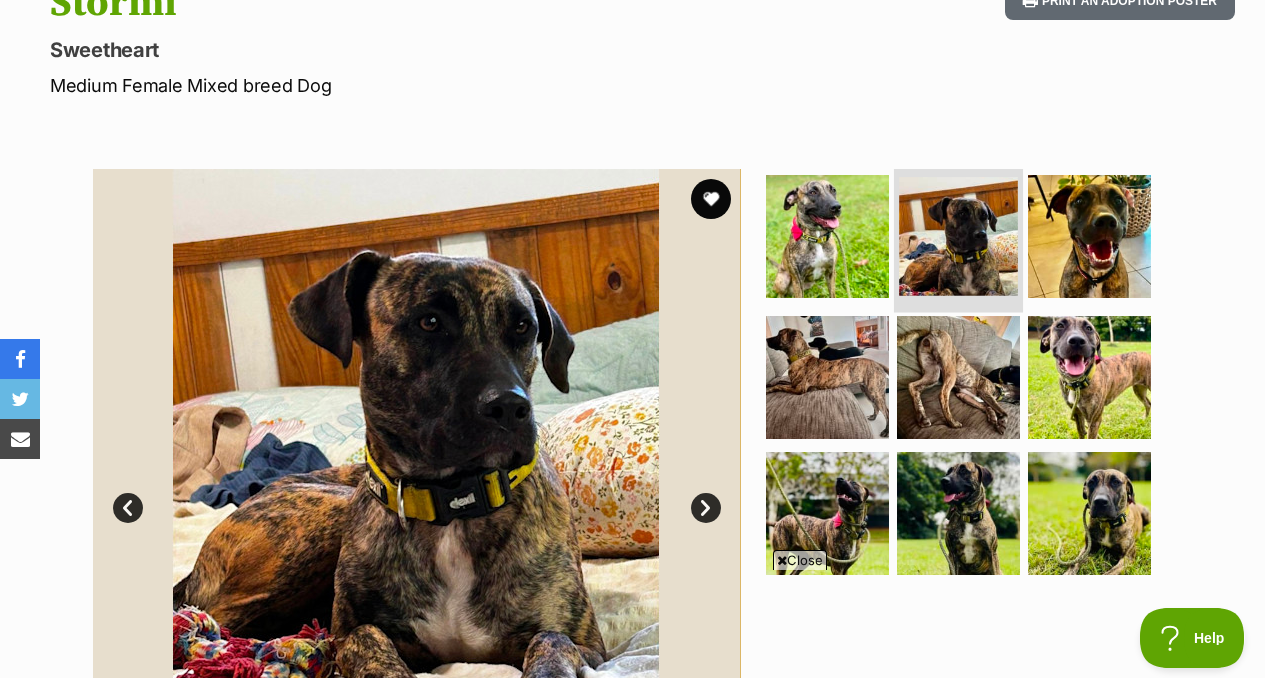 scroll, scrollTop: 337, scrollLeft: 0, axis: vertical 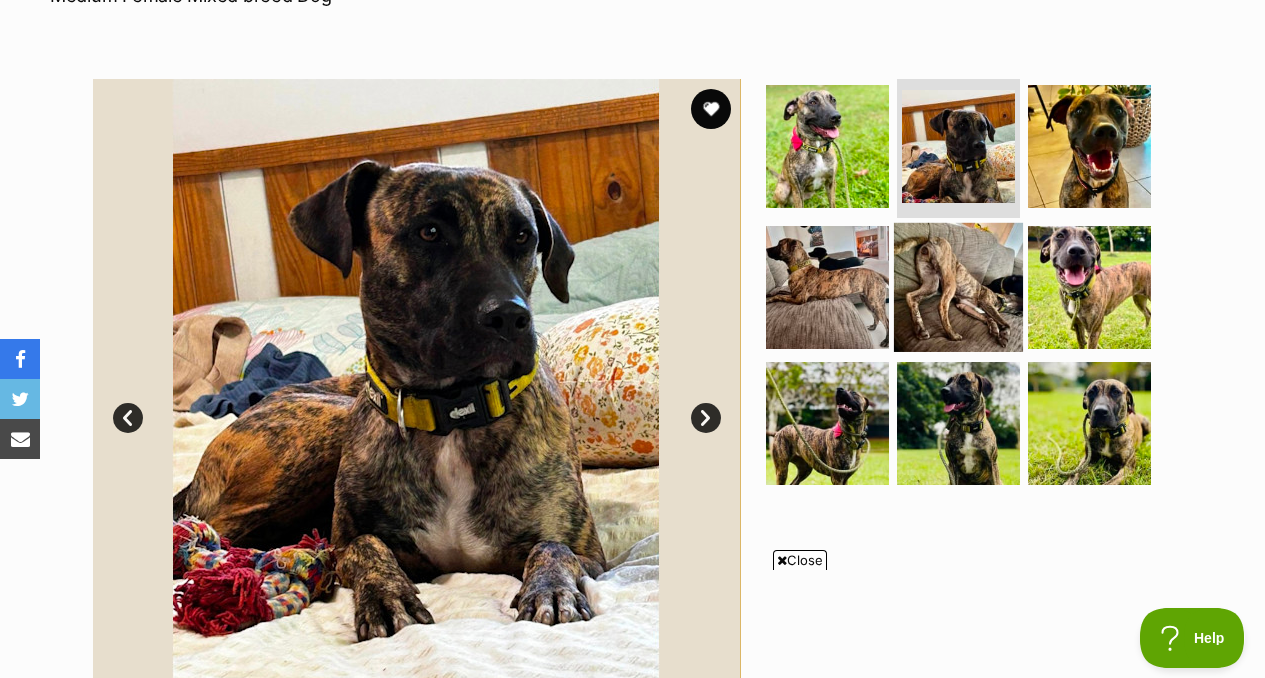 click at bounding box center (958, 287) 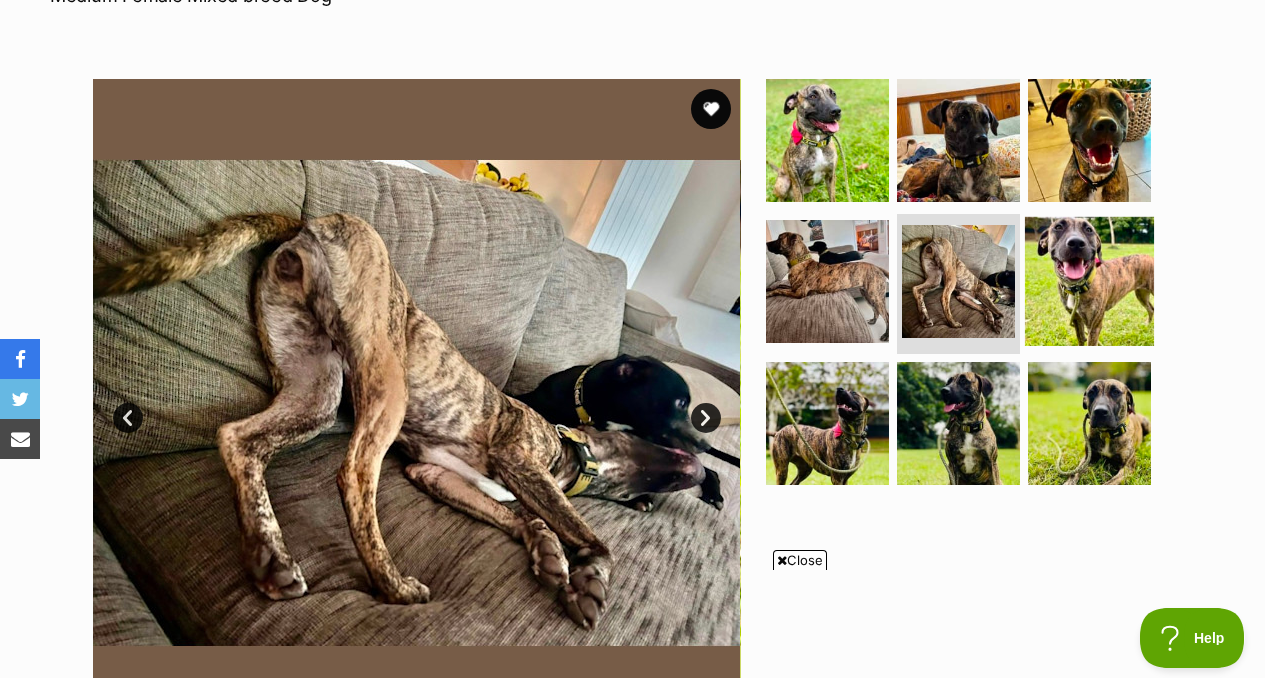 click at bounding box center (1089, 281) 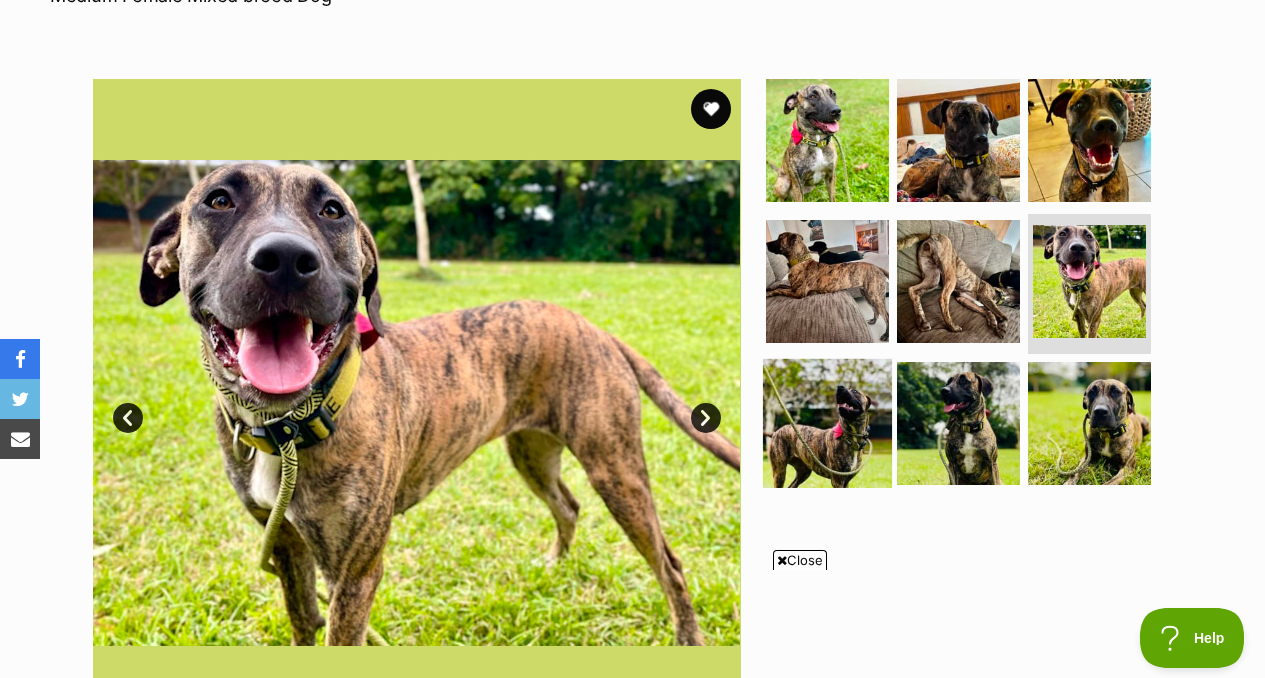 click at bounding box center [827, 423] 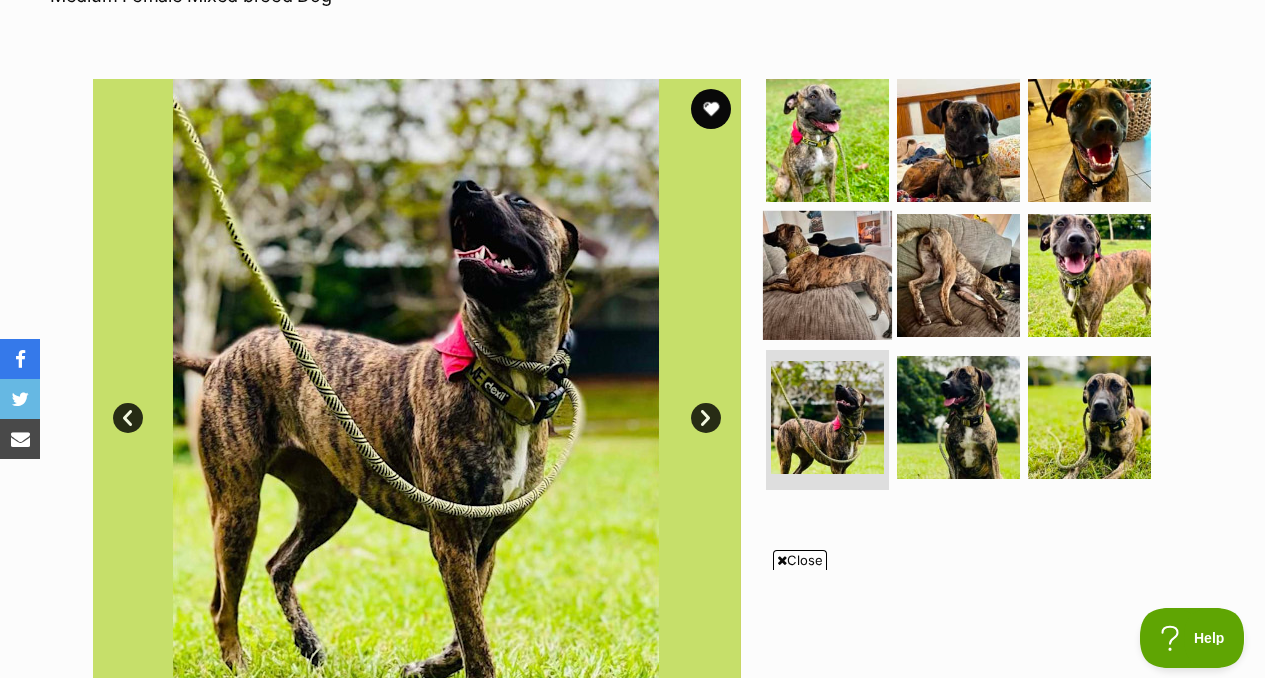 click at bounding box center (827, 275) 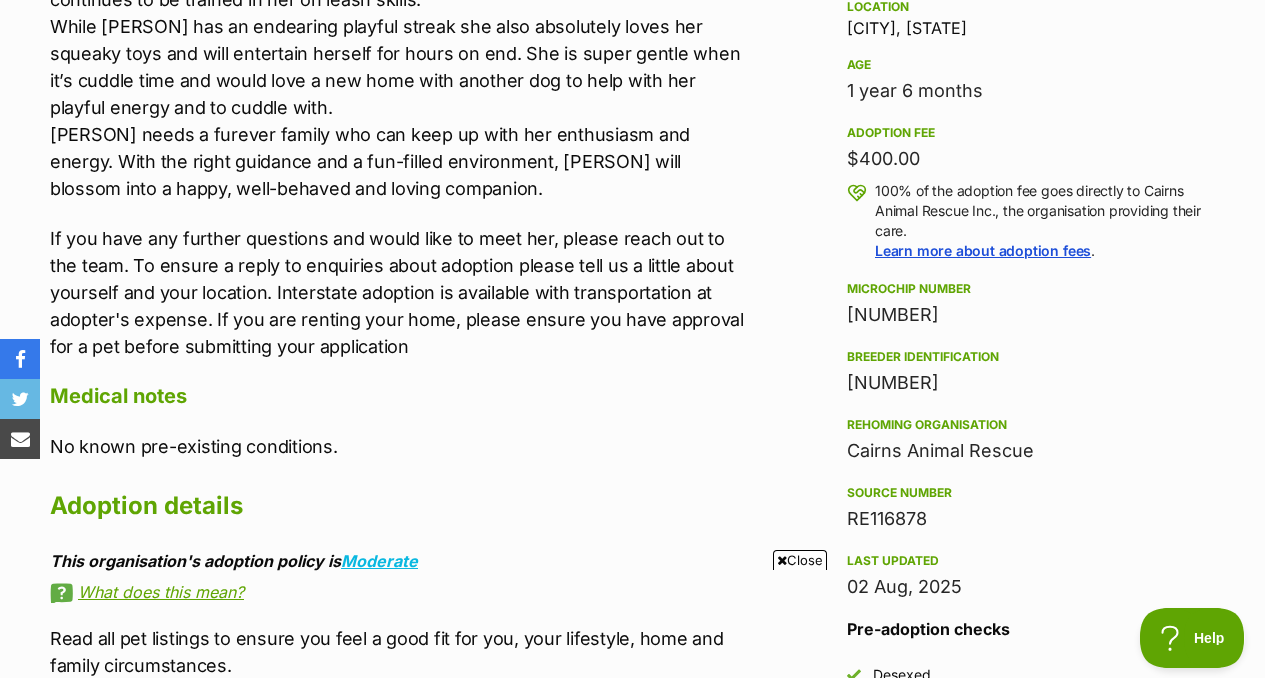 scroll, scrollTop: 1347, scrollLeft: 0, axis: vertical 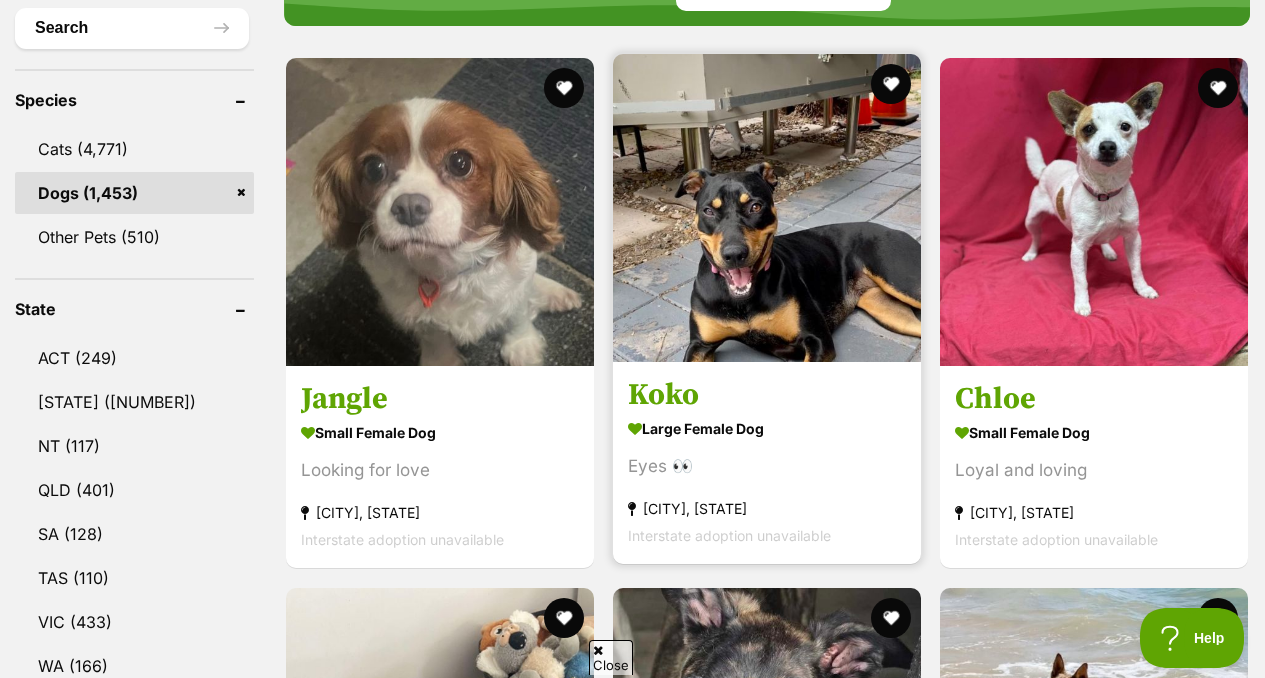 click on "Koko
large female Dog
Eyes 👀
Windsor, QLD
Interstate adoption unavailable" at bounding box center (767, 463) 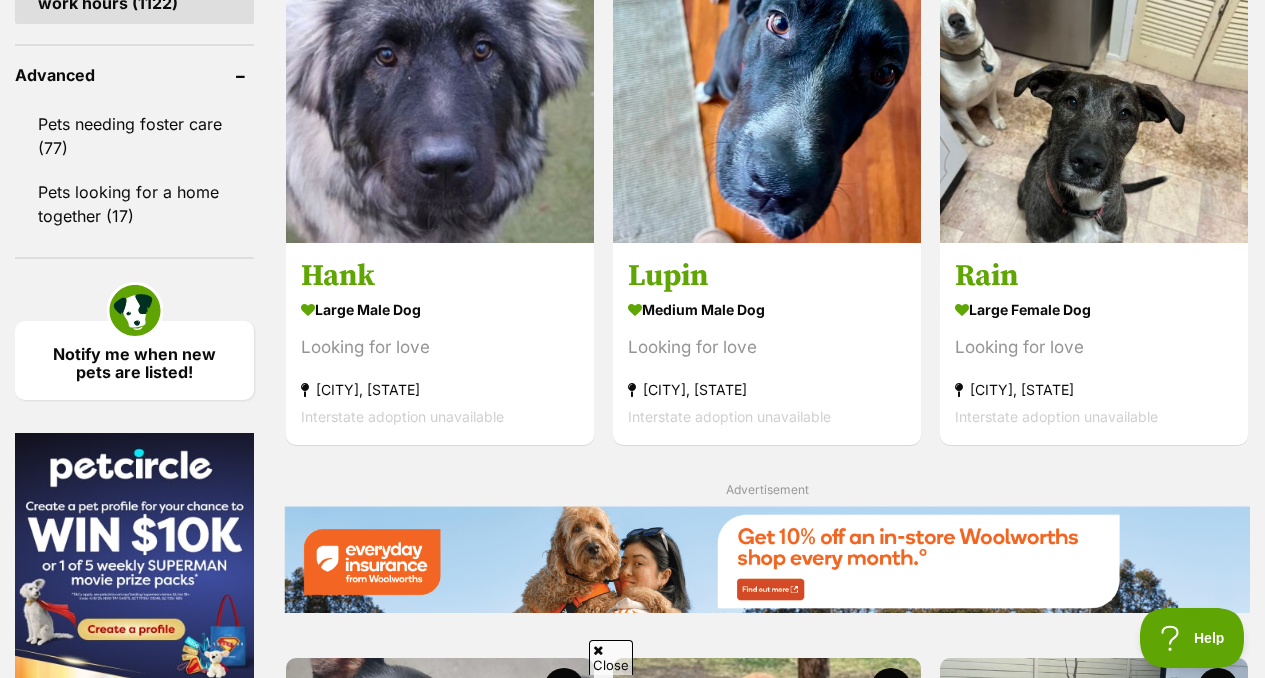 scroll, scrollTop: 2733, scrollLeft: 0, axis: vertical 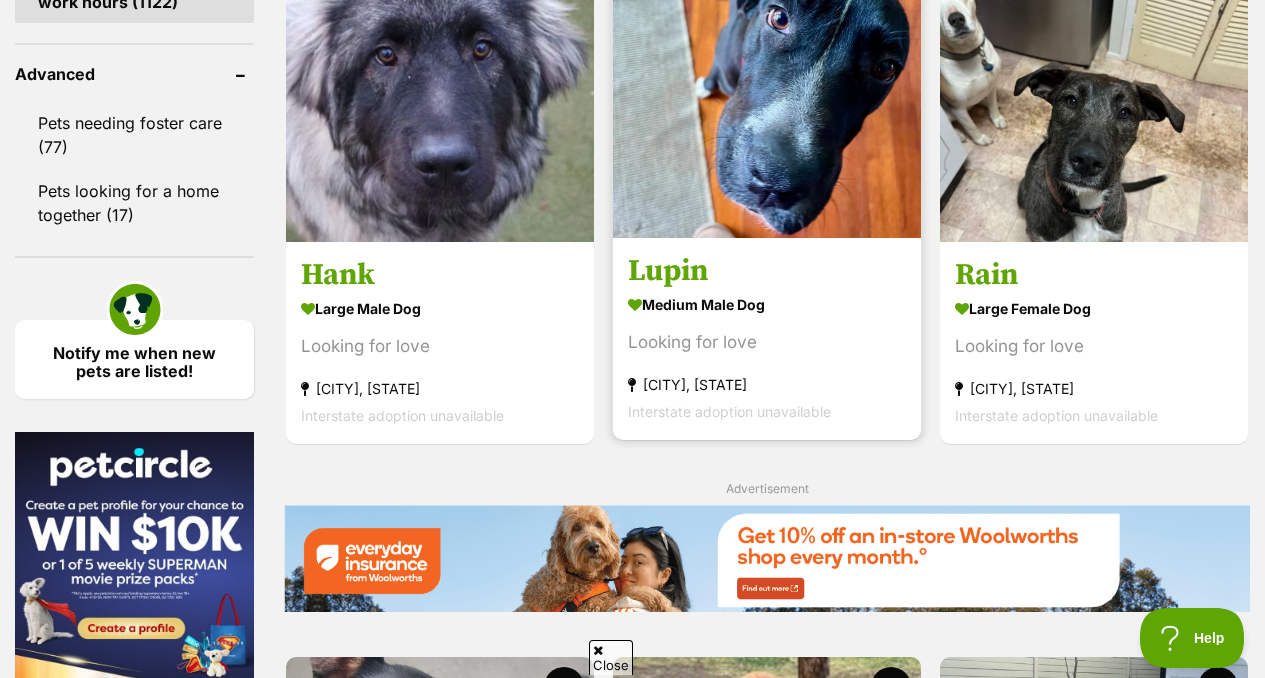 click on "Lupin" at bounding box center (767, 272) 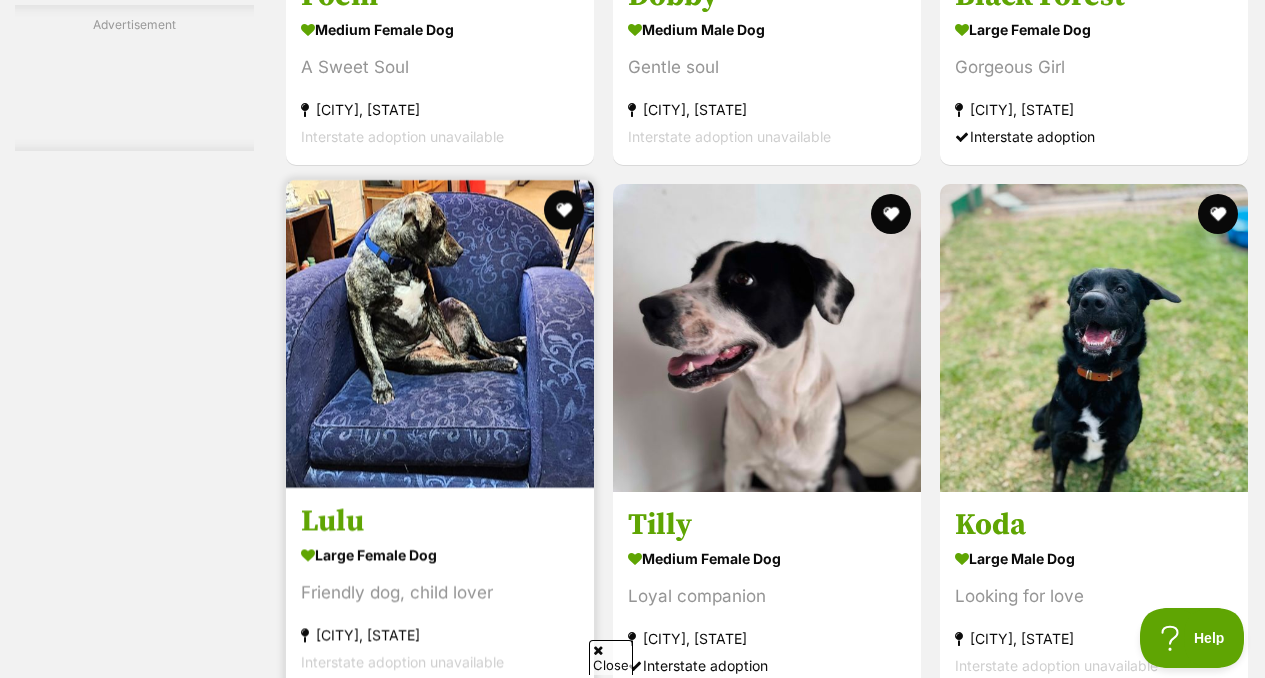scroll, scrollTop: 0, scrollLeft: 0, axis: both 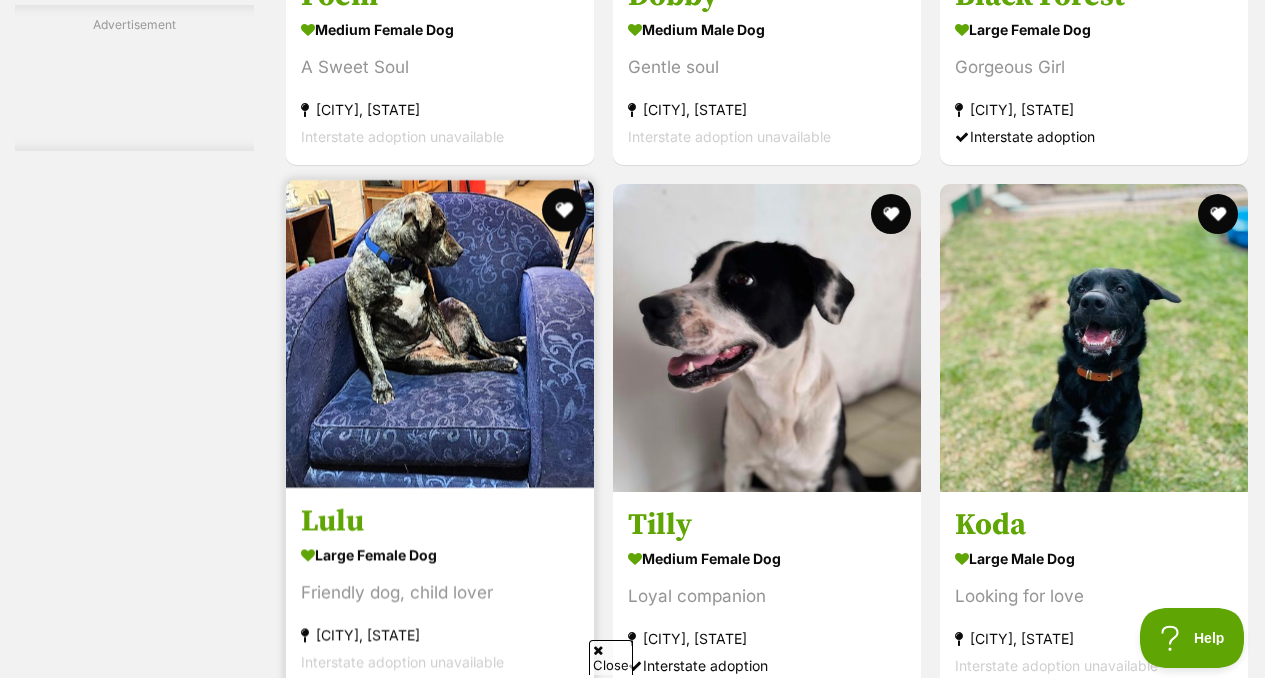 click at bounding box center (564, 210) 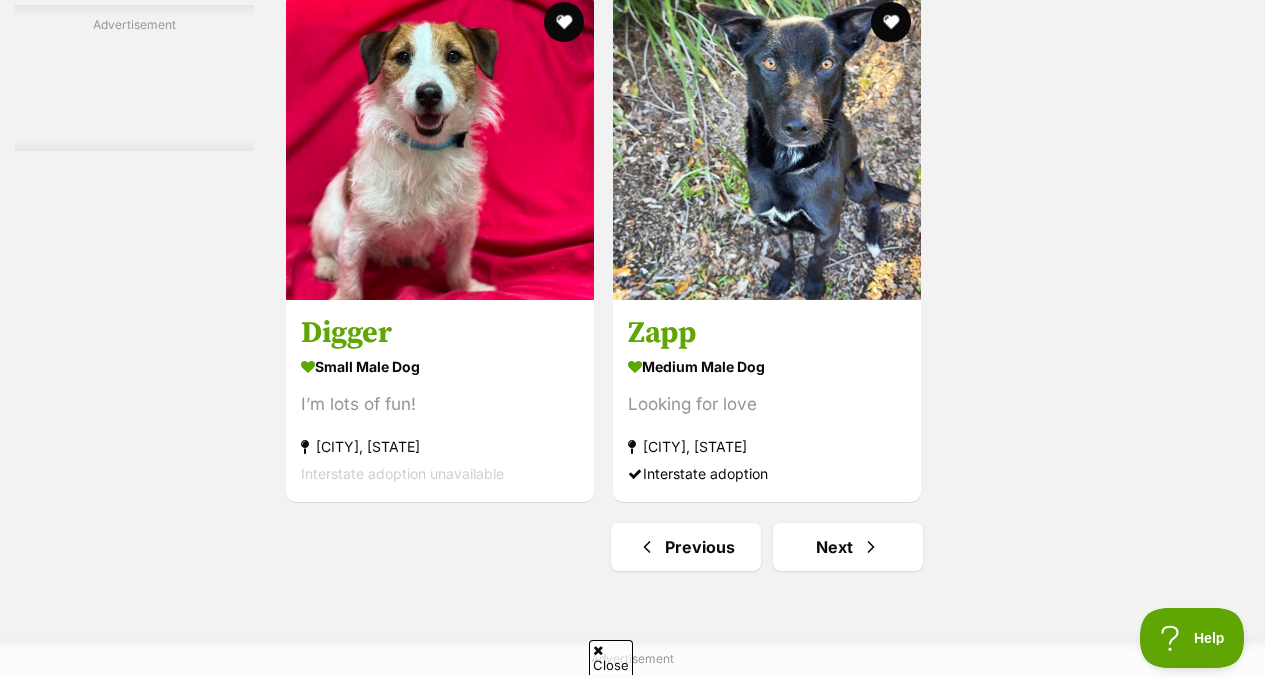 scroll, scrollTop: 4648, scrollLeft: 0, axis: vertical 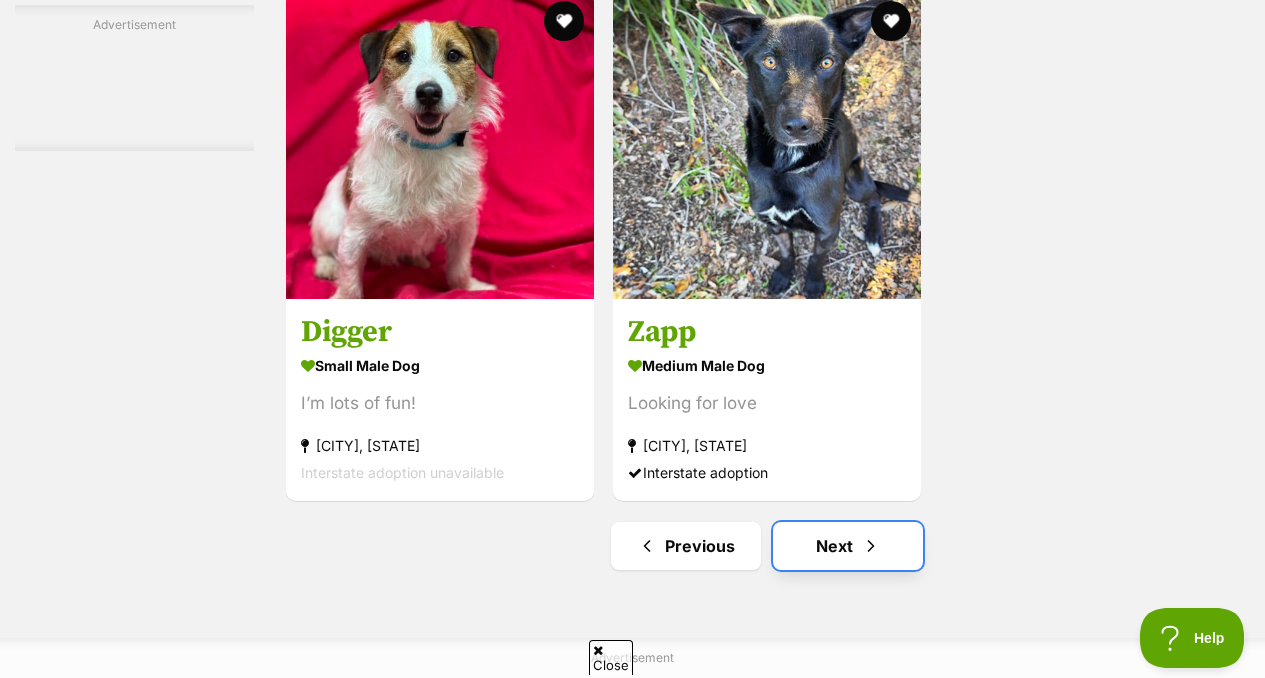 click on "Next" at bounding box center [848, 546] 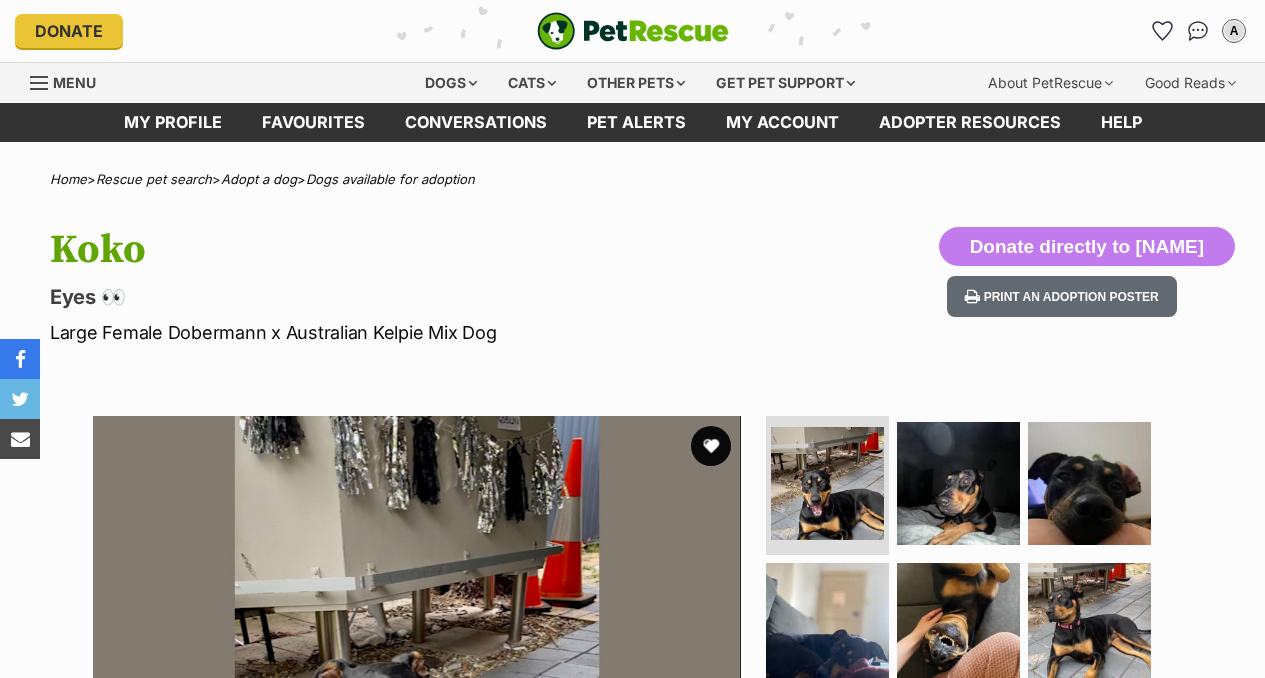 scroll, scrollTop: 0, scrollLeft: 0, axis: both 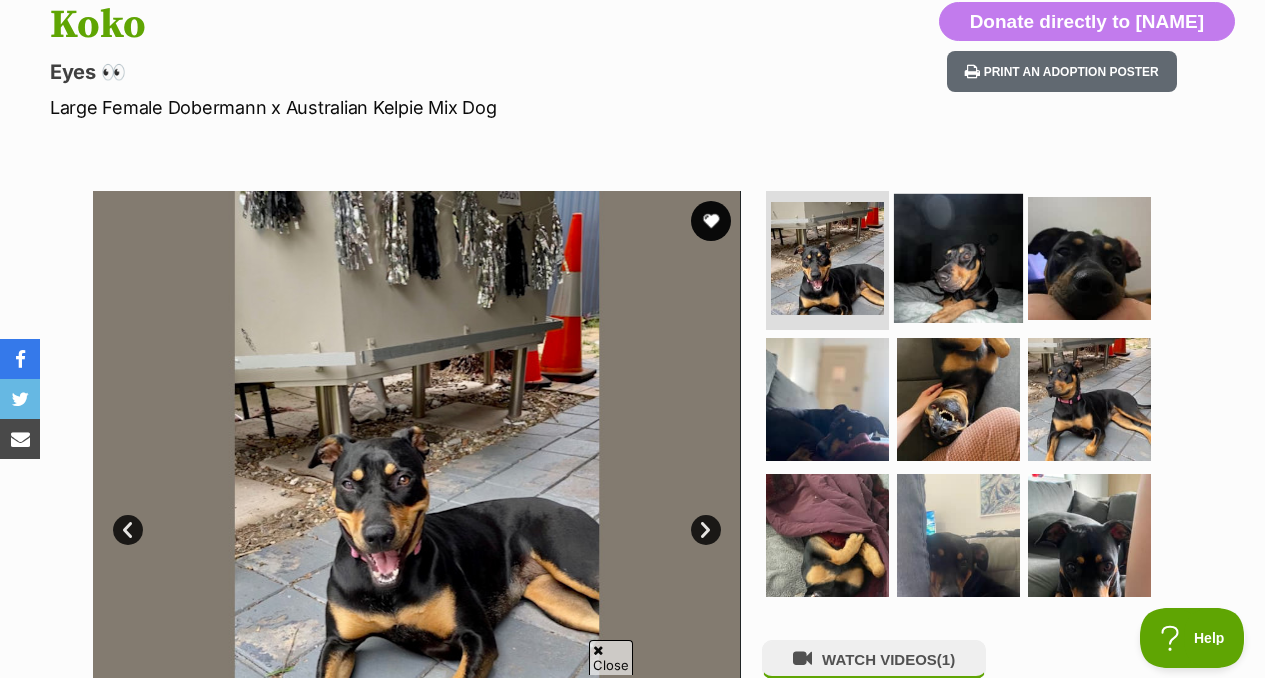 click at bounding box center [958, 257] 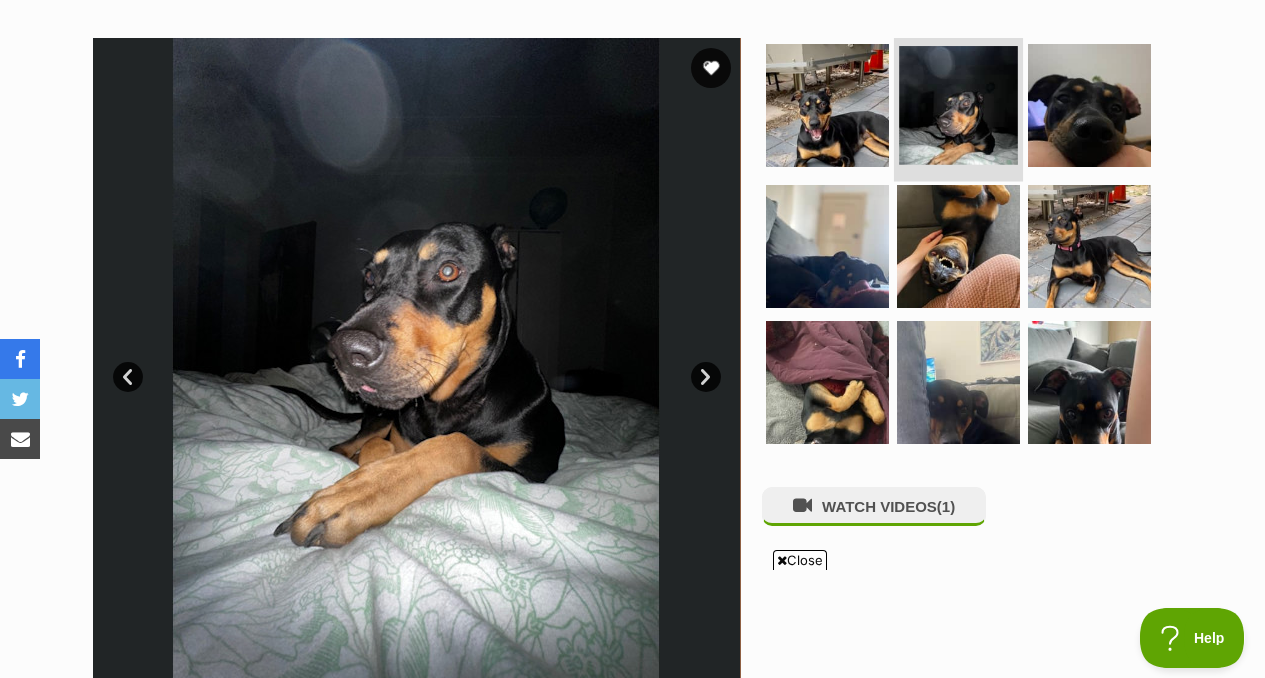scroll, scrollTop: 379, scrollLeft: 0, axis: vertical 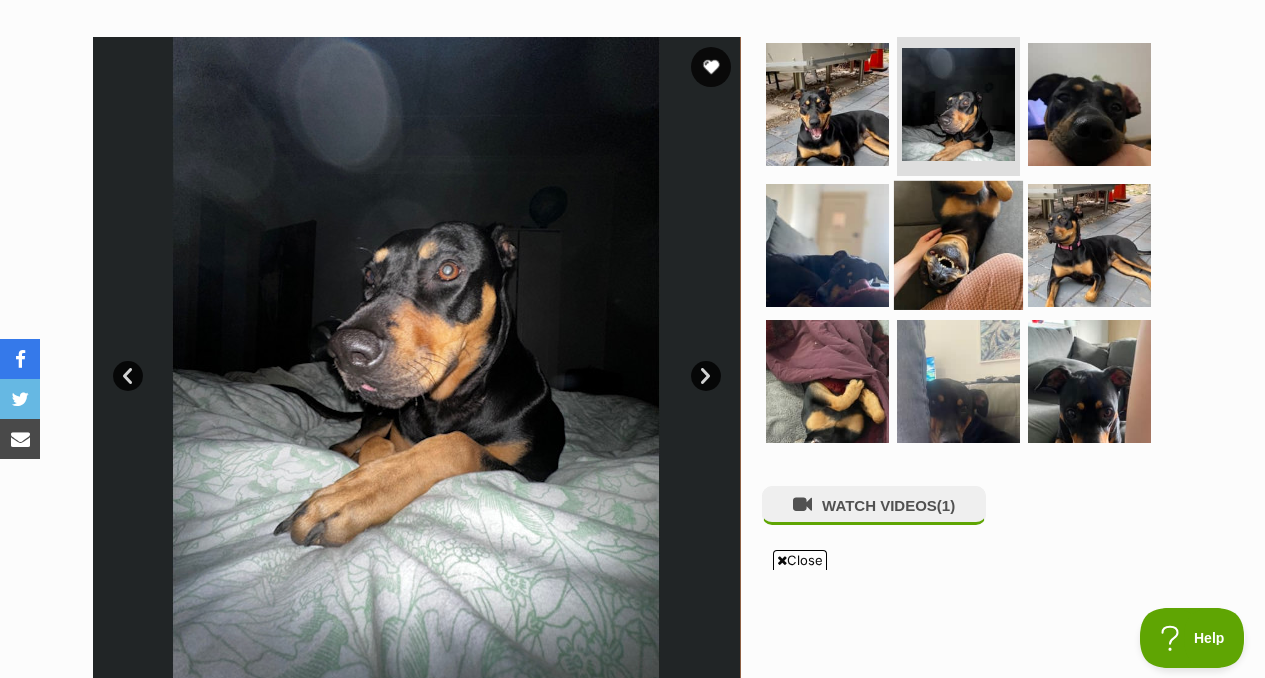 click at bounding box center (958, 245) 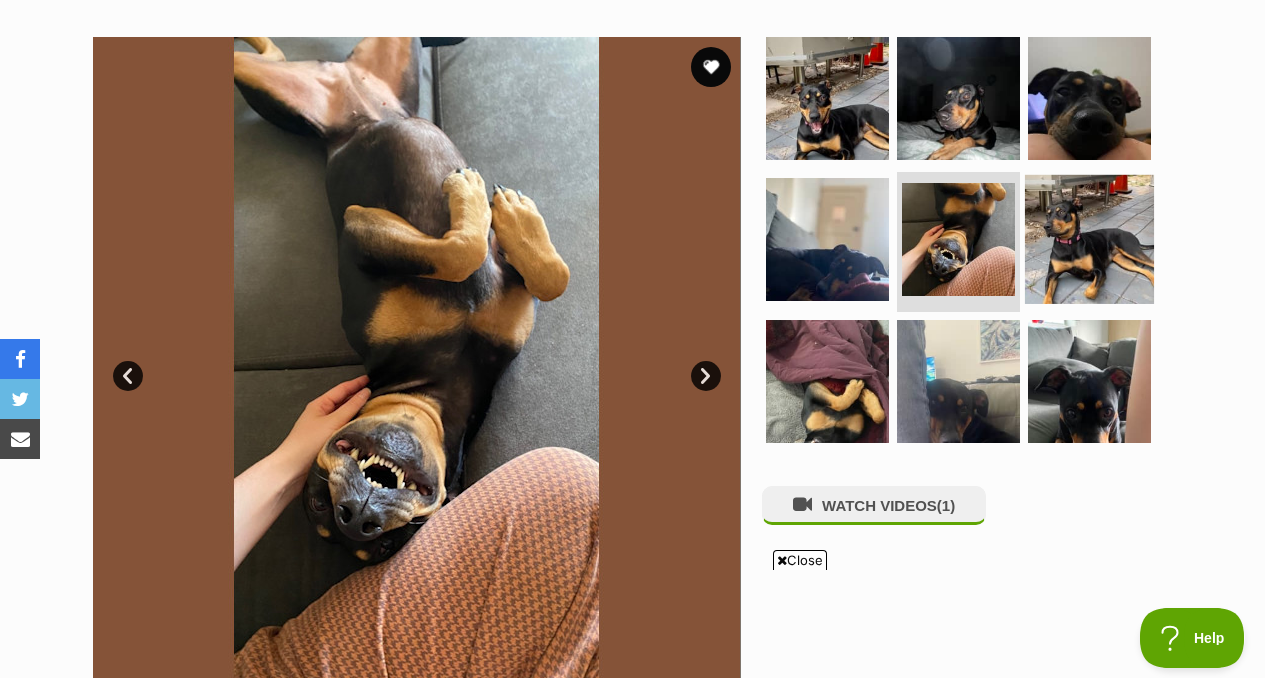 scroll, scrollTop: 0, scrollLeft: 0, axis: both 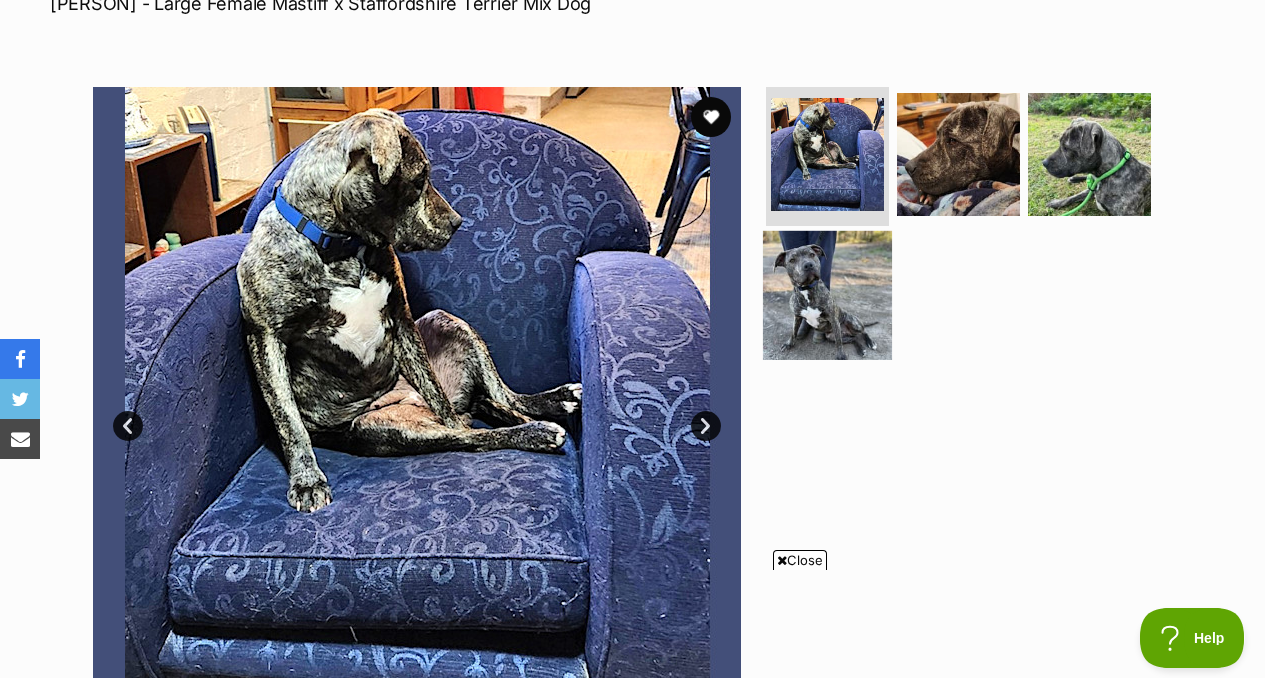 click at bounding box center (827, 295) 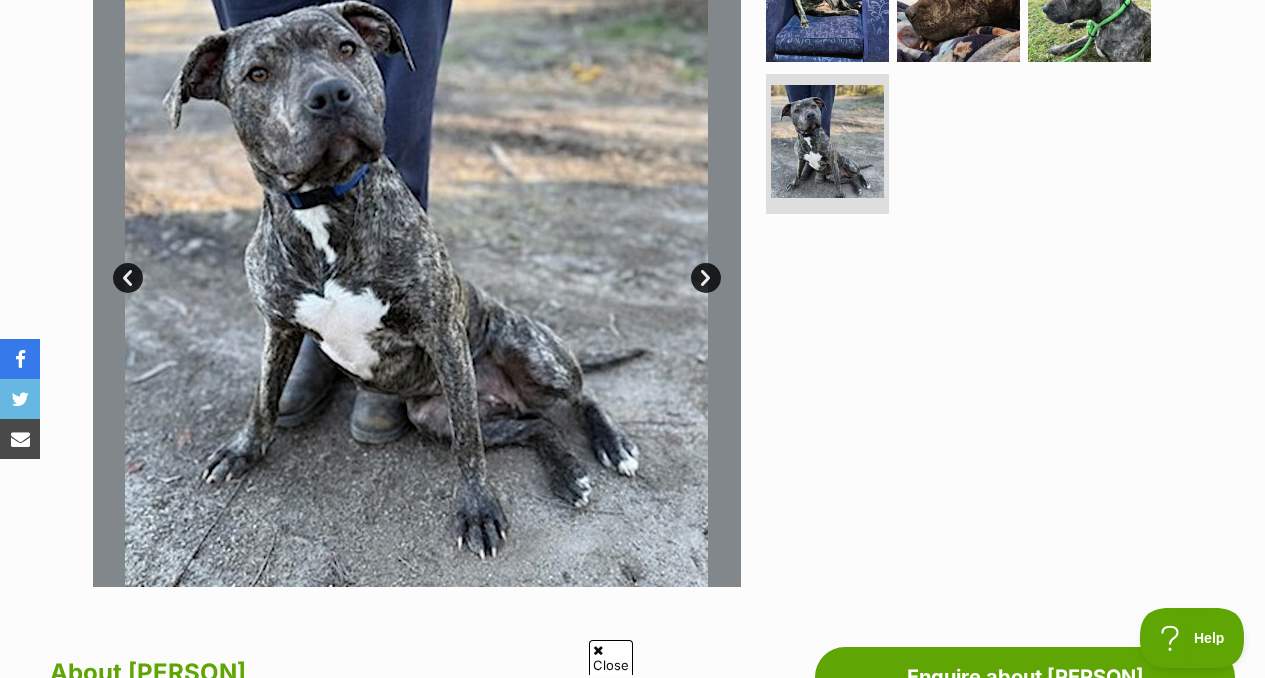 scroll, scrollTop: 398, scrollLeft: 0, axis: vertical 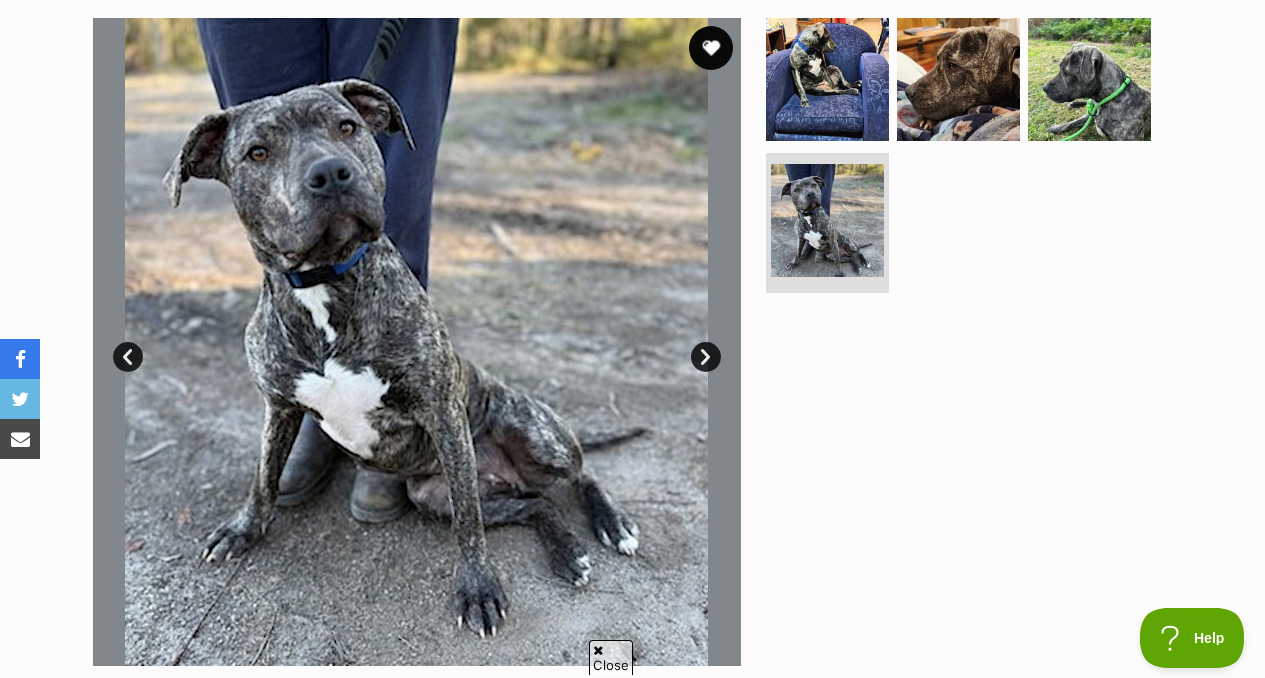 click at bounding box center [711, 48] 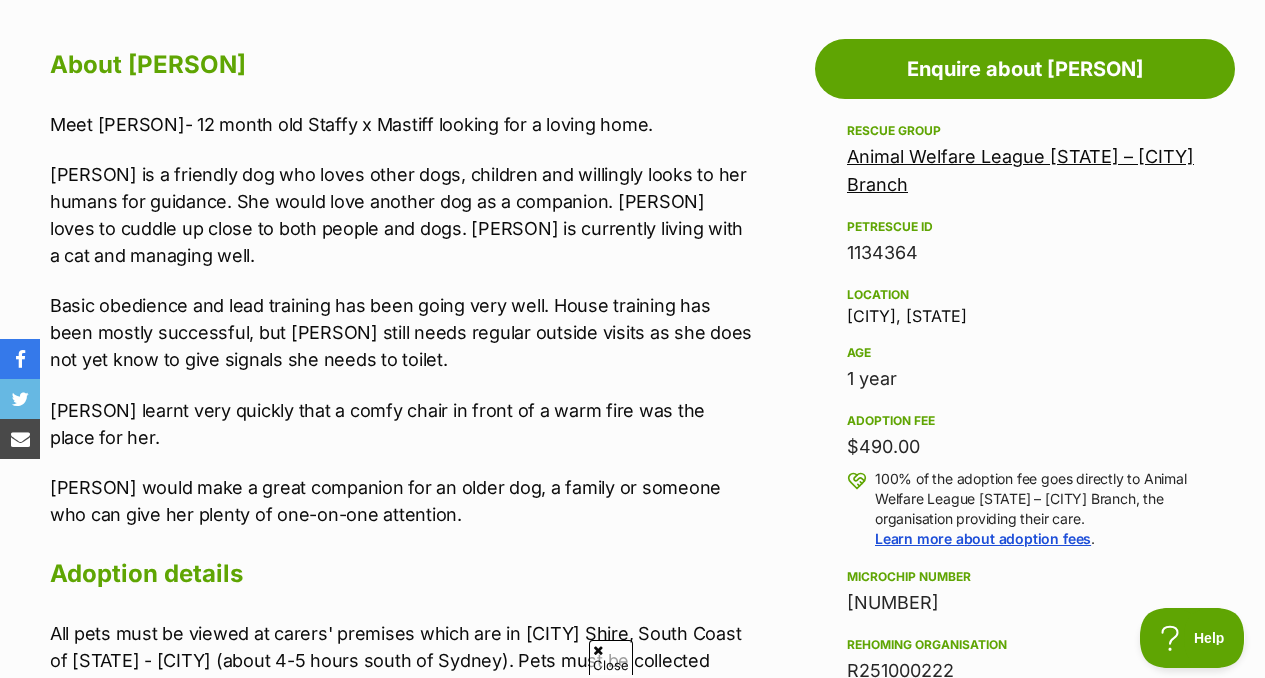 scroll, scrollTop: 0, scrollLeft: 0, axis: both 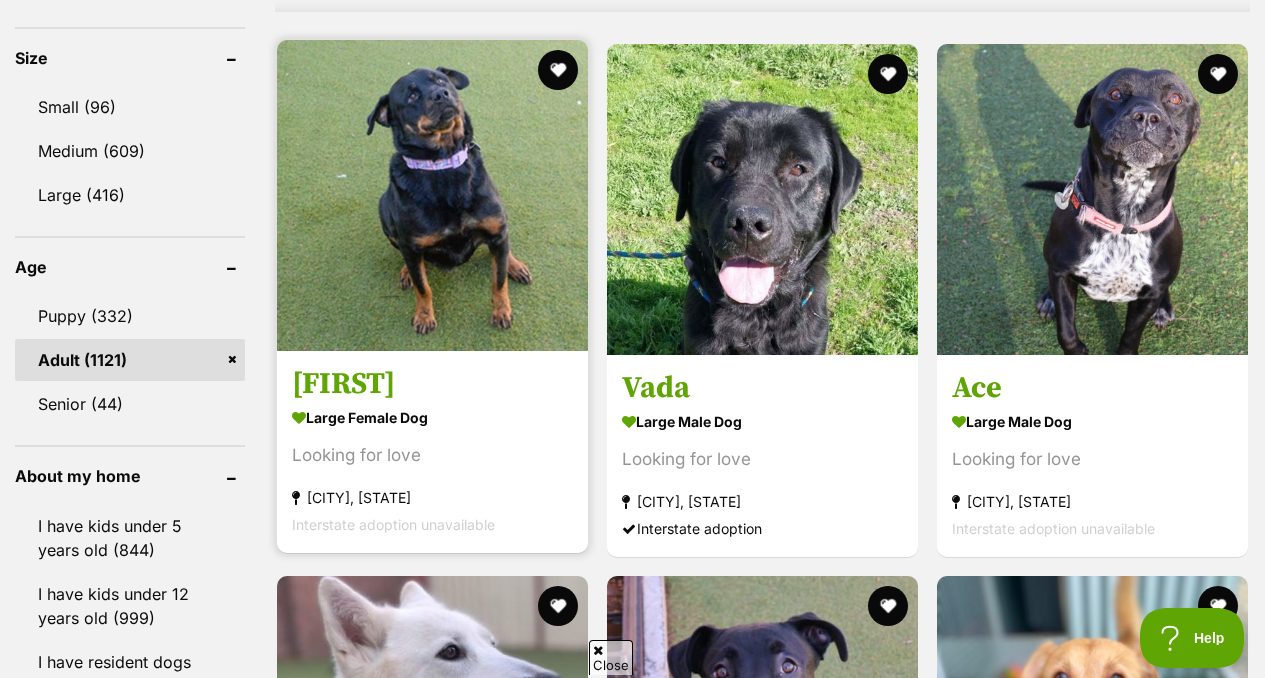click on "[FIRST]" at bounding box center (432, 384) 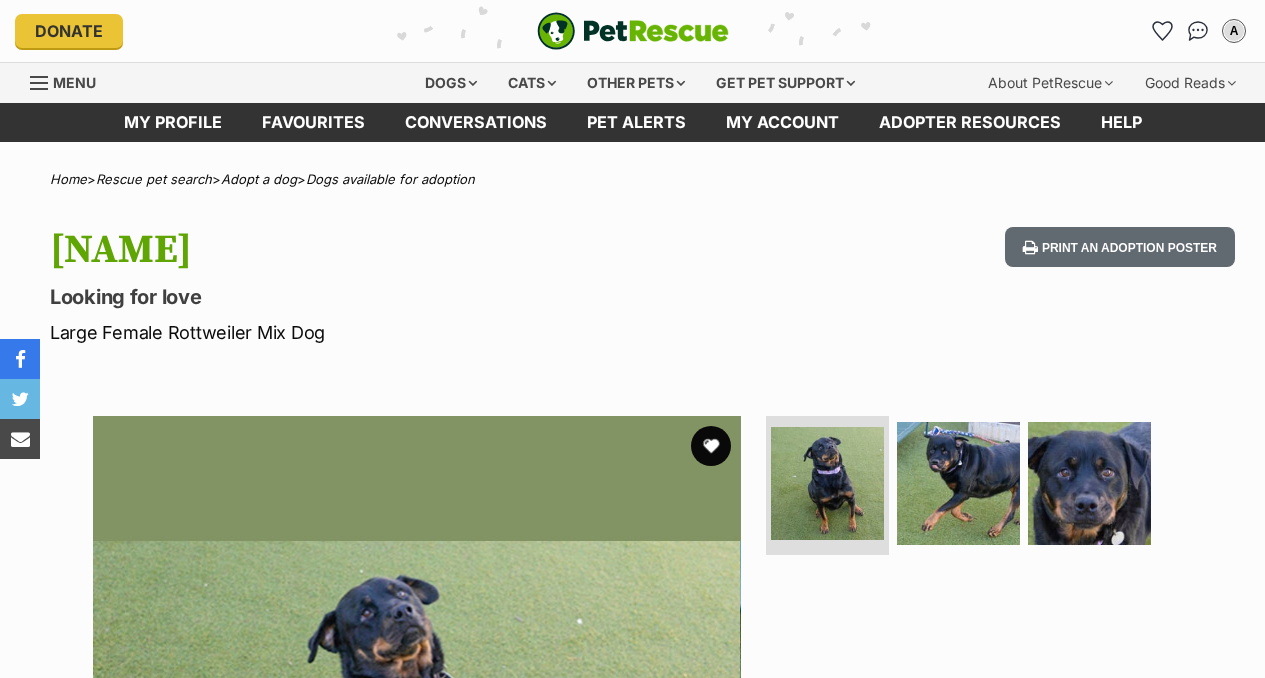 scroll, scrollTop: 0, scrollLeft: 0, axis: both 